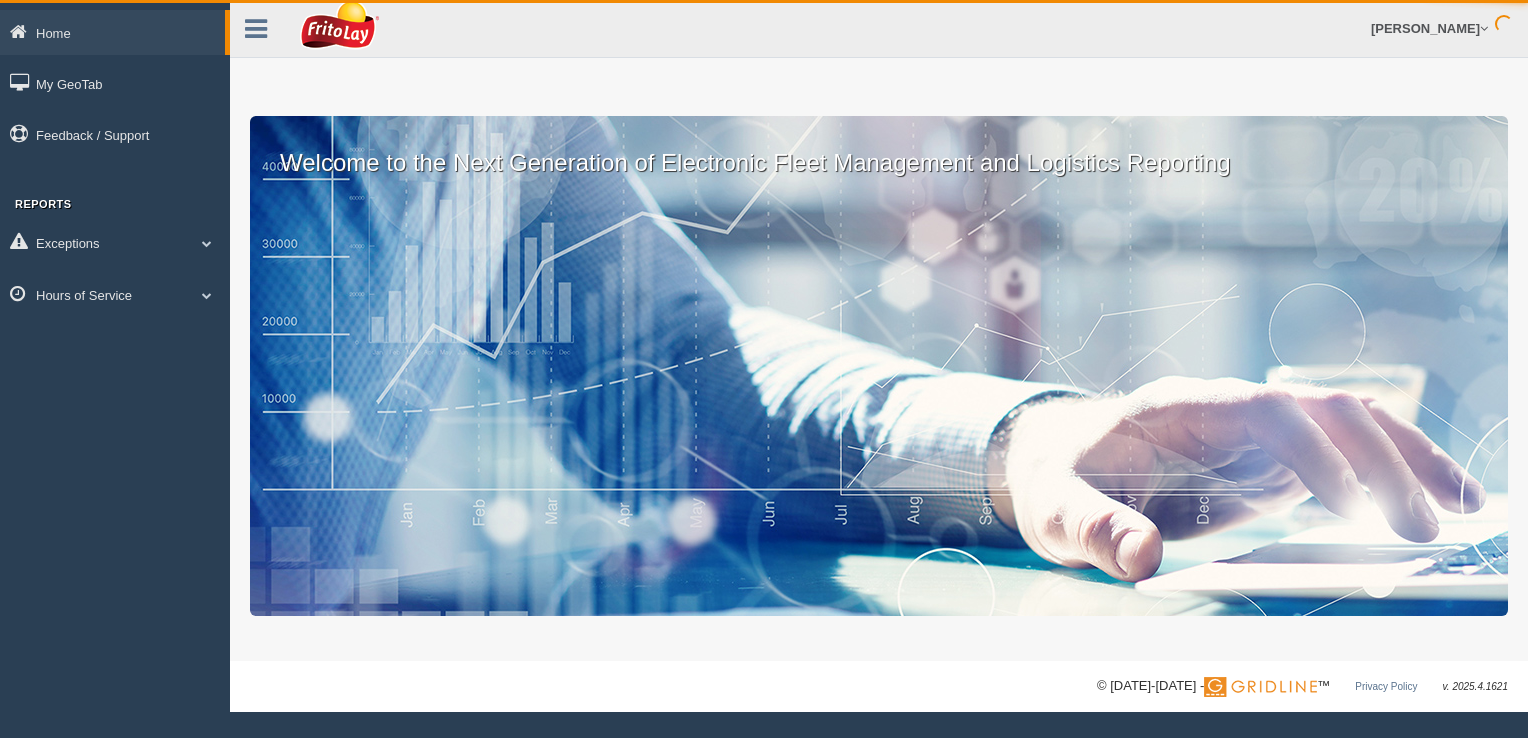 scroll, scrollTop: 0, scrollLeft: 0, axis: both 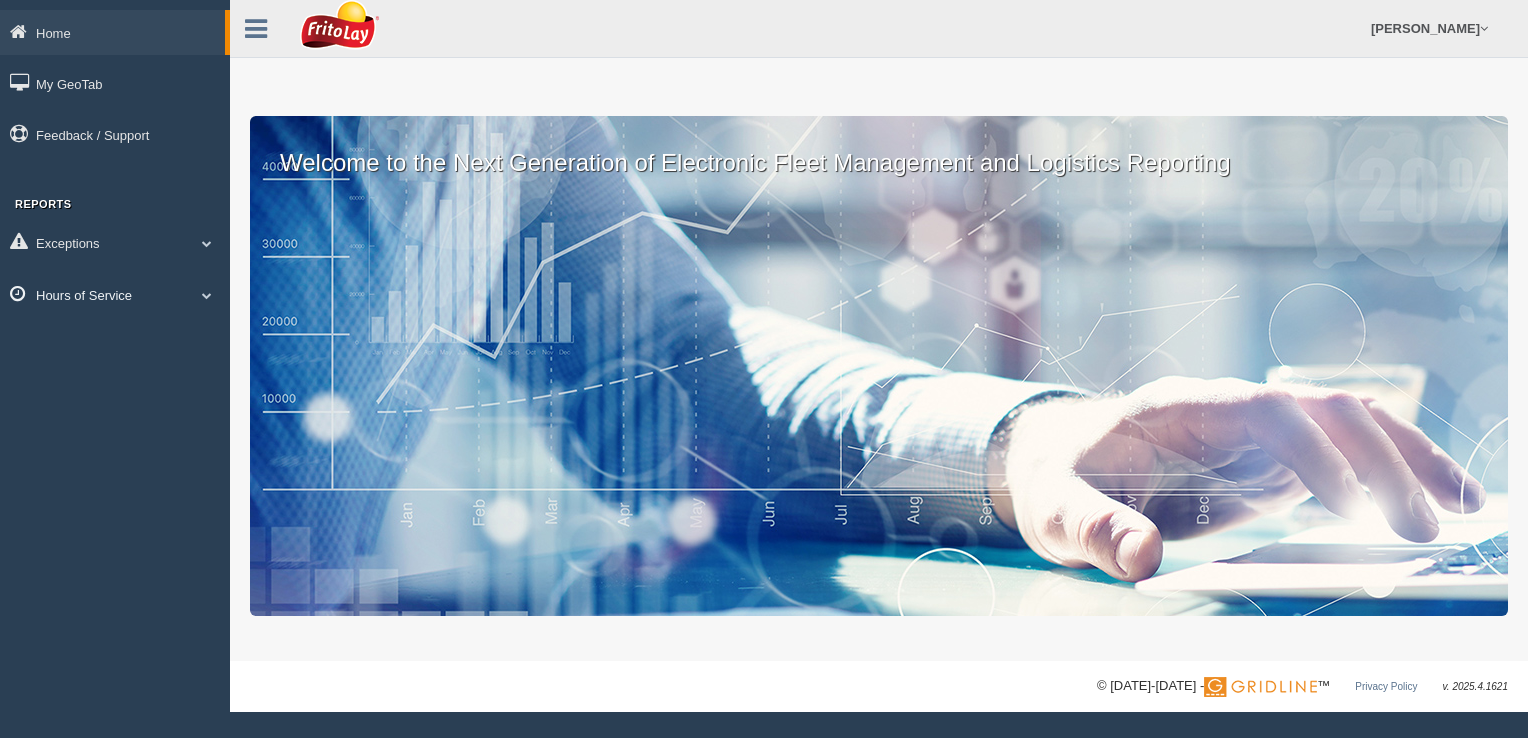 click on "Hours of Service" at bounding box center (115, 294) 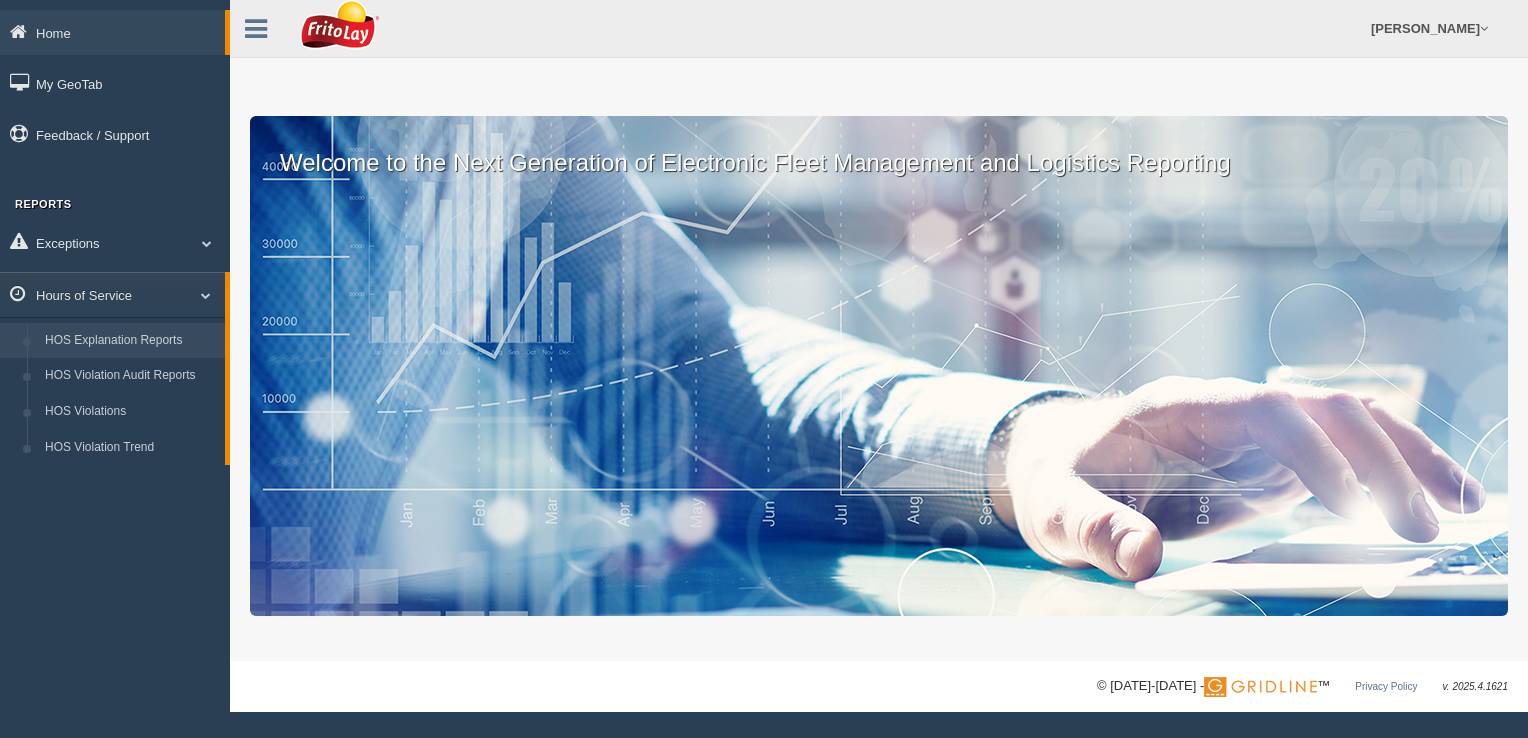 click on "HOS Explanation Reports" at bounding box center [130, 341] 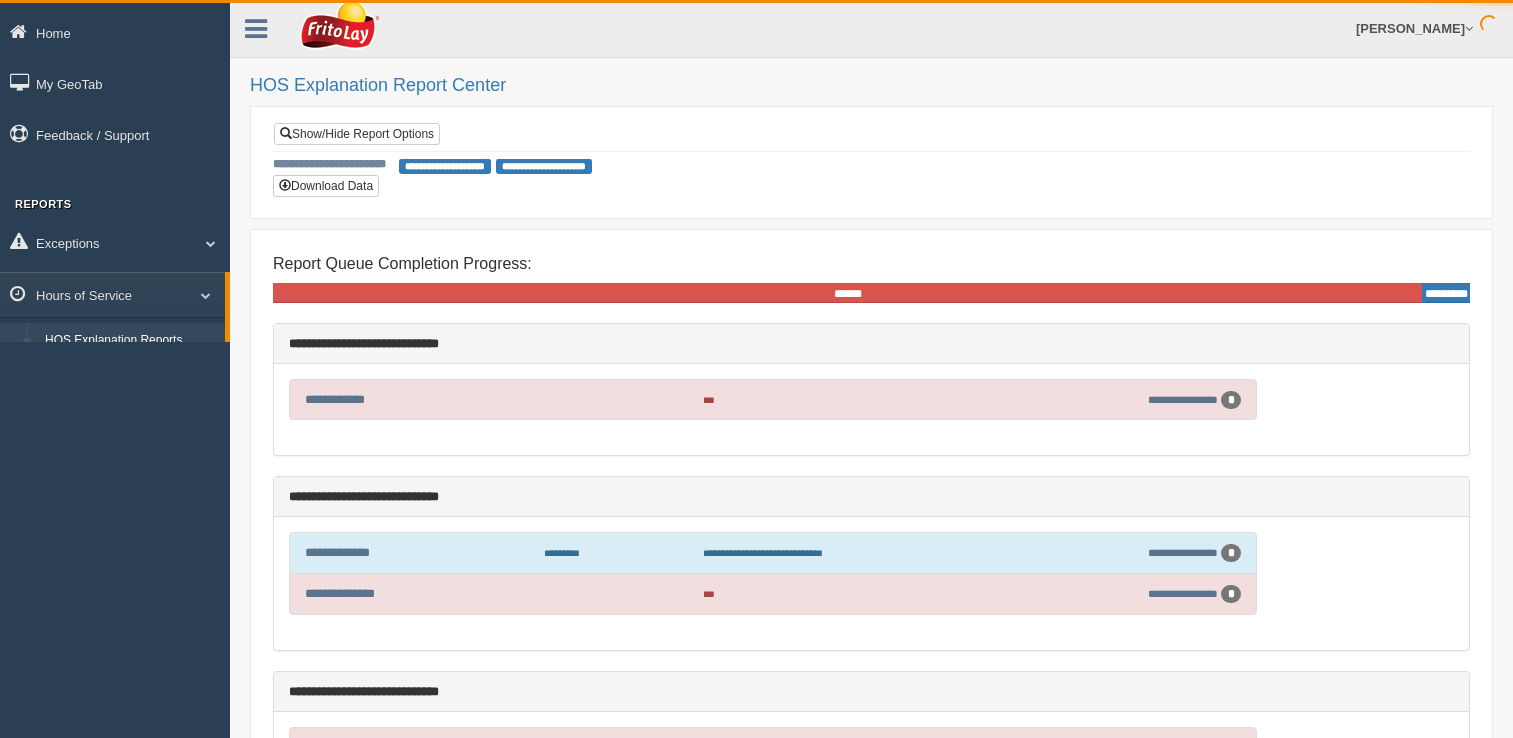 scroll, scrollTop: 0, scrollLeft: 0, axis: both 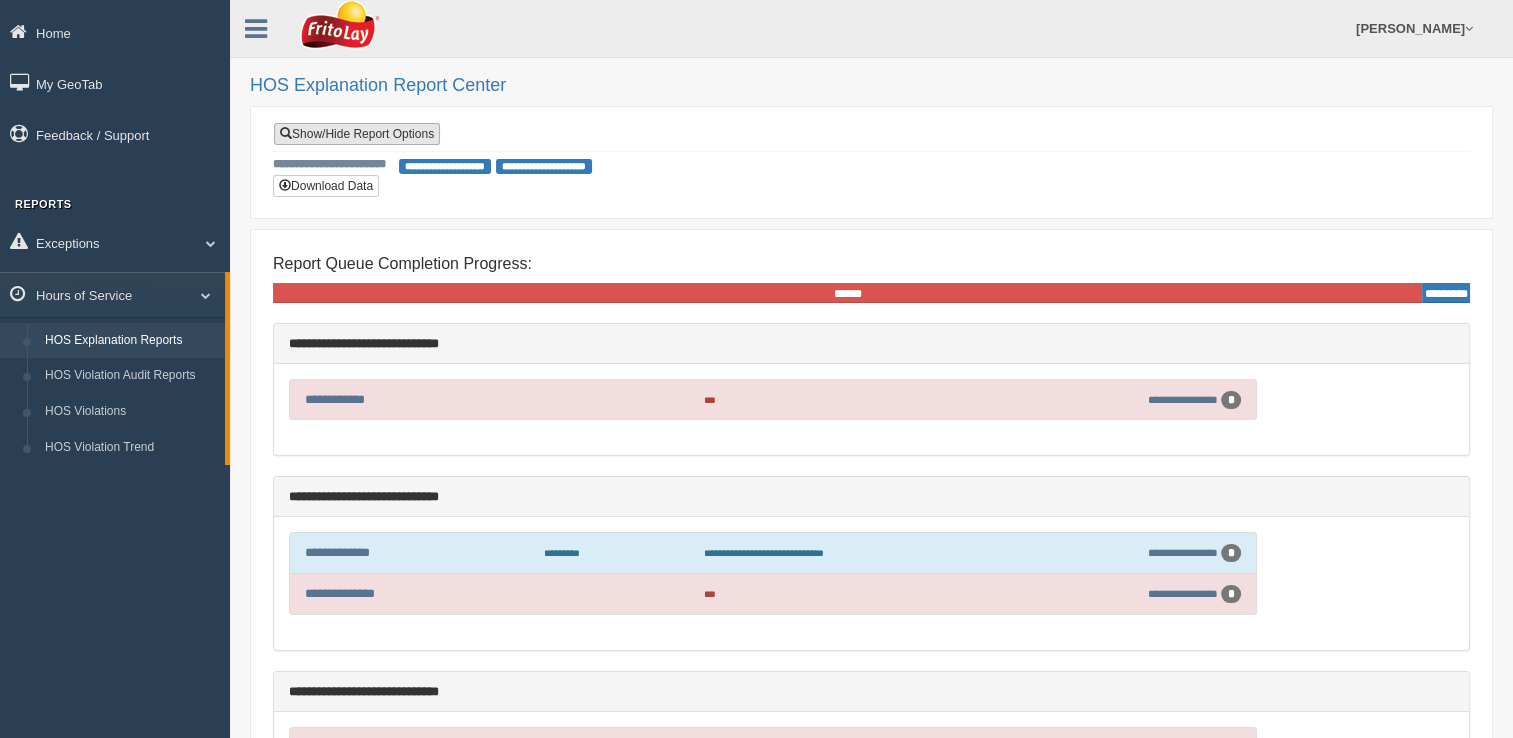 click on "Show/Hide Report Options" at bounding box center (357, 134) 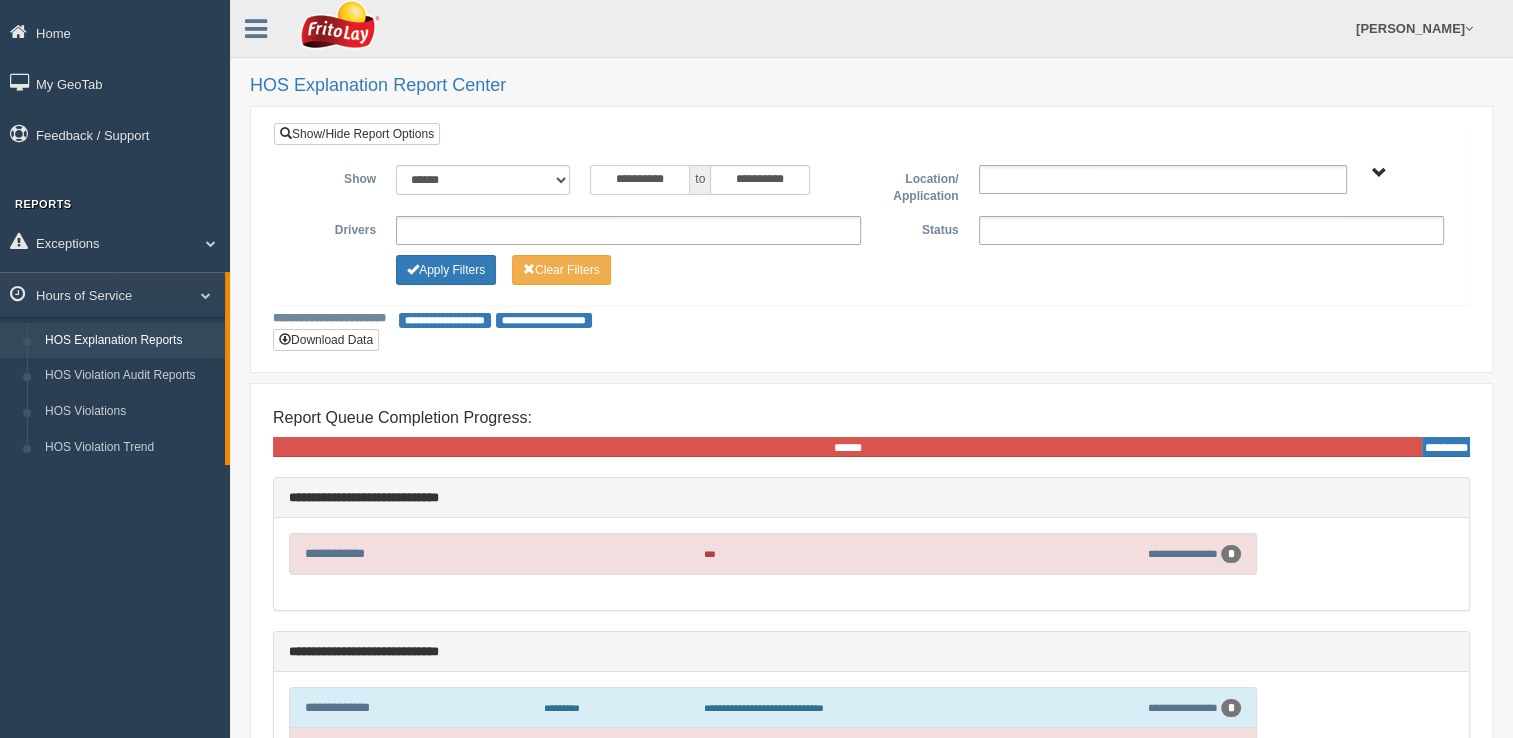click on "**********" at bounding box center (640, 180) 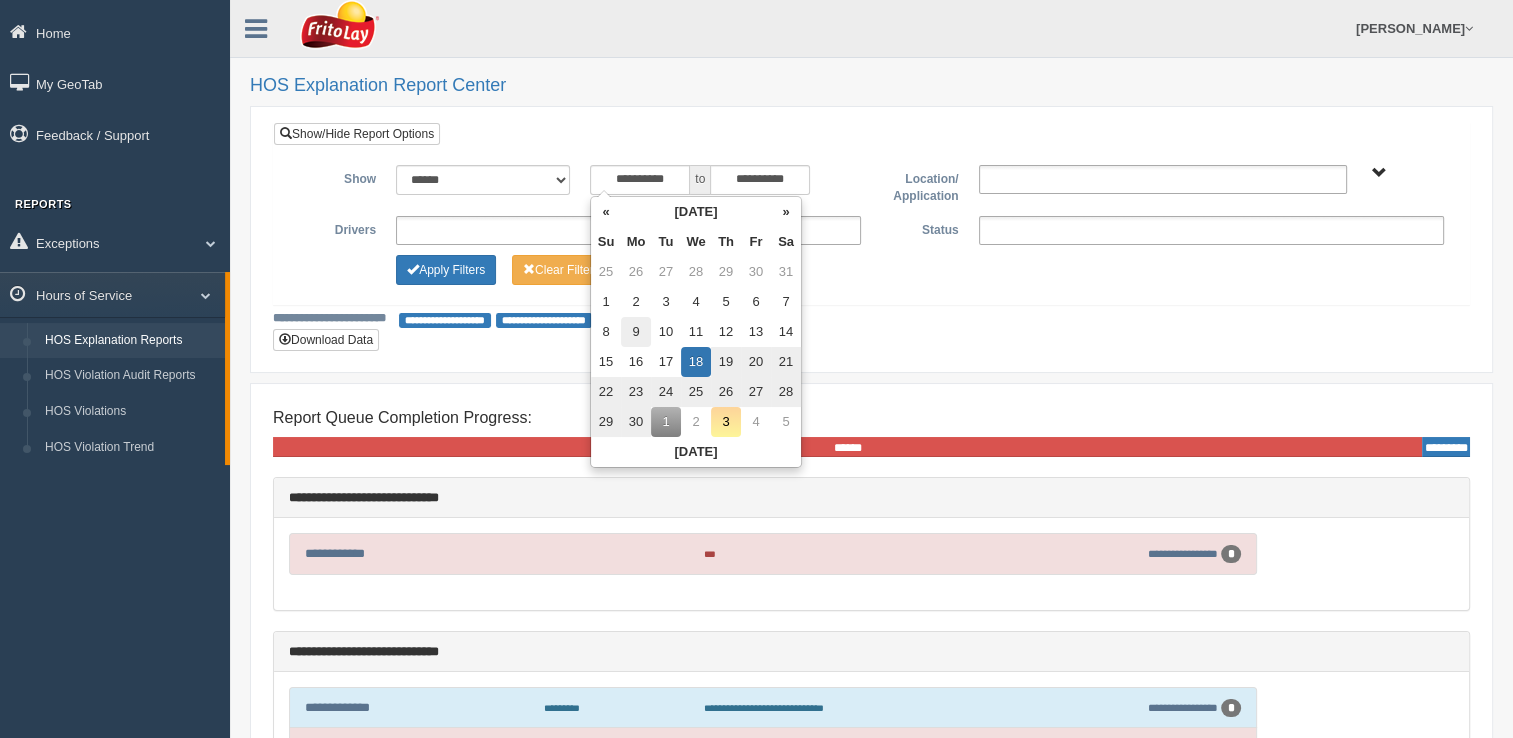 click on "9" at bounding box center (636, 332) 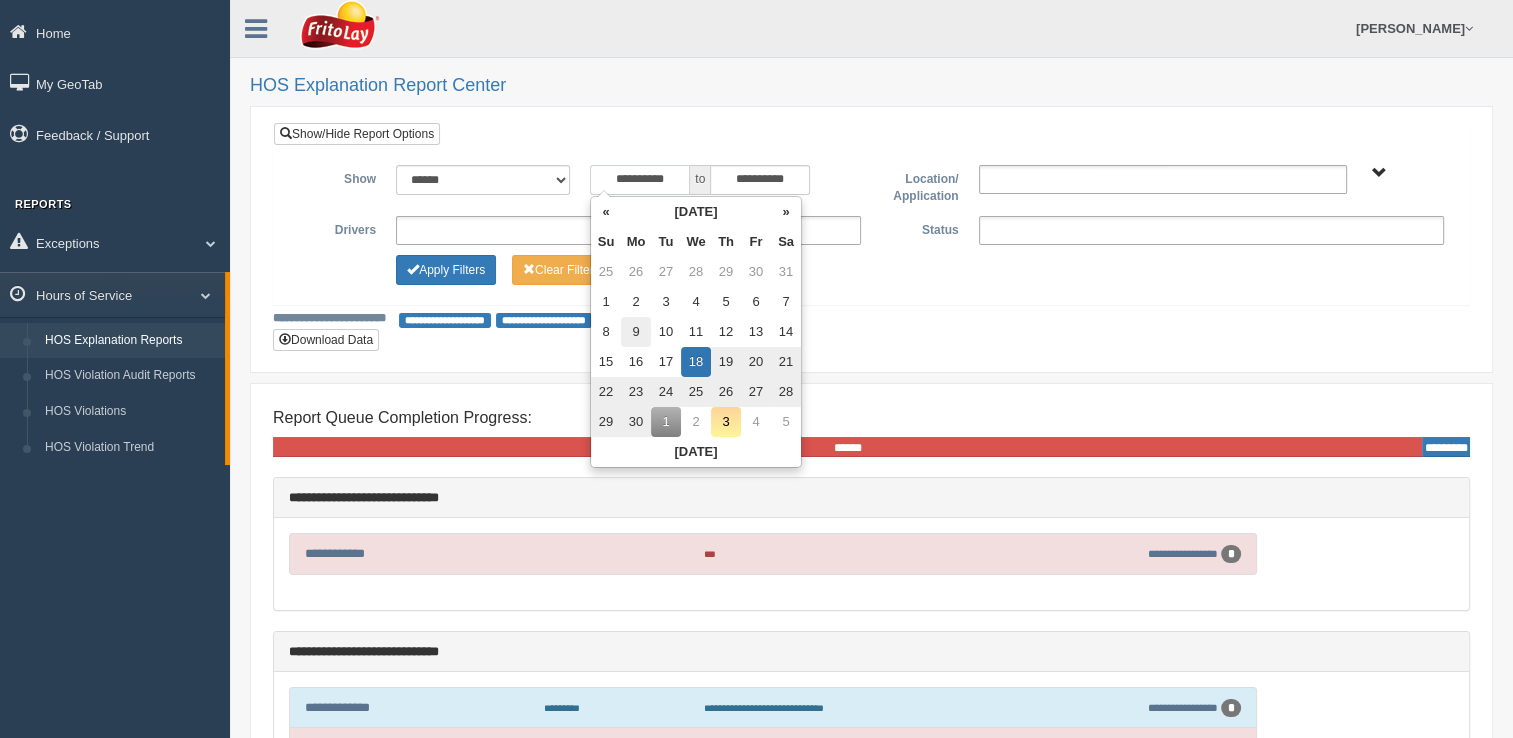 type on "**********" 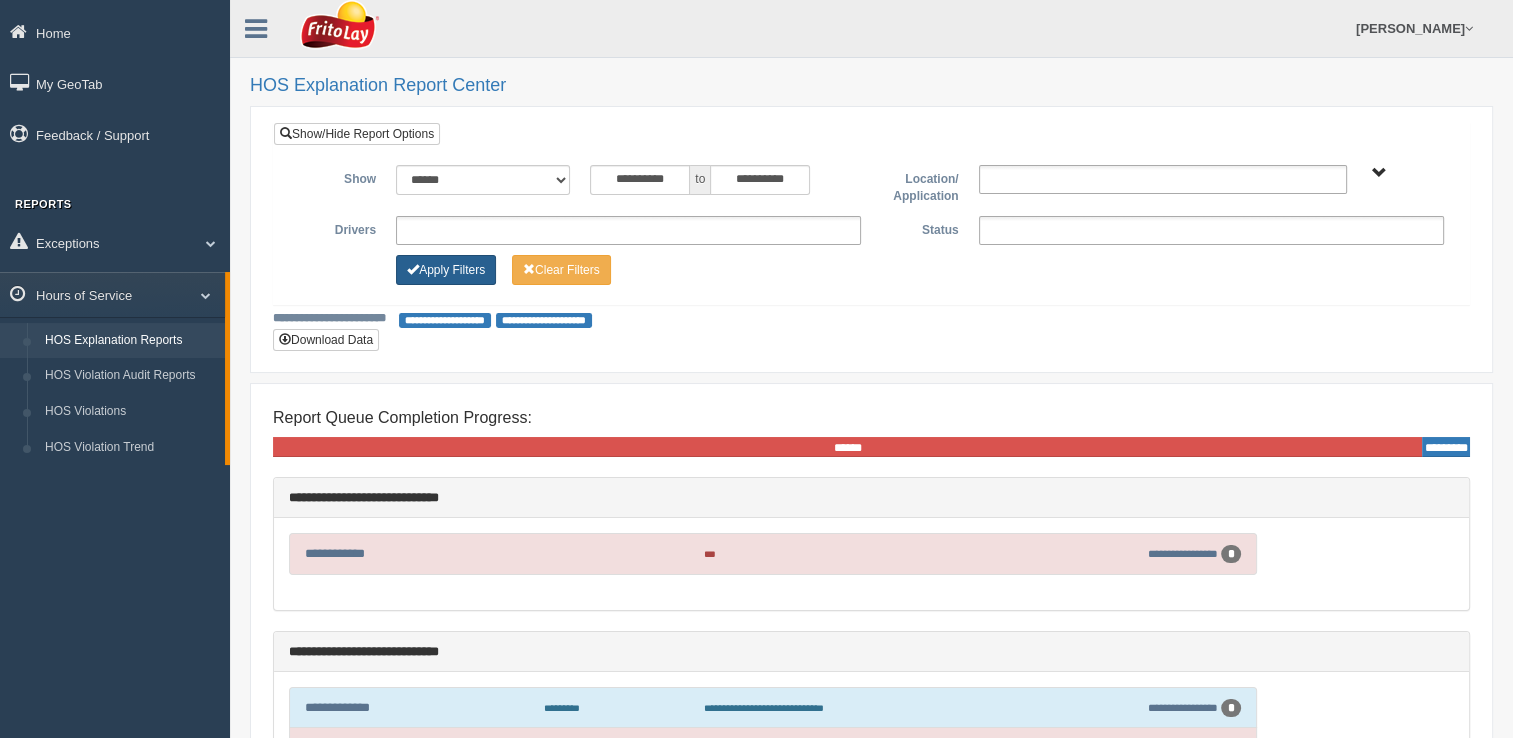 click on "Apply Filters" at bounding box center [446, 270] 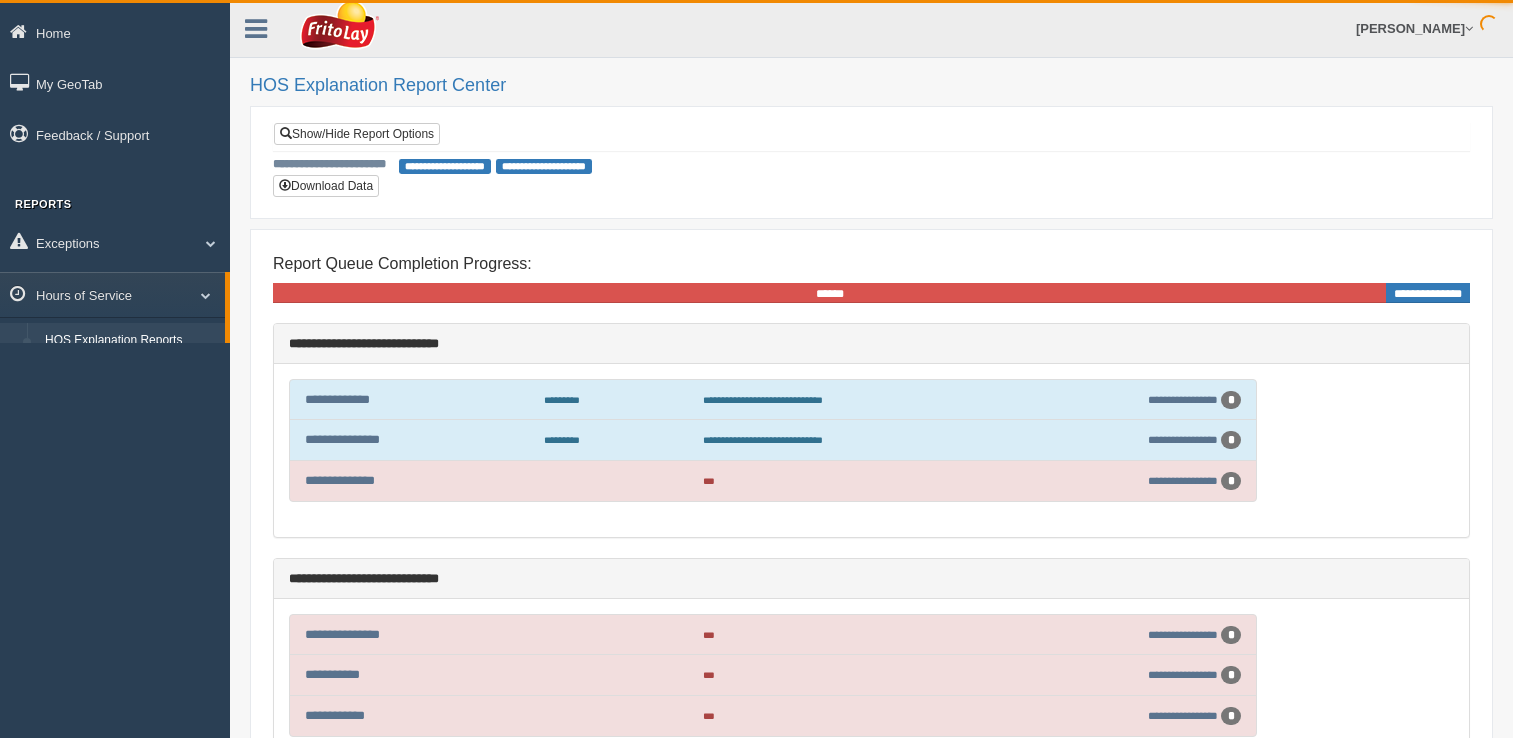 scroll, scrollTop: 0, scrollLeft: 0, axis: both 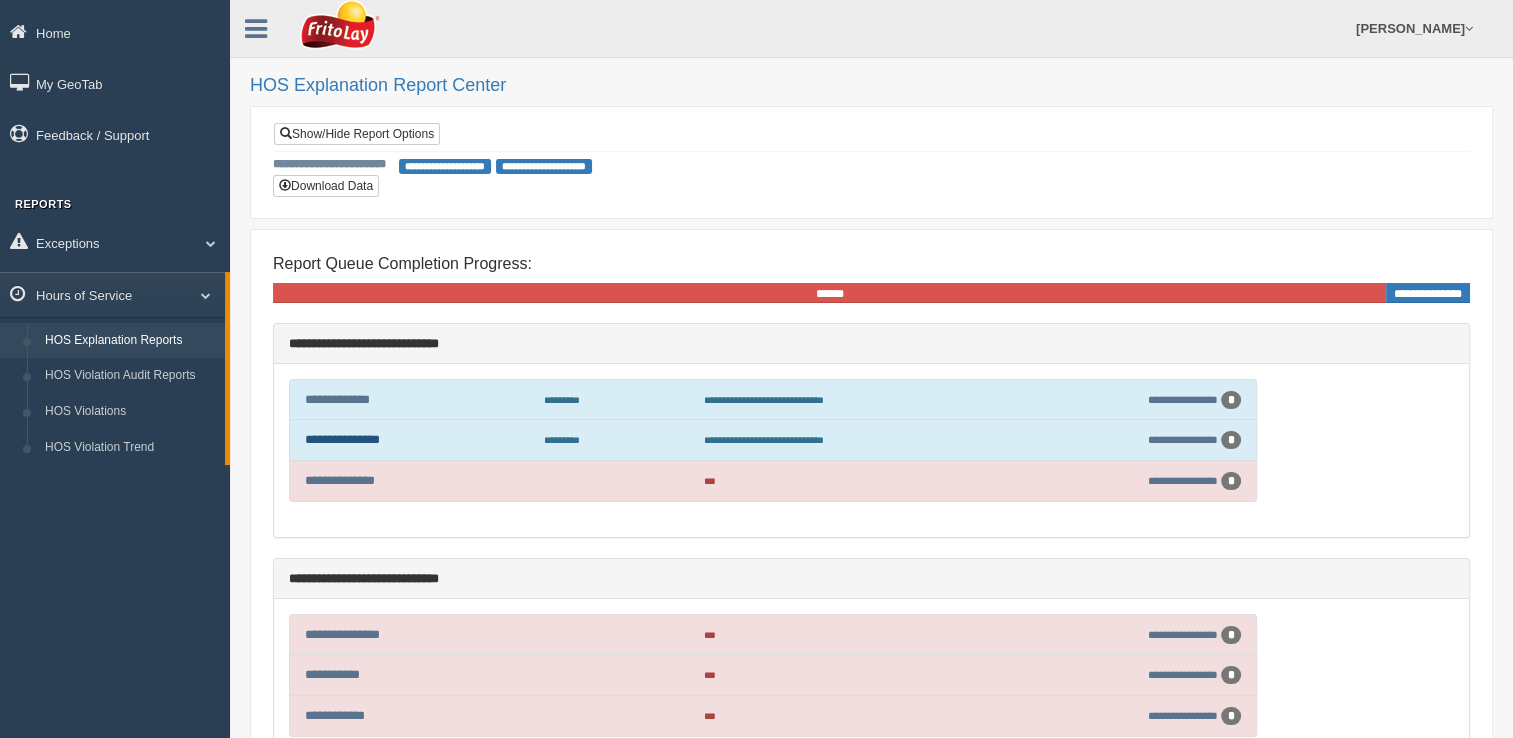 click on "**********" at bounding box center [342, 439] 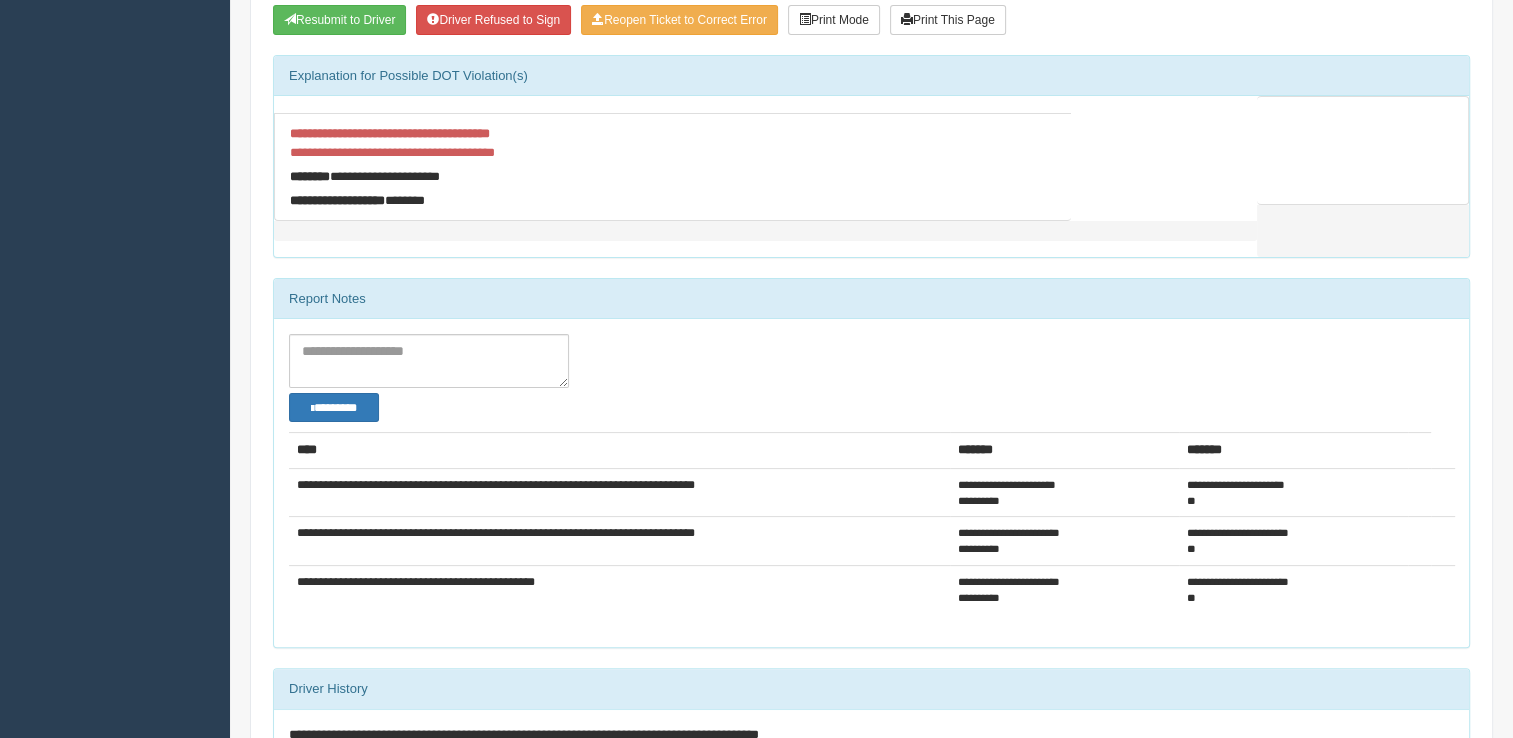 scroll, scrollTop: 0, scrollLeft: 0, axis: both 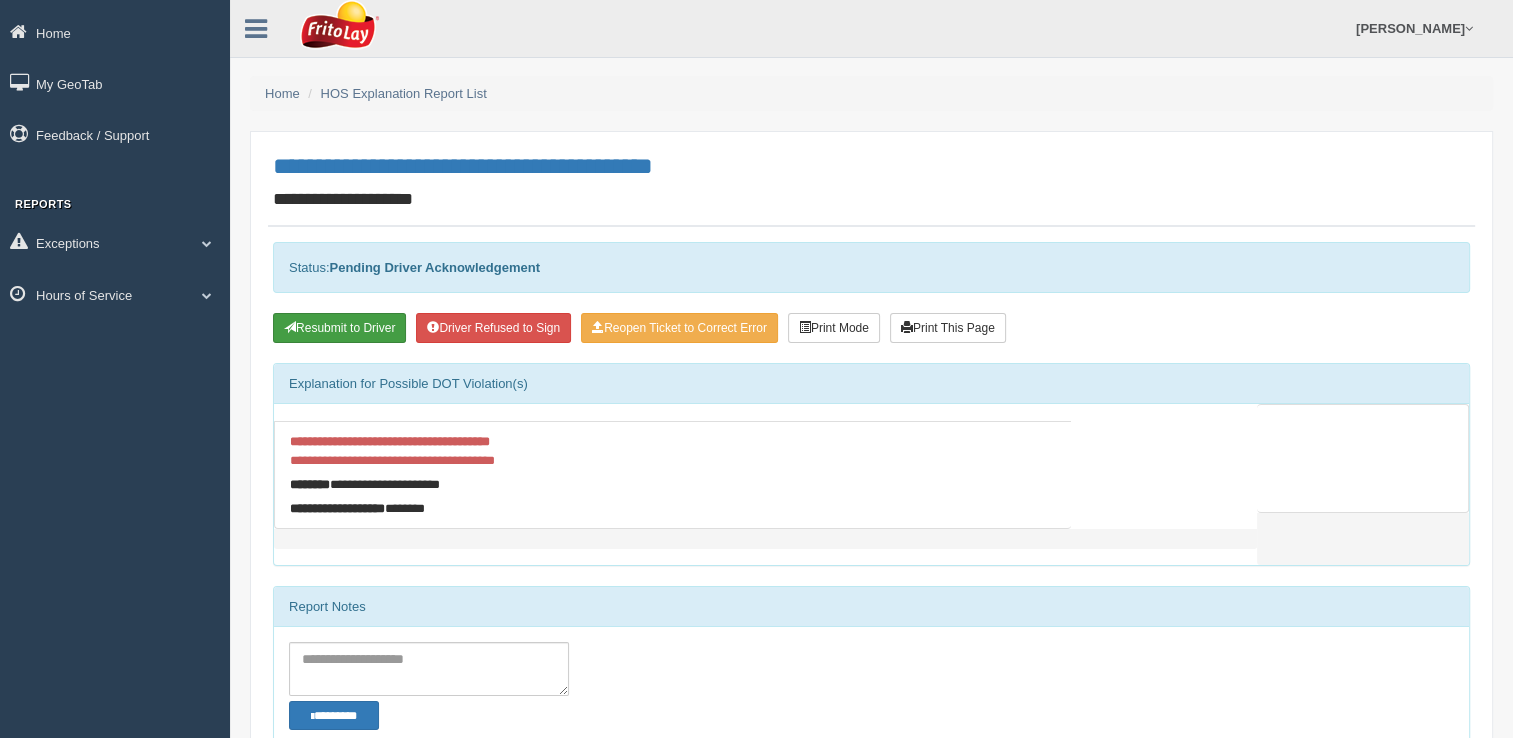 click on "Resubmit to Driver" at bounding box center [339, 328] 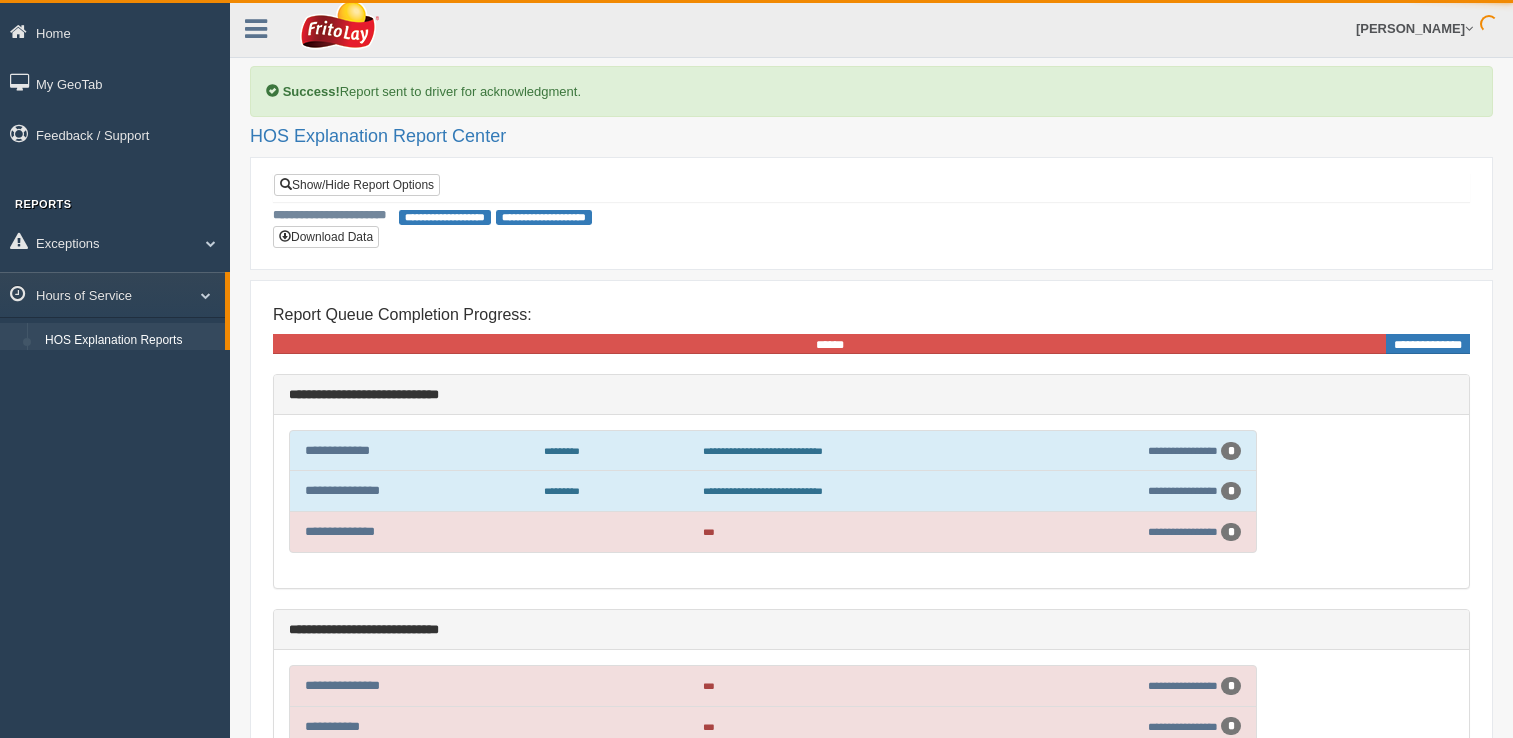 scroll, scrollTop: 0, scrollLeft: 0, axis: both 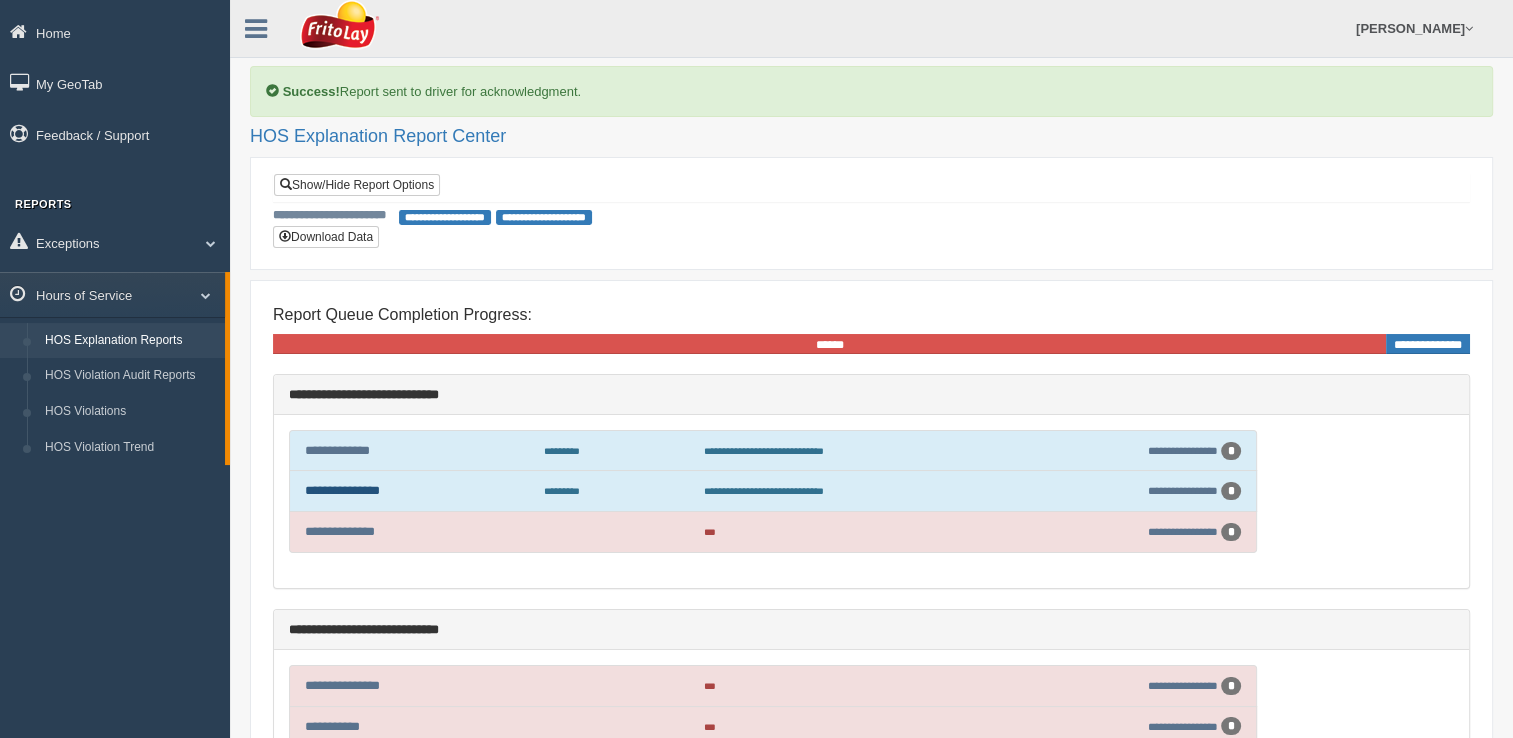 click on "**********" at bounding box center [342, 490] 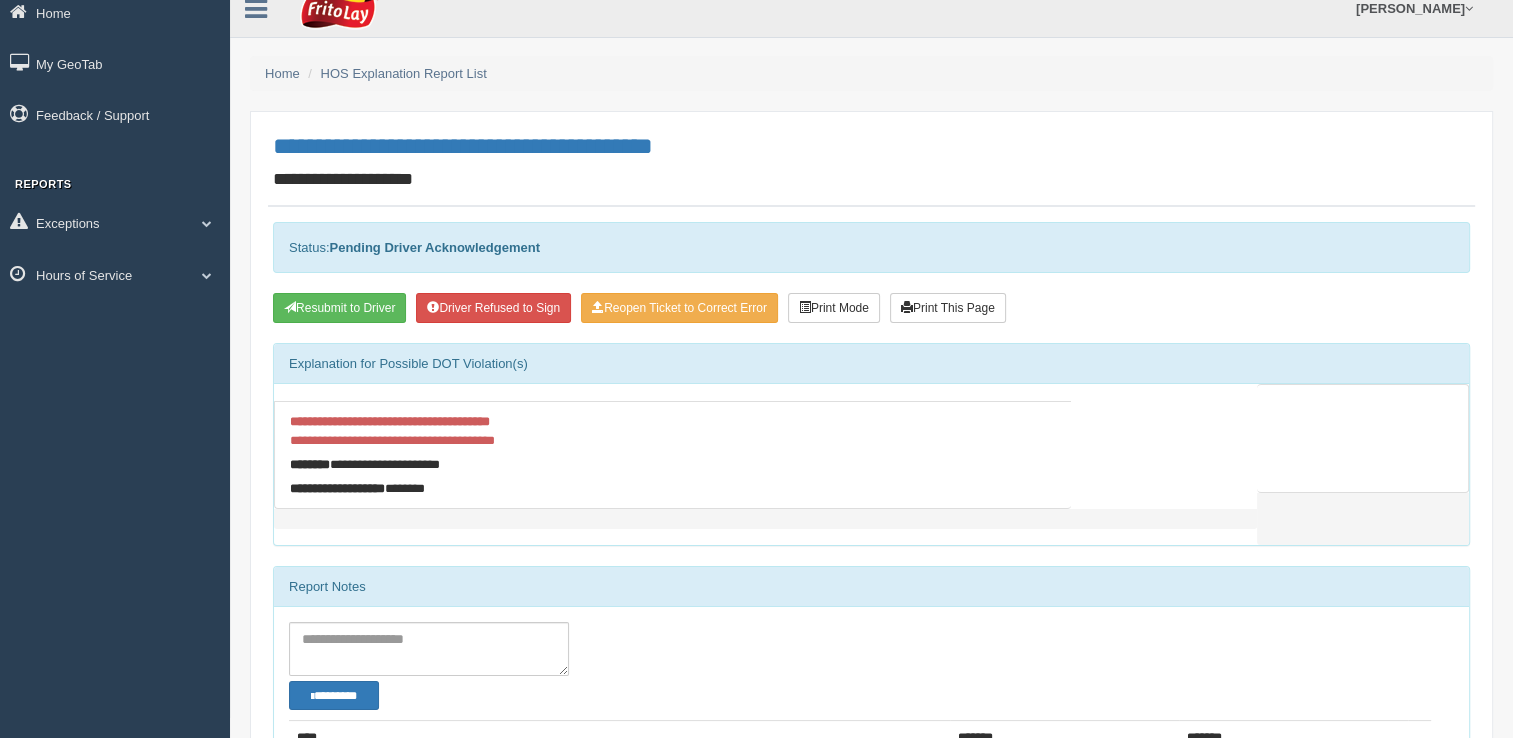 scroll, scrollTop: 0, scrollLeft: 0, axis: both 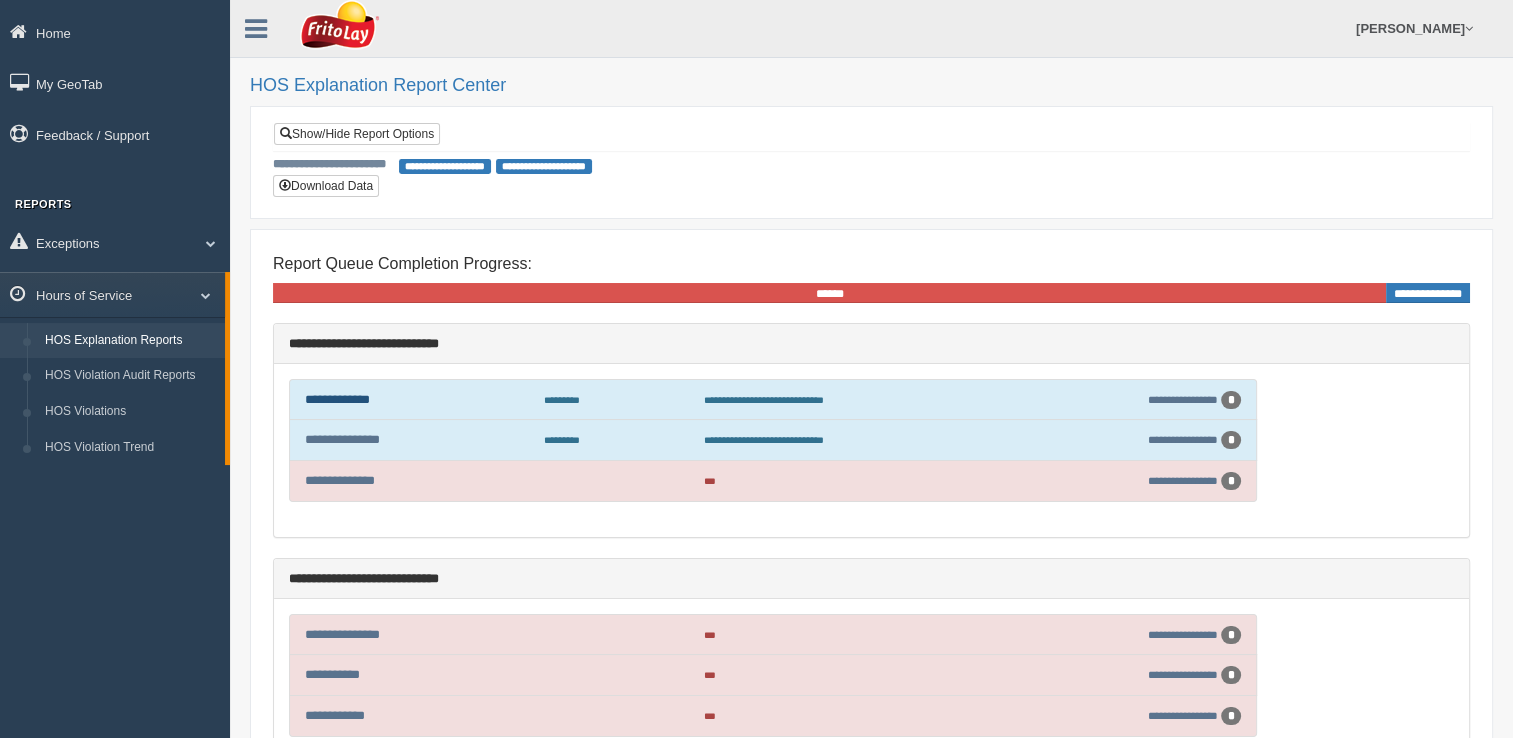 click on "**********" at bounding box center (337, 399) 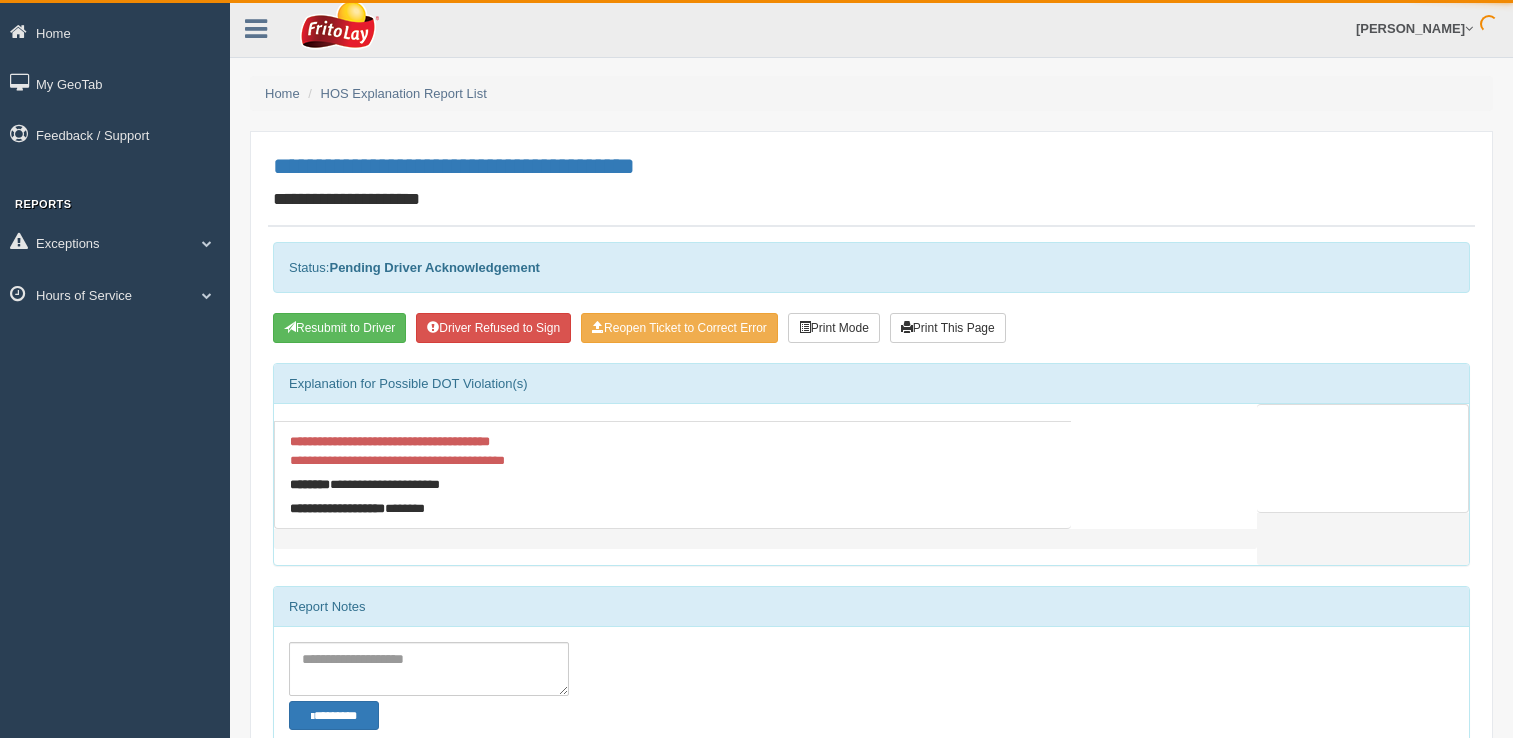 scroll, scrollTop: 0, scrollLeft: 0, axis: both 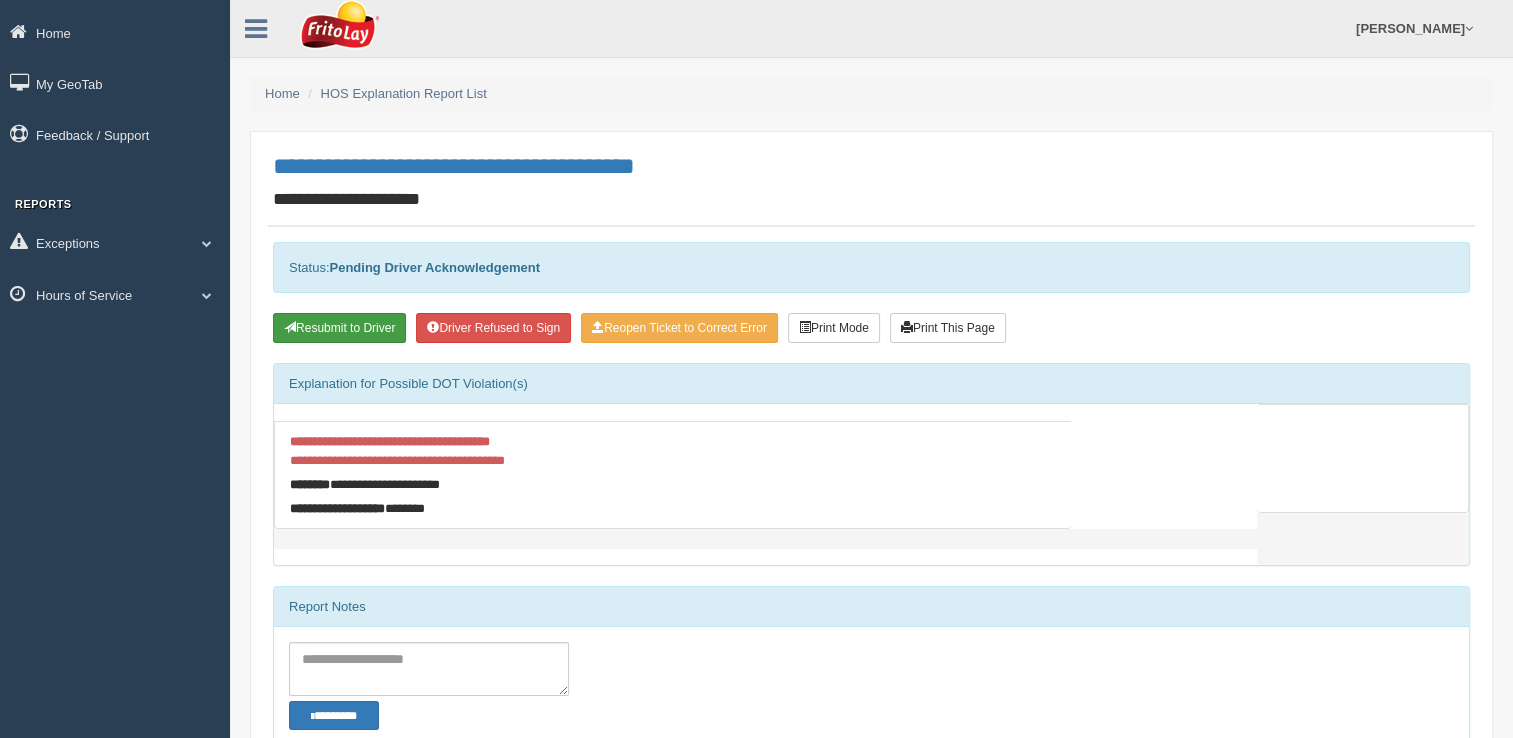 click on "Resubmit to Driver" at bounding box center (339, 328) 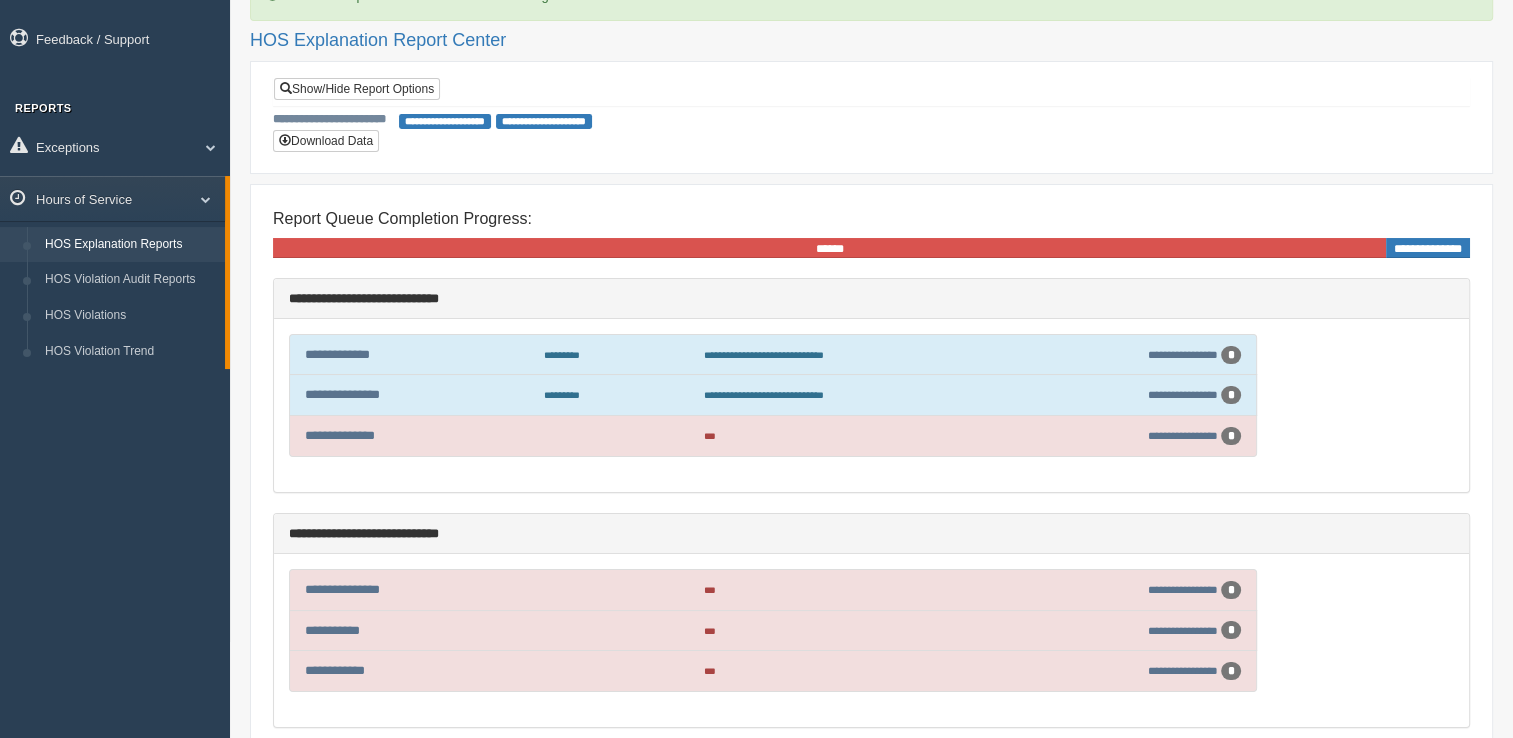 scroll, scrollTop: 100, scrollLeft: 0, axis: vertical 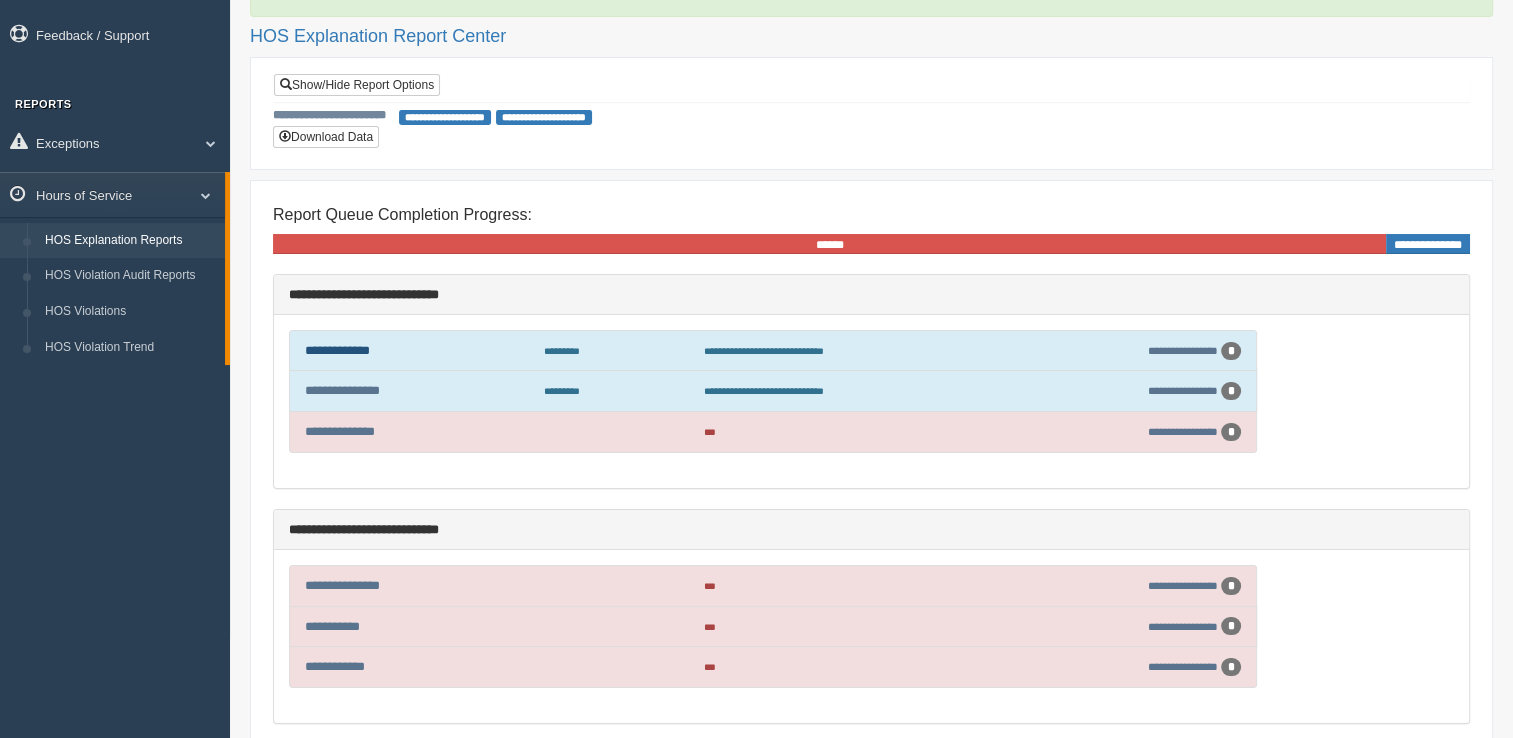 click on "**********" at bounding box center (337, 350) 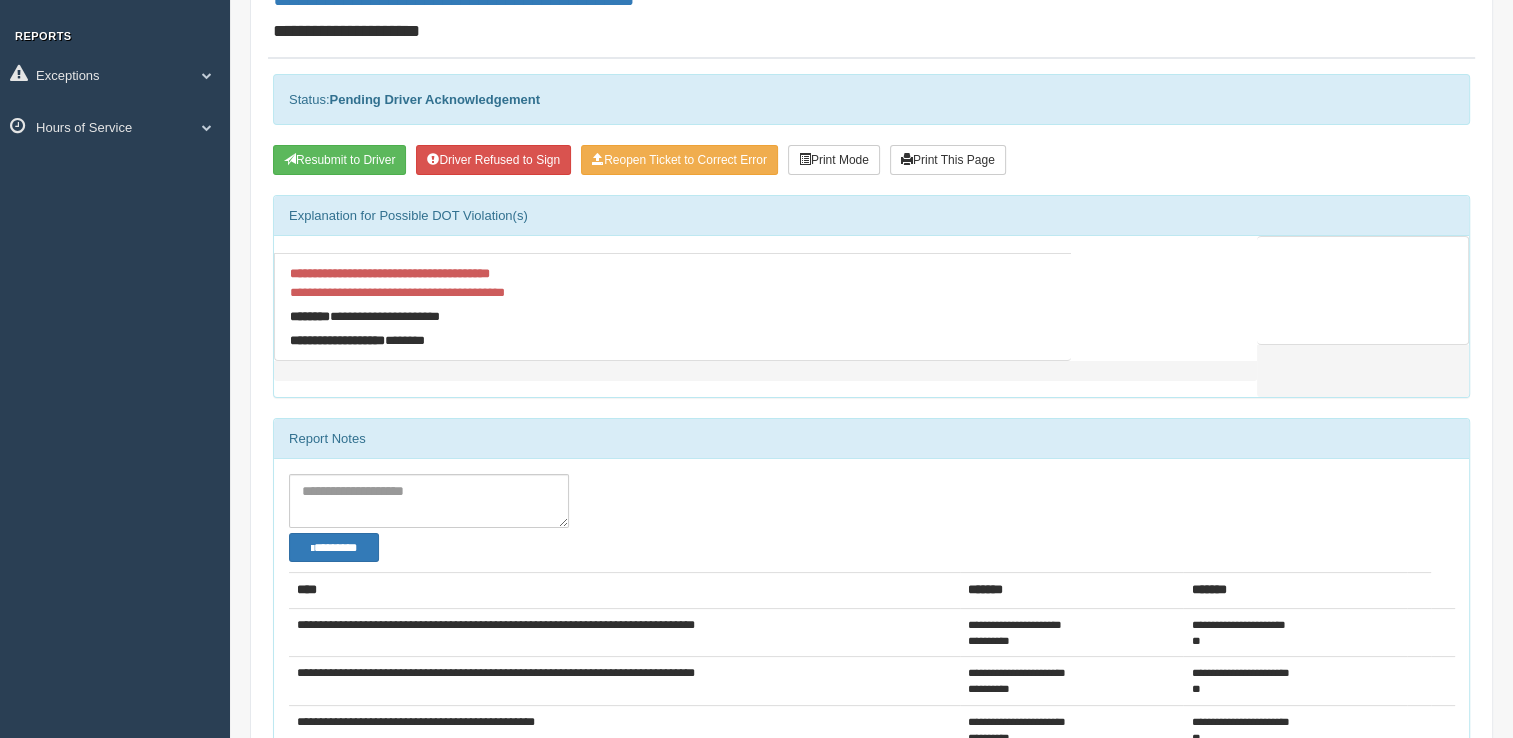 scroll, scrollTop: 0, scrollLeft: 0, axis: both 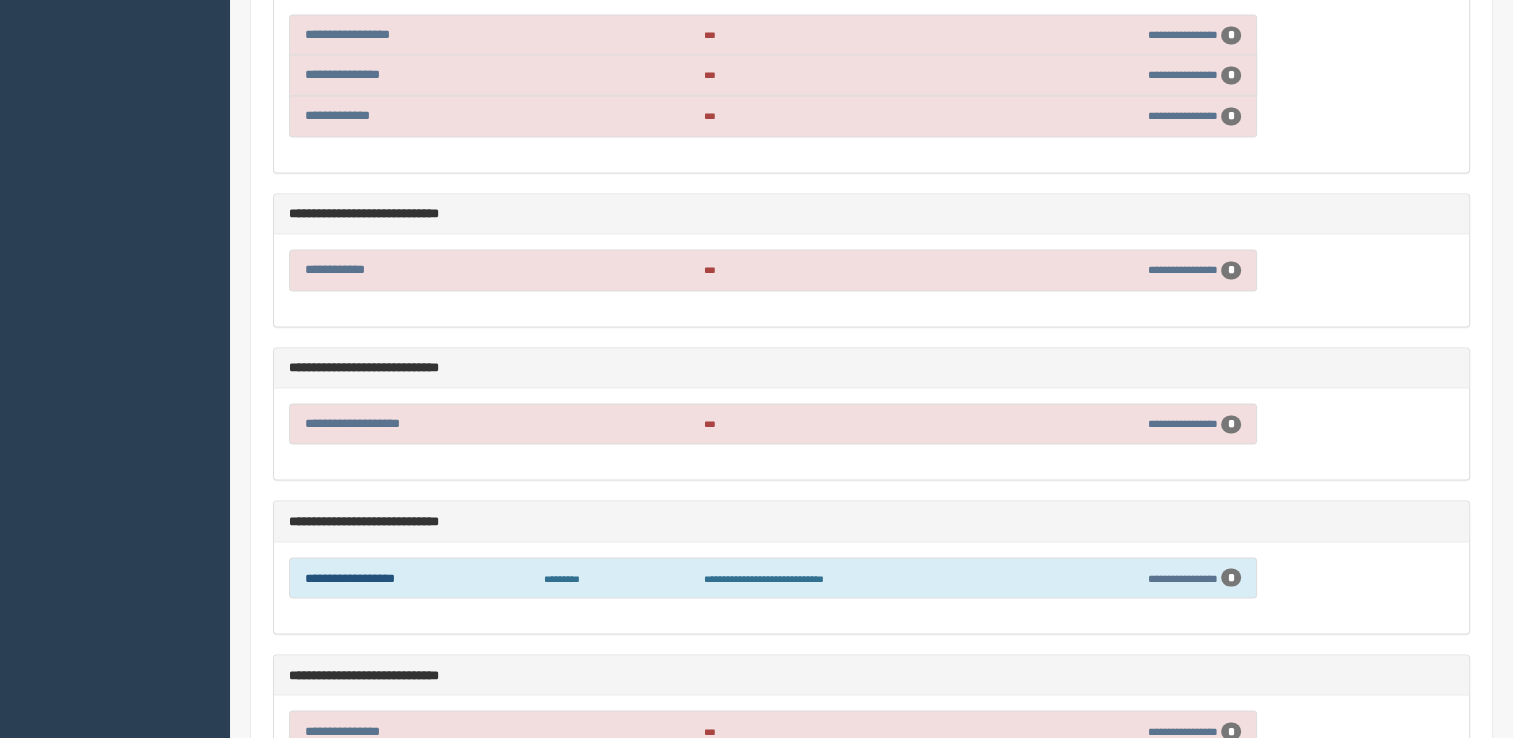 click on "**********" at bounding box center [350, 577] 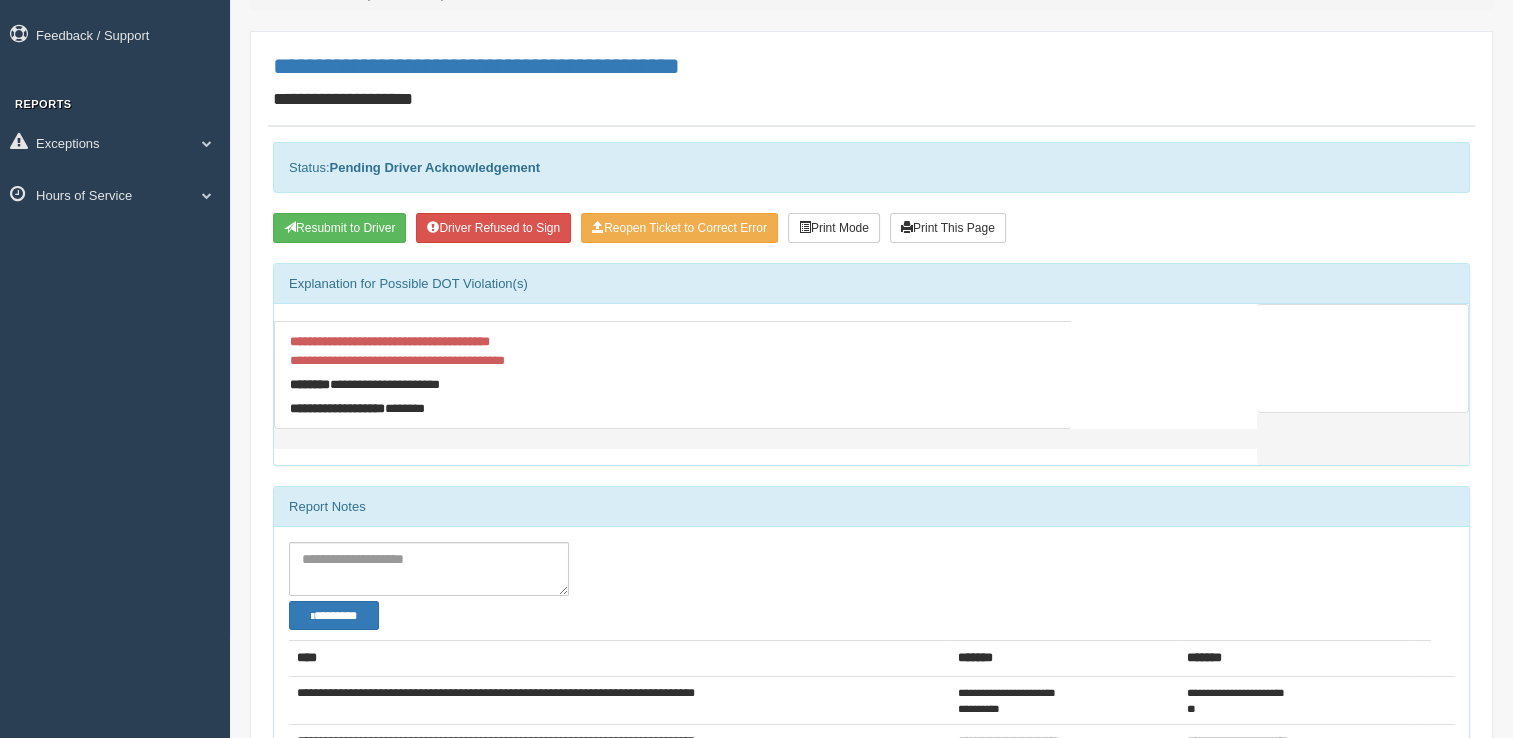 scroll, scrollTop: 0, scrollLeft: 0, axis: both 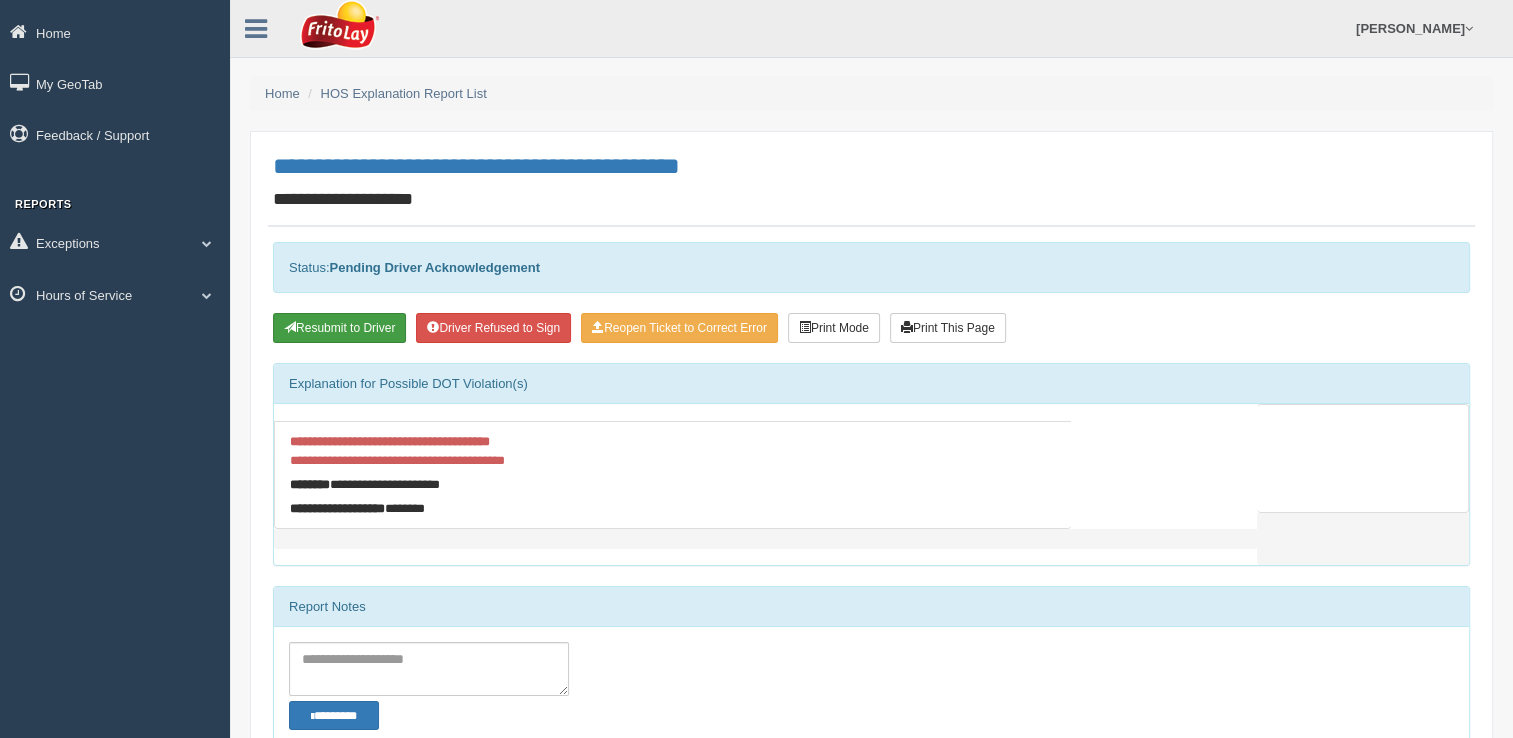 click on "Resubmit to Driver" at bounding box center (339, 328) 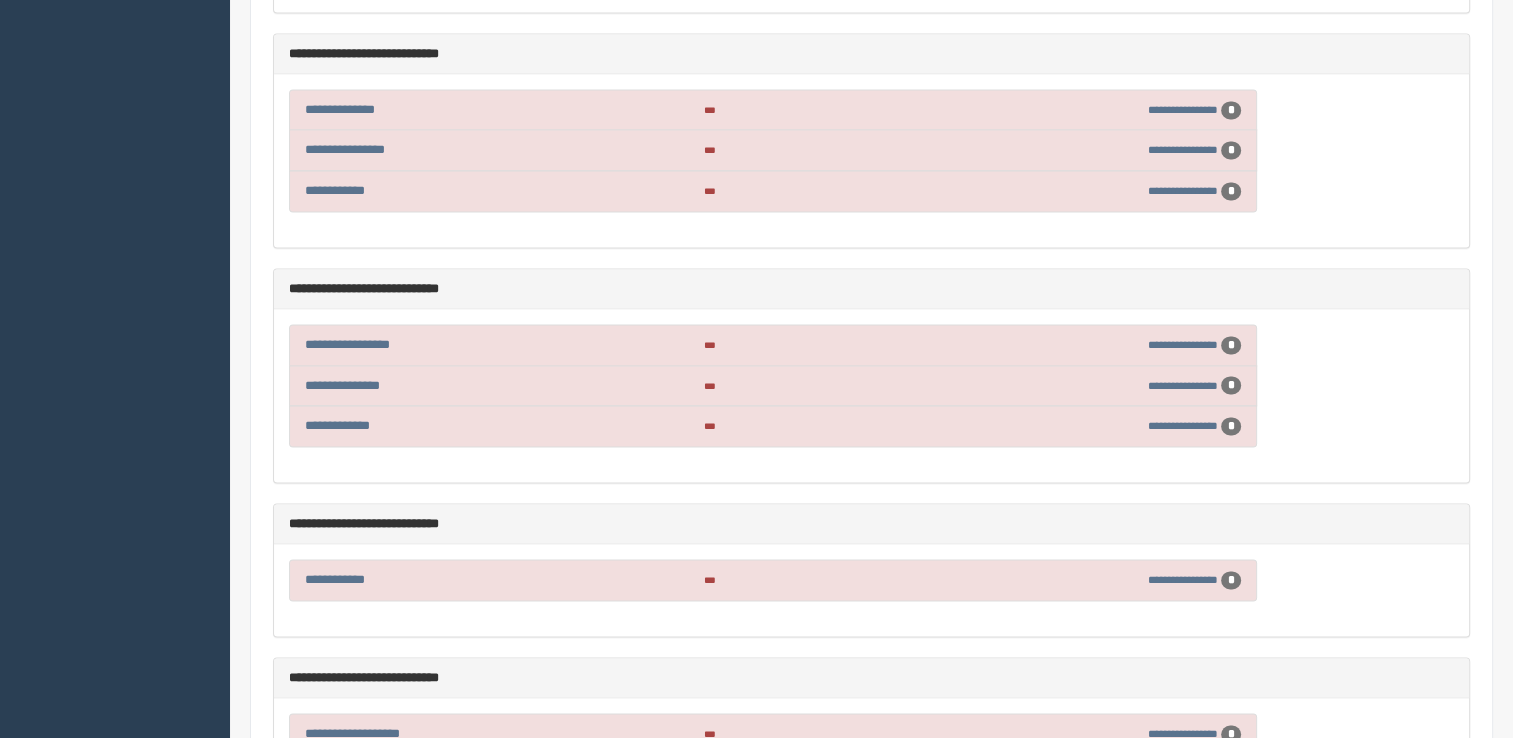 scroll, scrollTop: 3400, scrollLeft: 0, axis: vertical 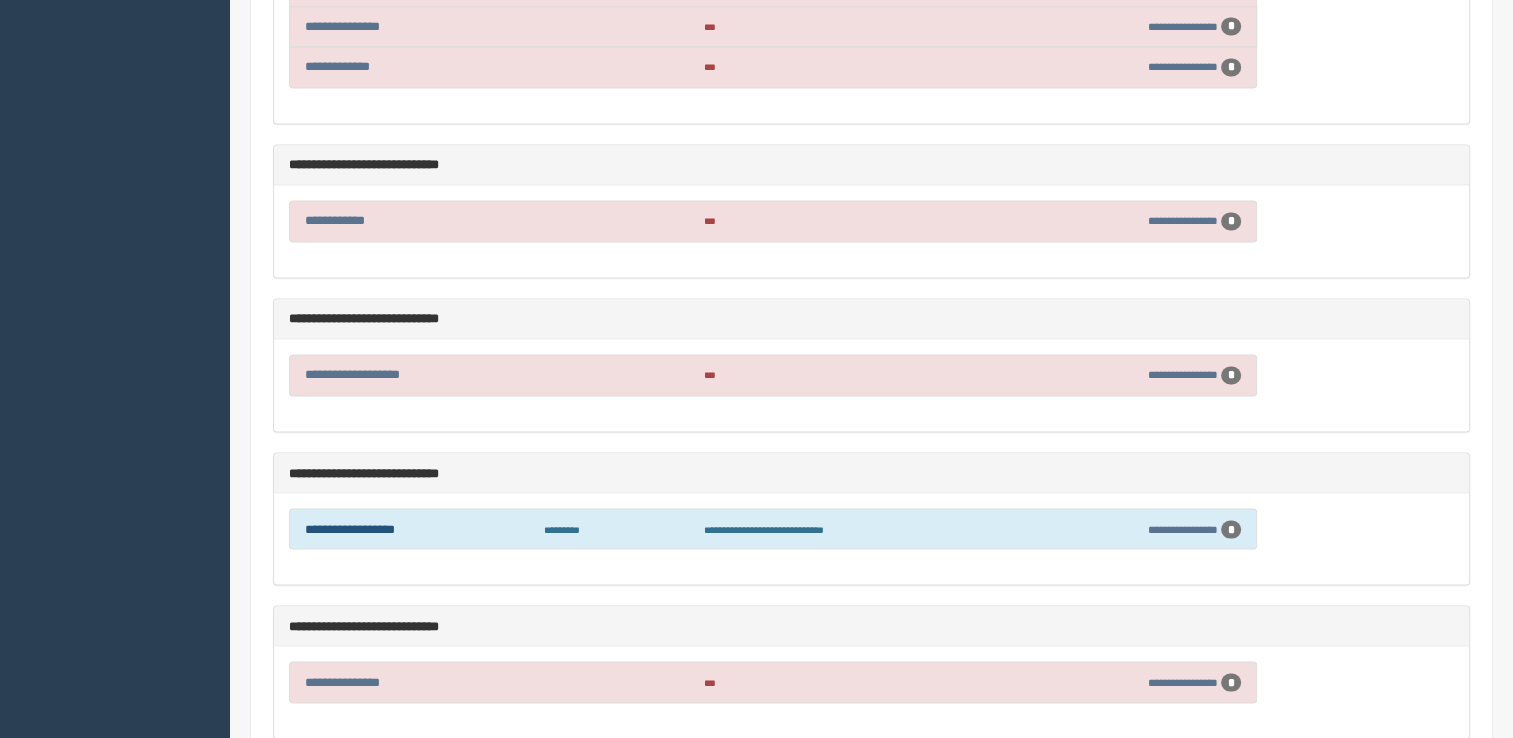 click on "**********" at bounding box center (350, 528) 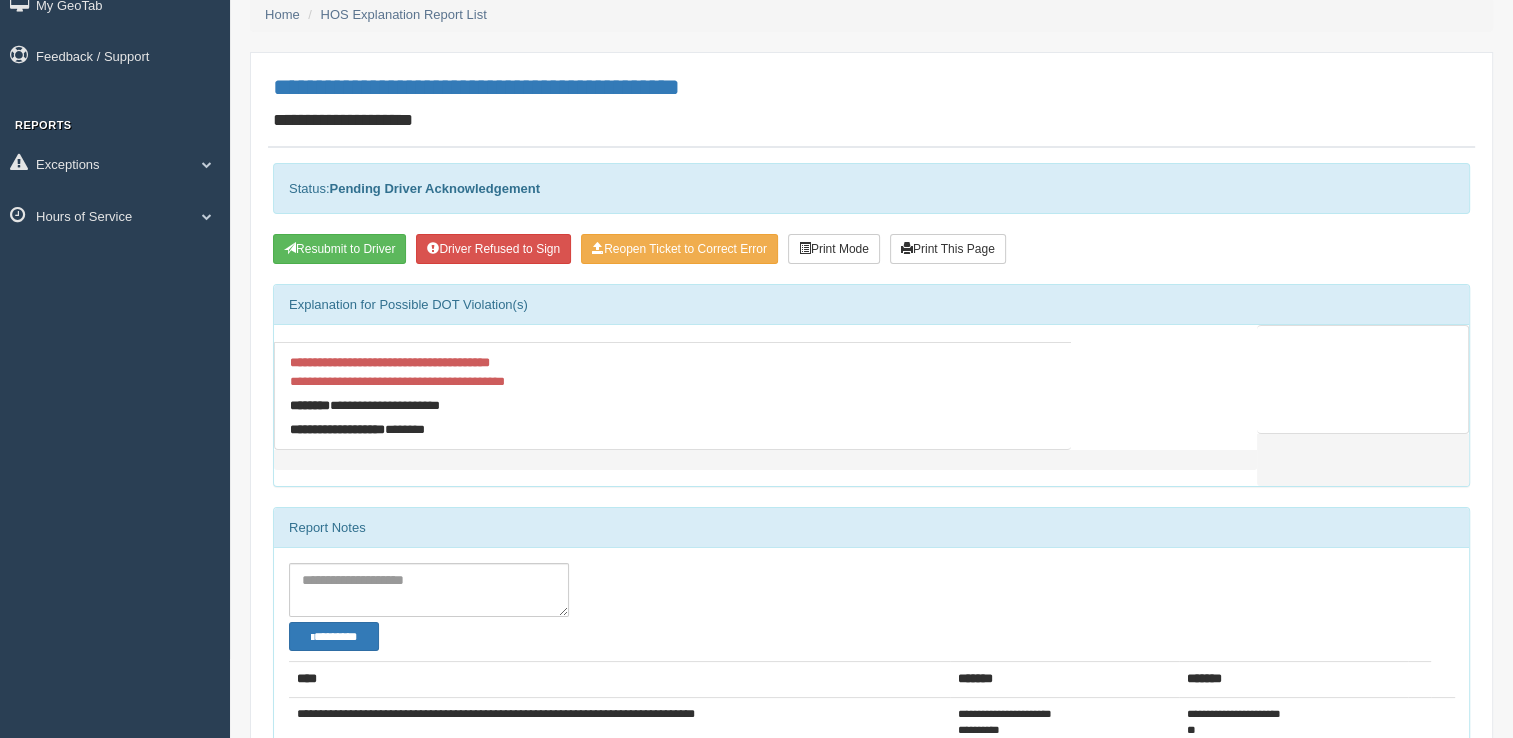 scroll, scrollTop: 0, scrollLeft: 0, axis: both 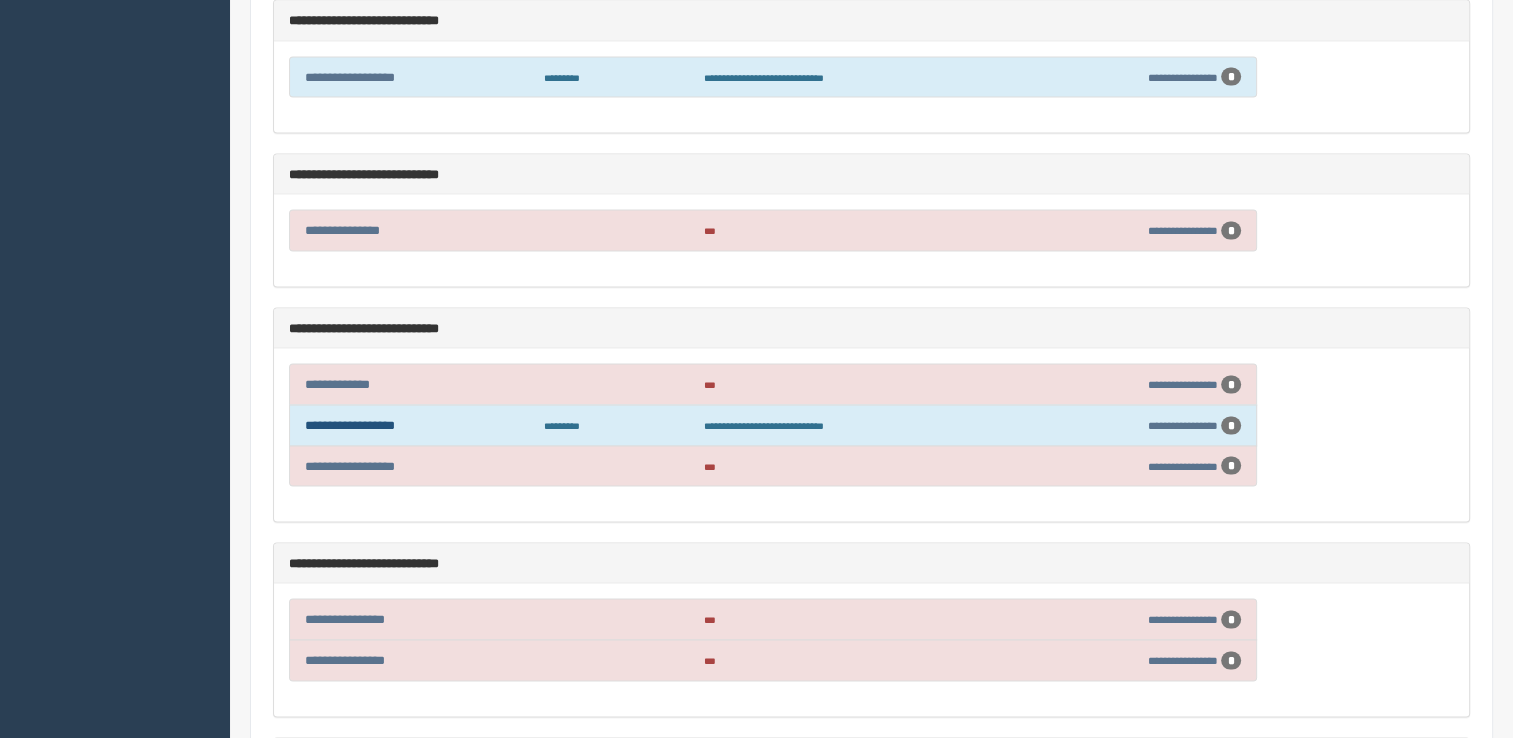 click on "**********" at bounding box center [350, 425] 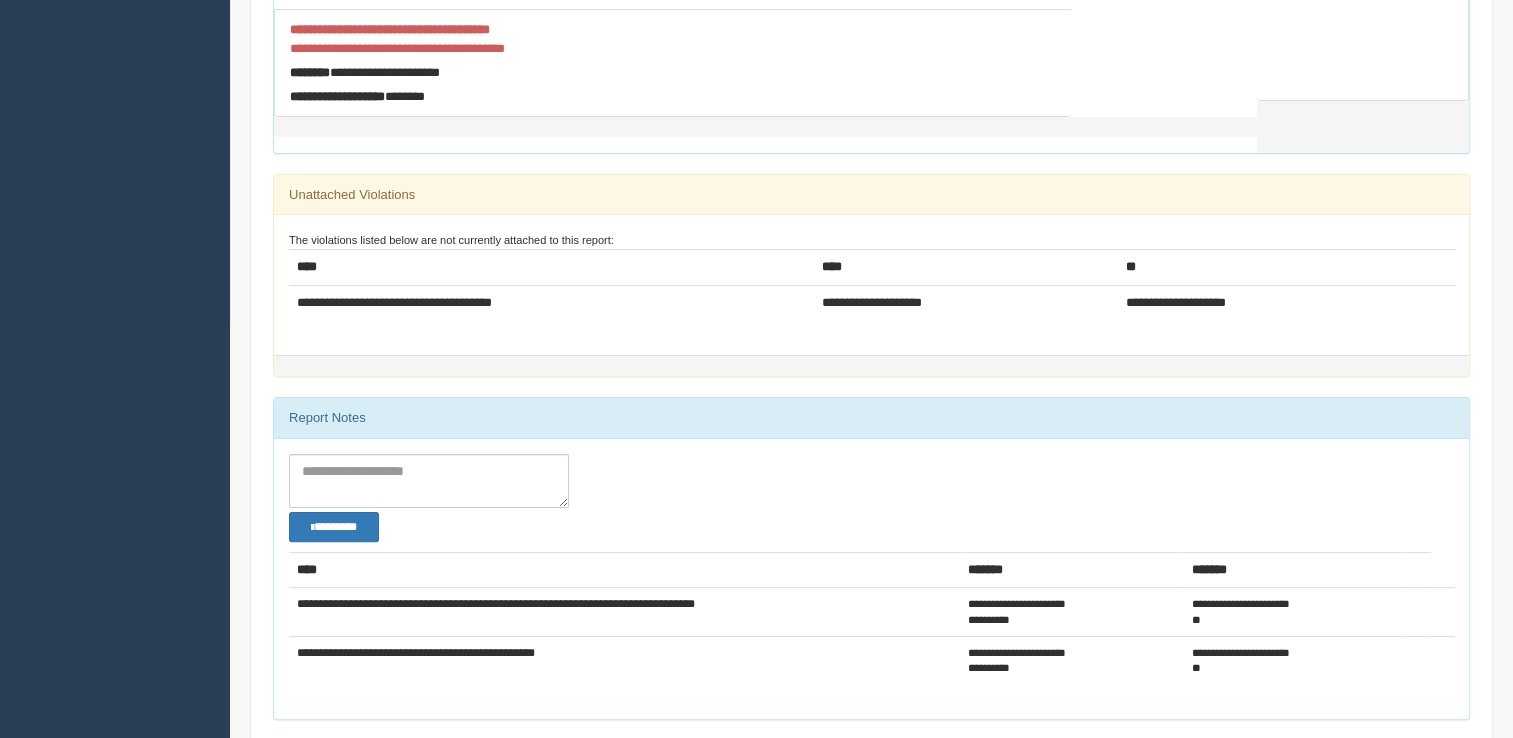 scroll, scrollTop: 200, scrollLeft: 0, axis: vertical 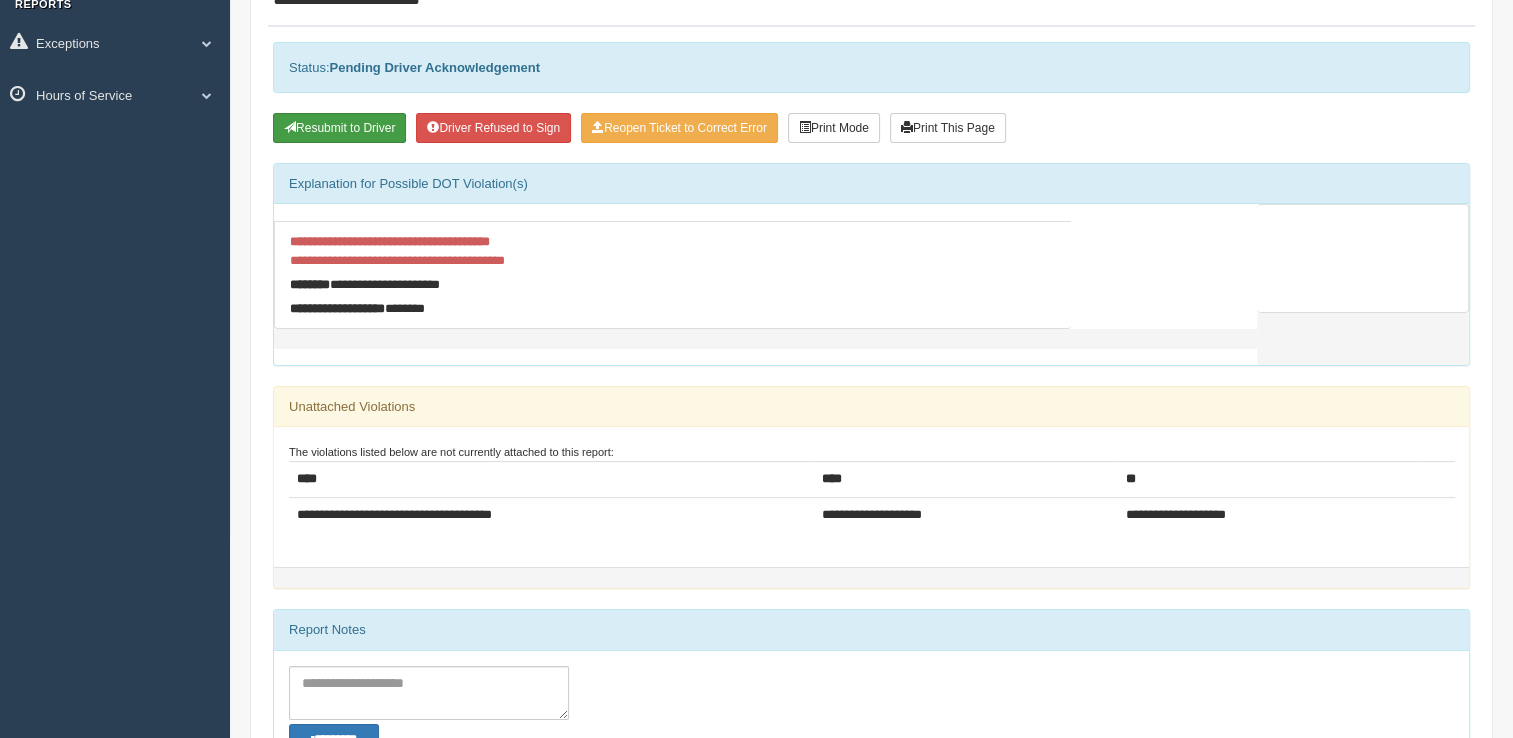 click on "Resubmit to Driver" at bounding box center (339, 128) 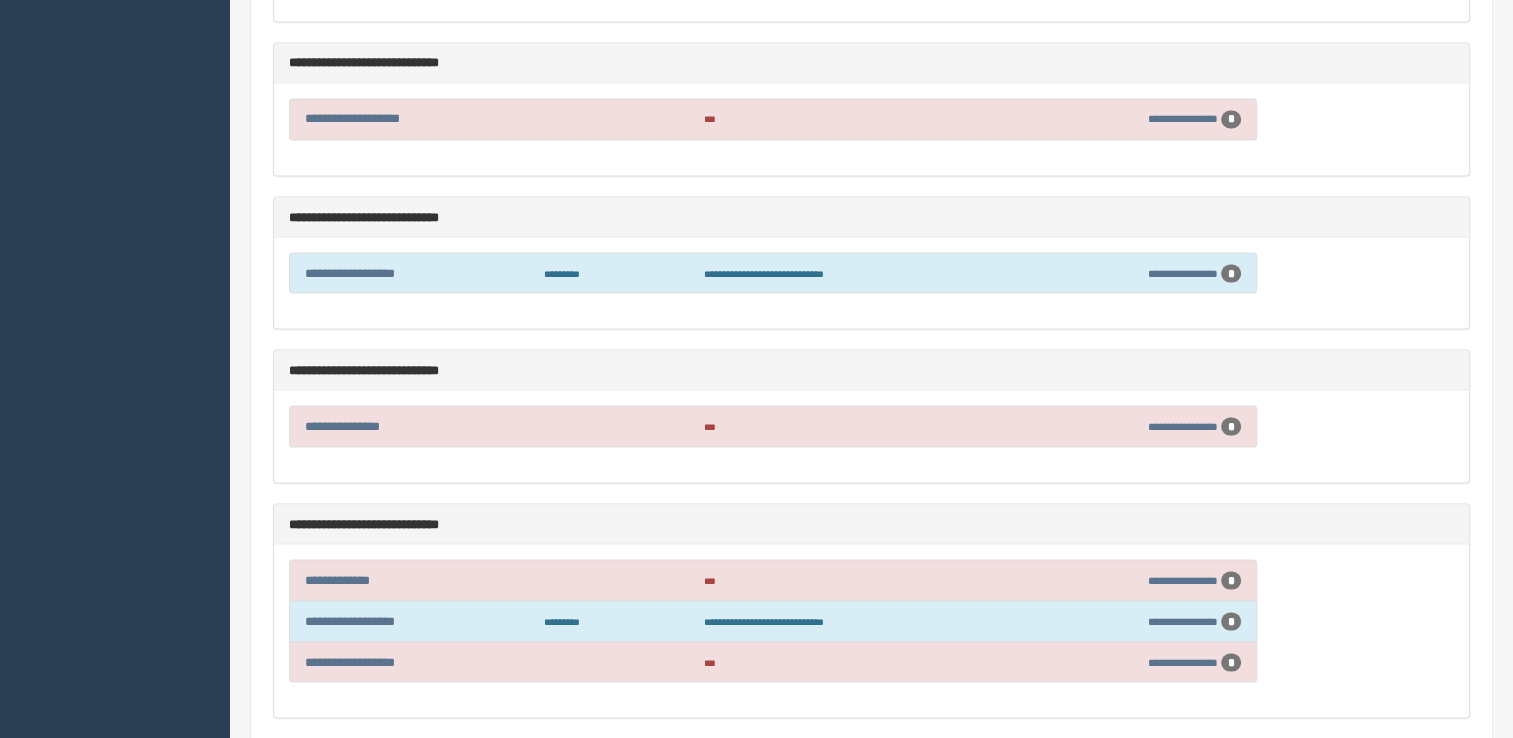 scroll, scrollTop: 3700, scrollLeft: 0, axis: vertical 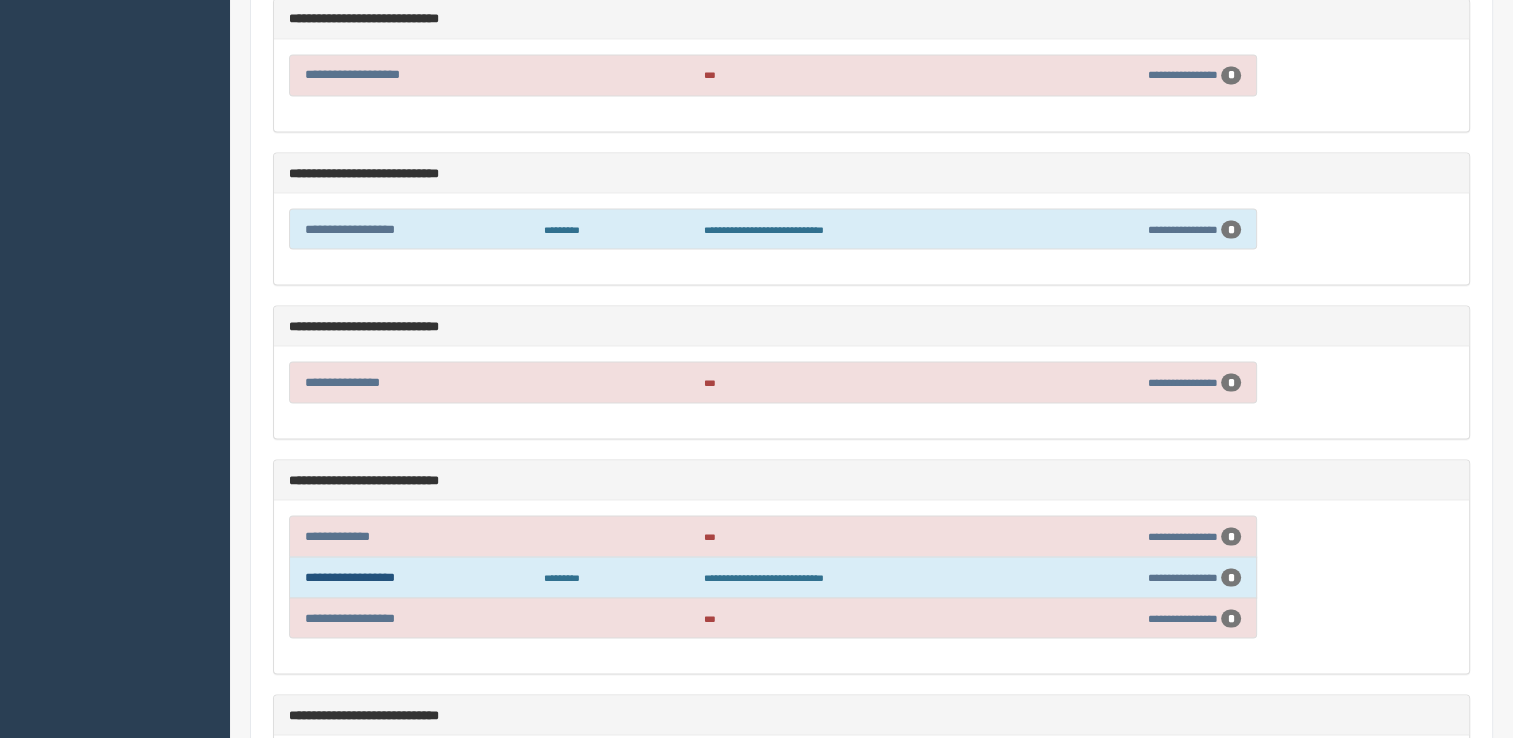 click on "**********" at bounding box center [350, 576] 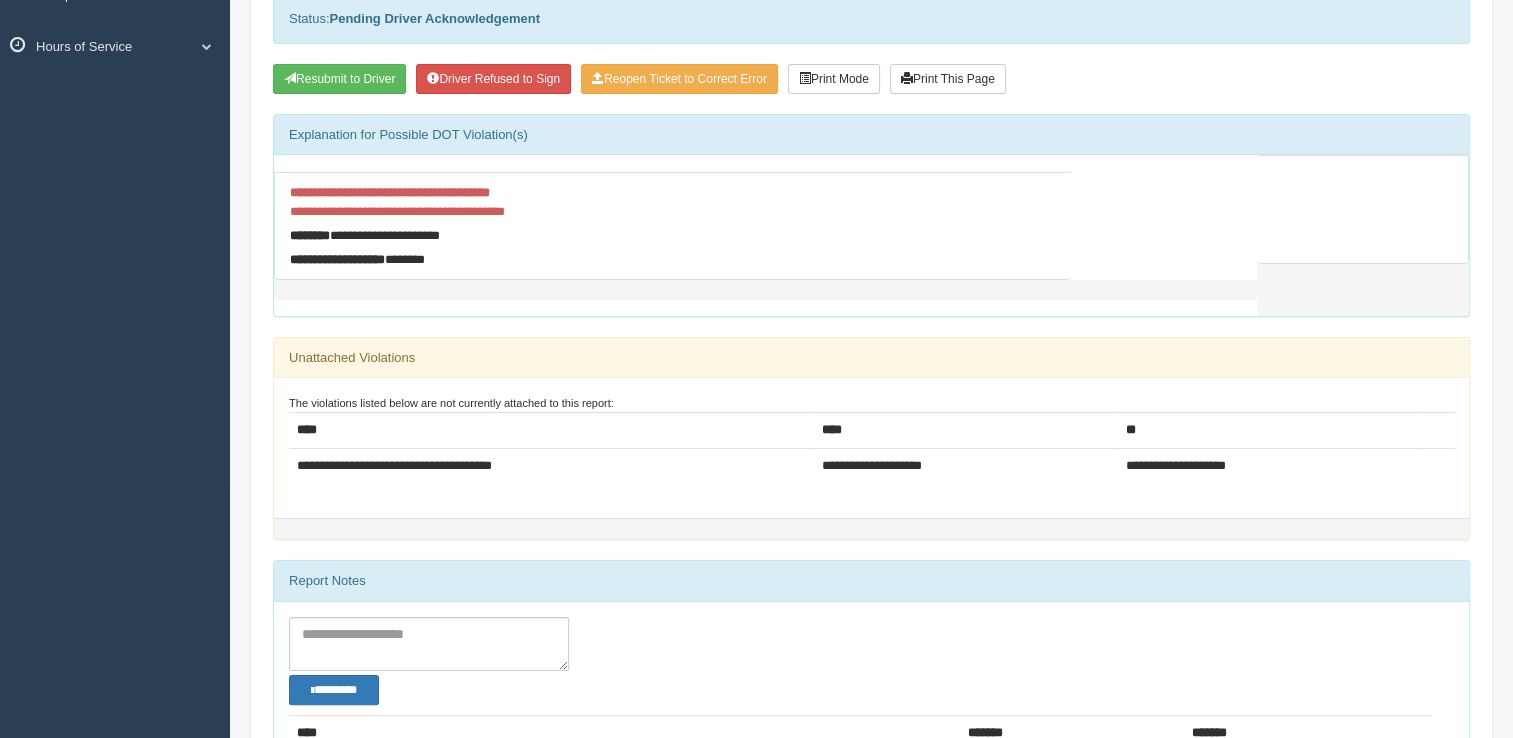 scroll, scrollTop: 0, scrollLeft: 0, axis: both 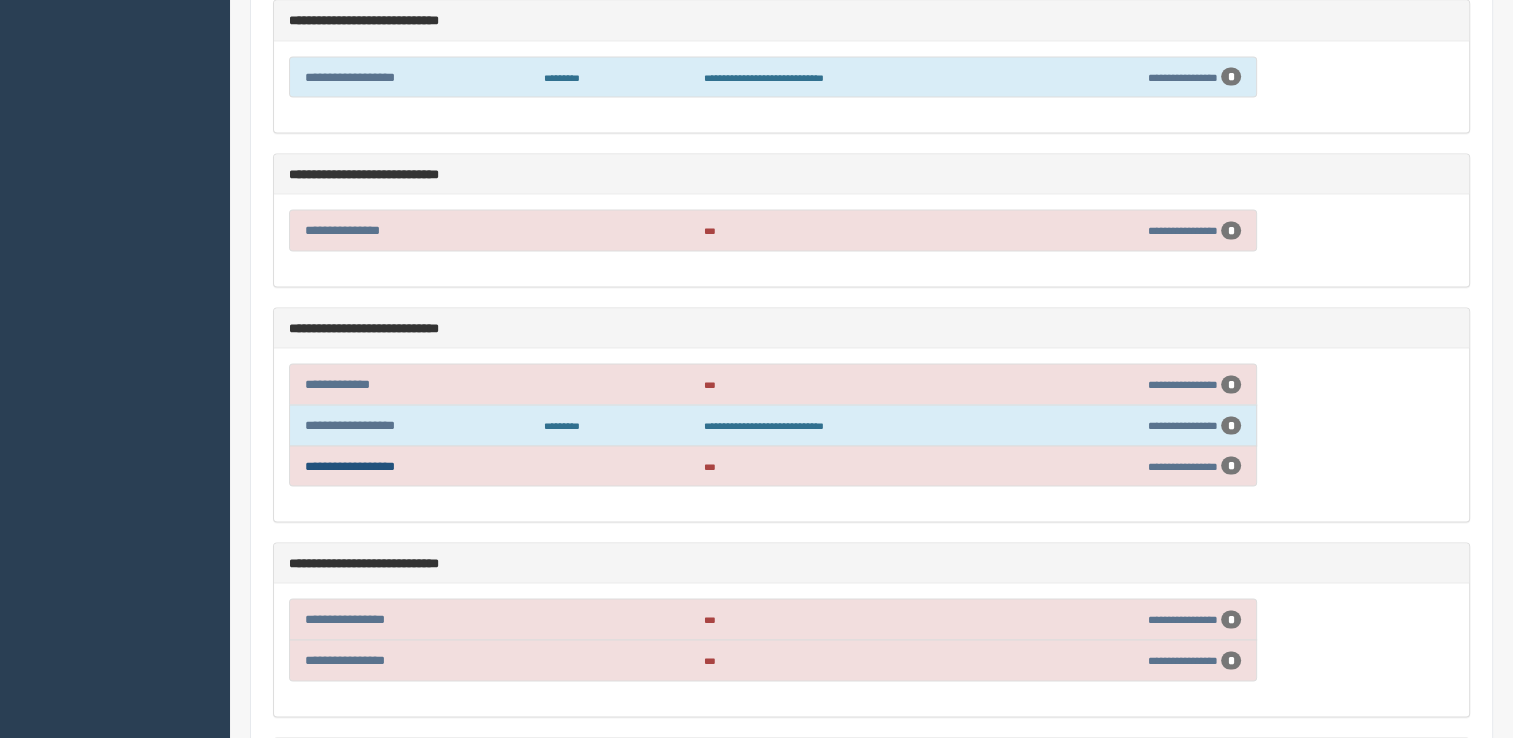 click on "**********" at bounding box center [350, 466] 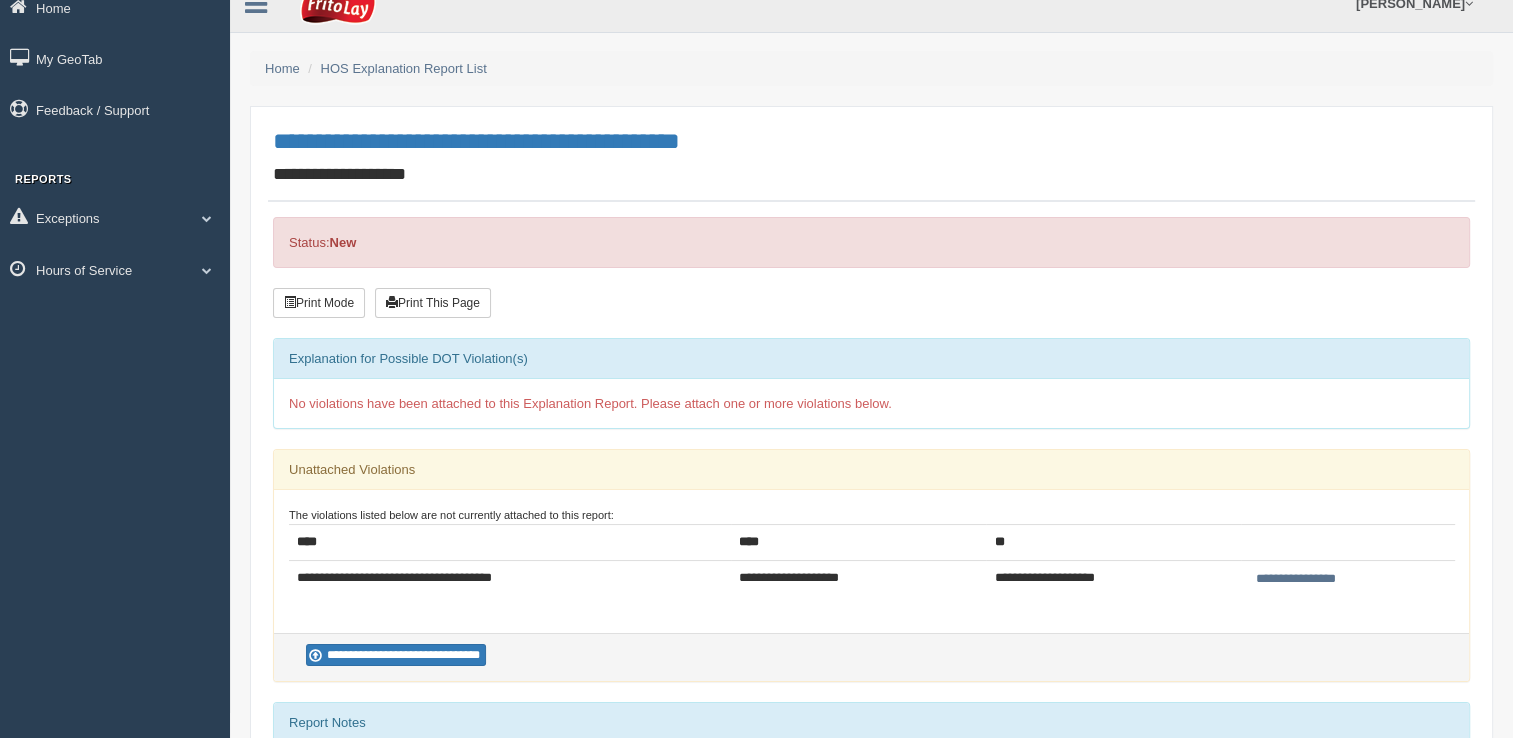 scroll, scrollTop: 100, scrollLeft: 0, axis: vertical 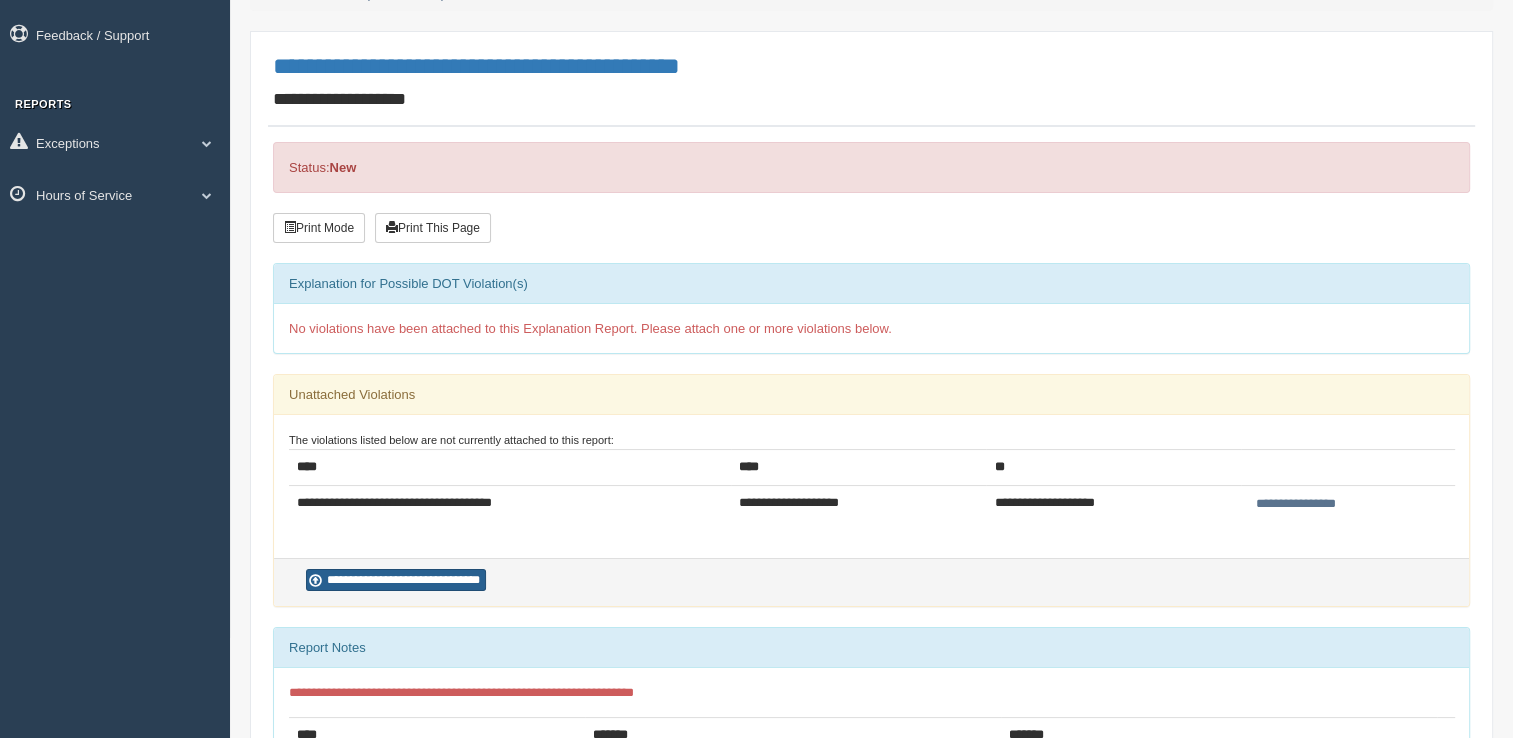 click on "**********" at bounding box center [396, 580] 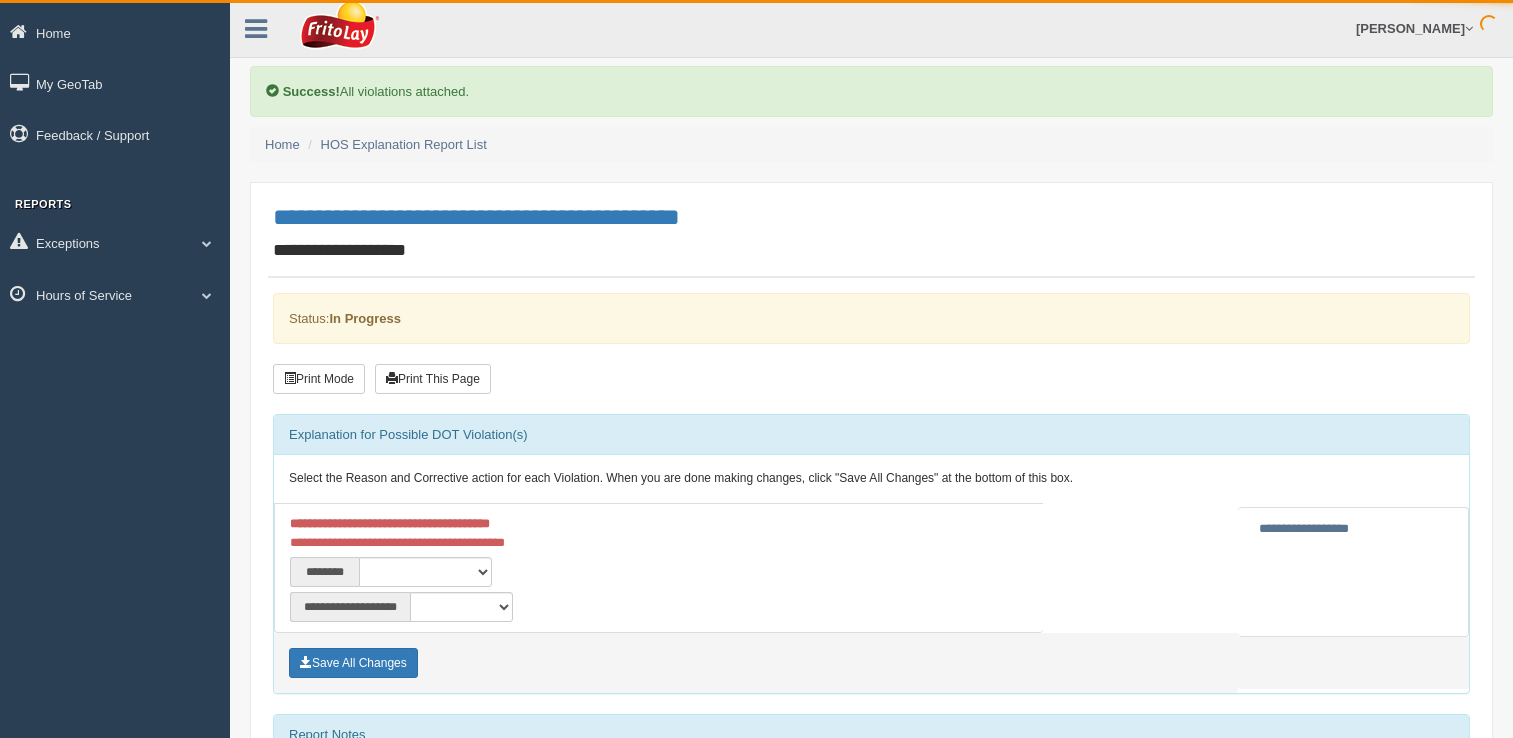 scroll, scrollTop: 0, scrollLeft: 0, axis: both 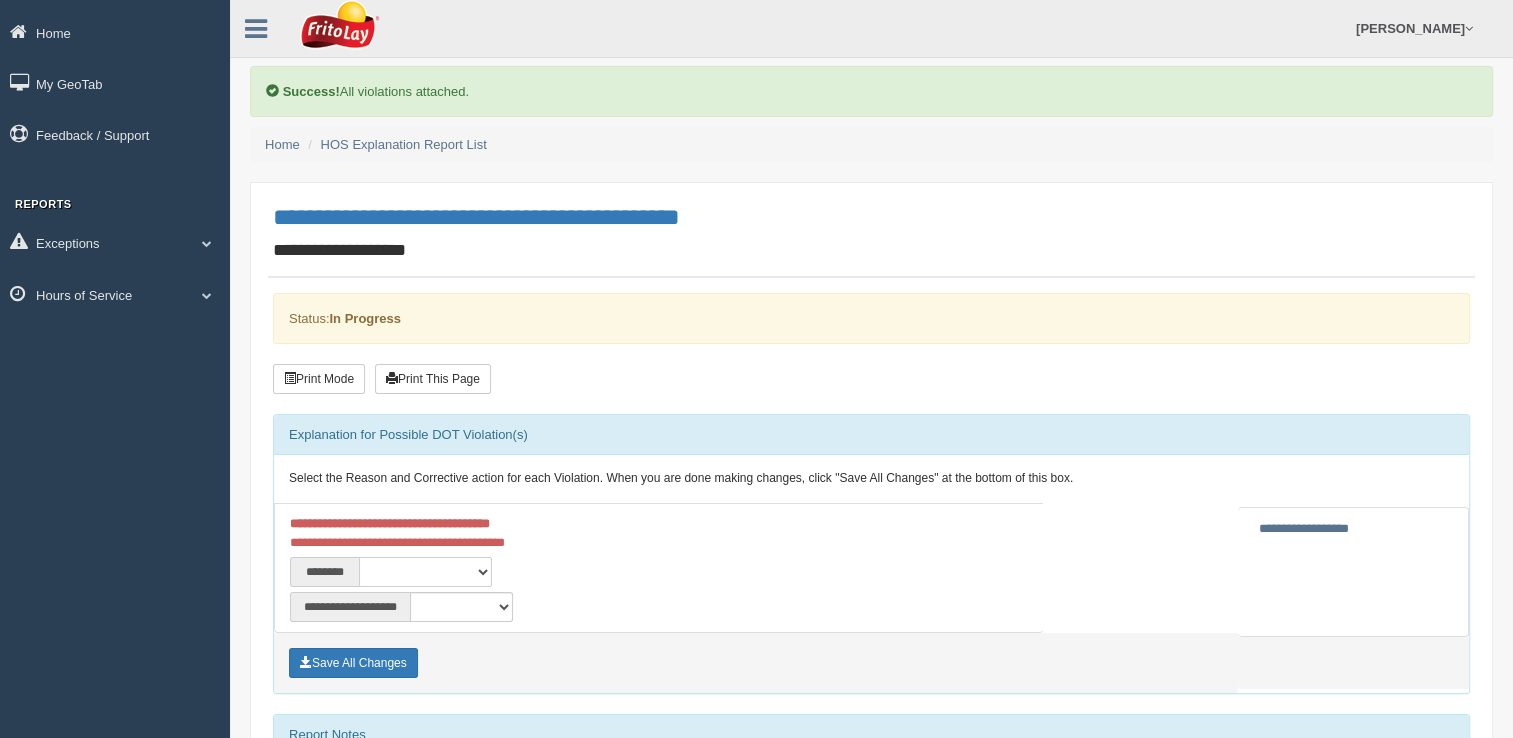 click on "**********" at bounding box center [425, 572] 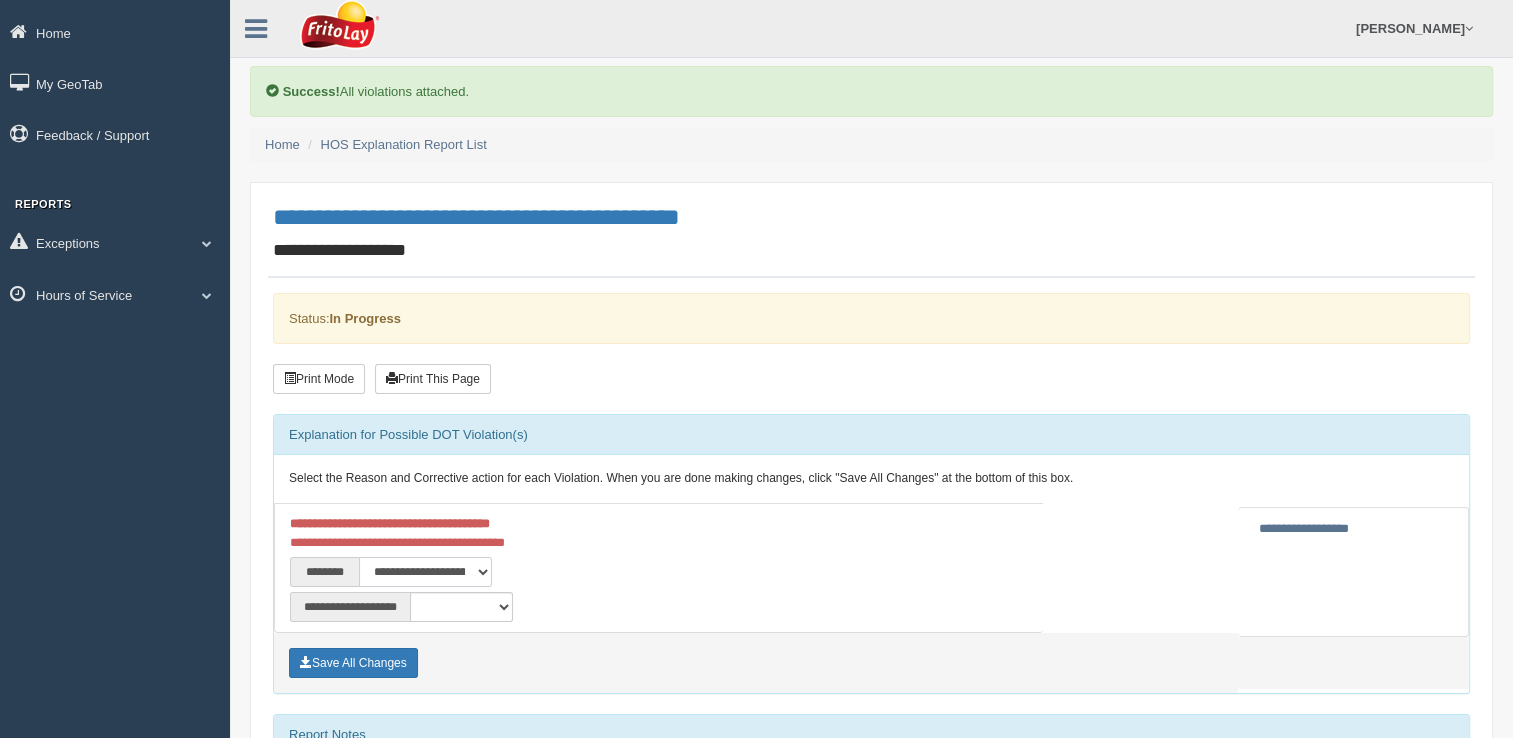 click on "**********" at bounding box center (425, 572) 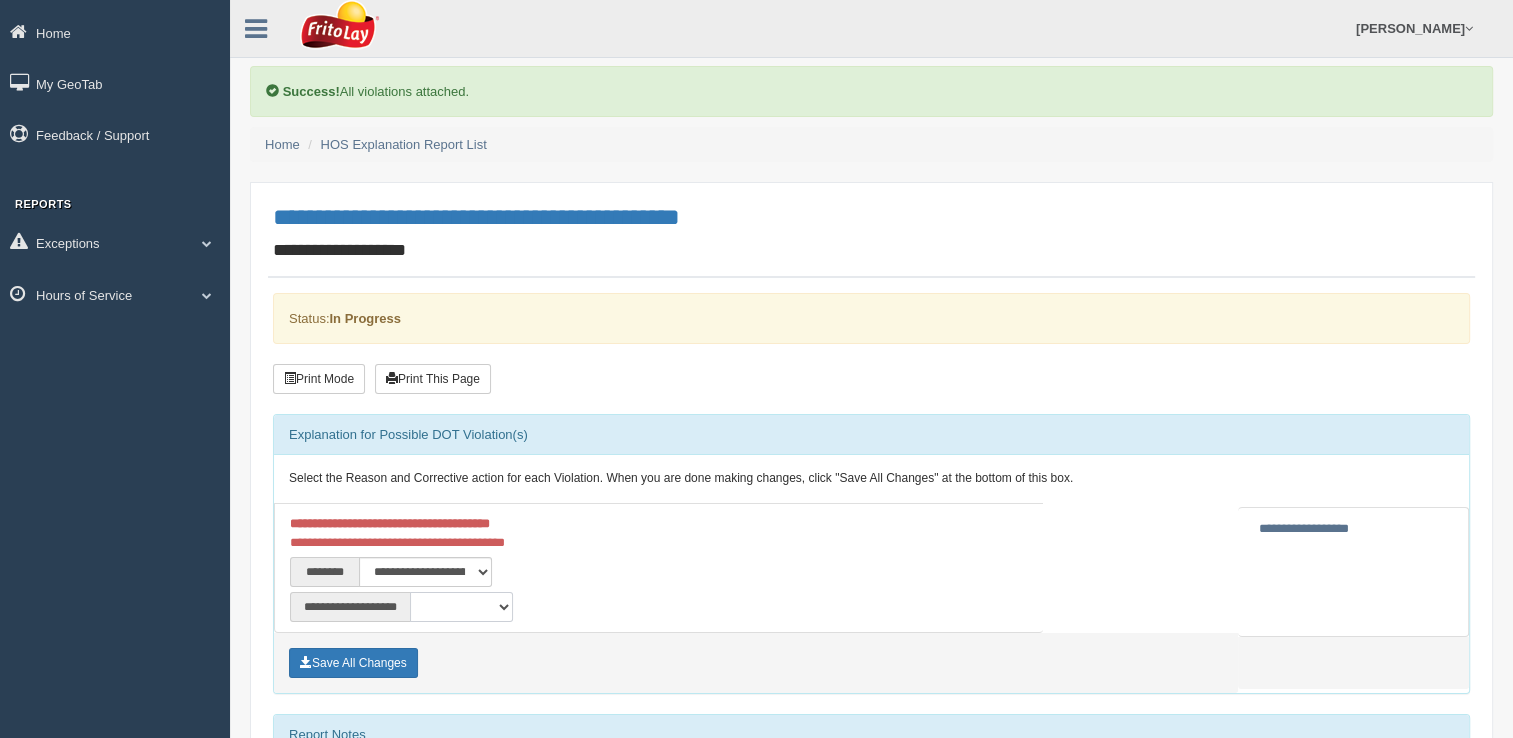 click on "**********" at bounding box center (461, 607) 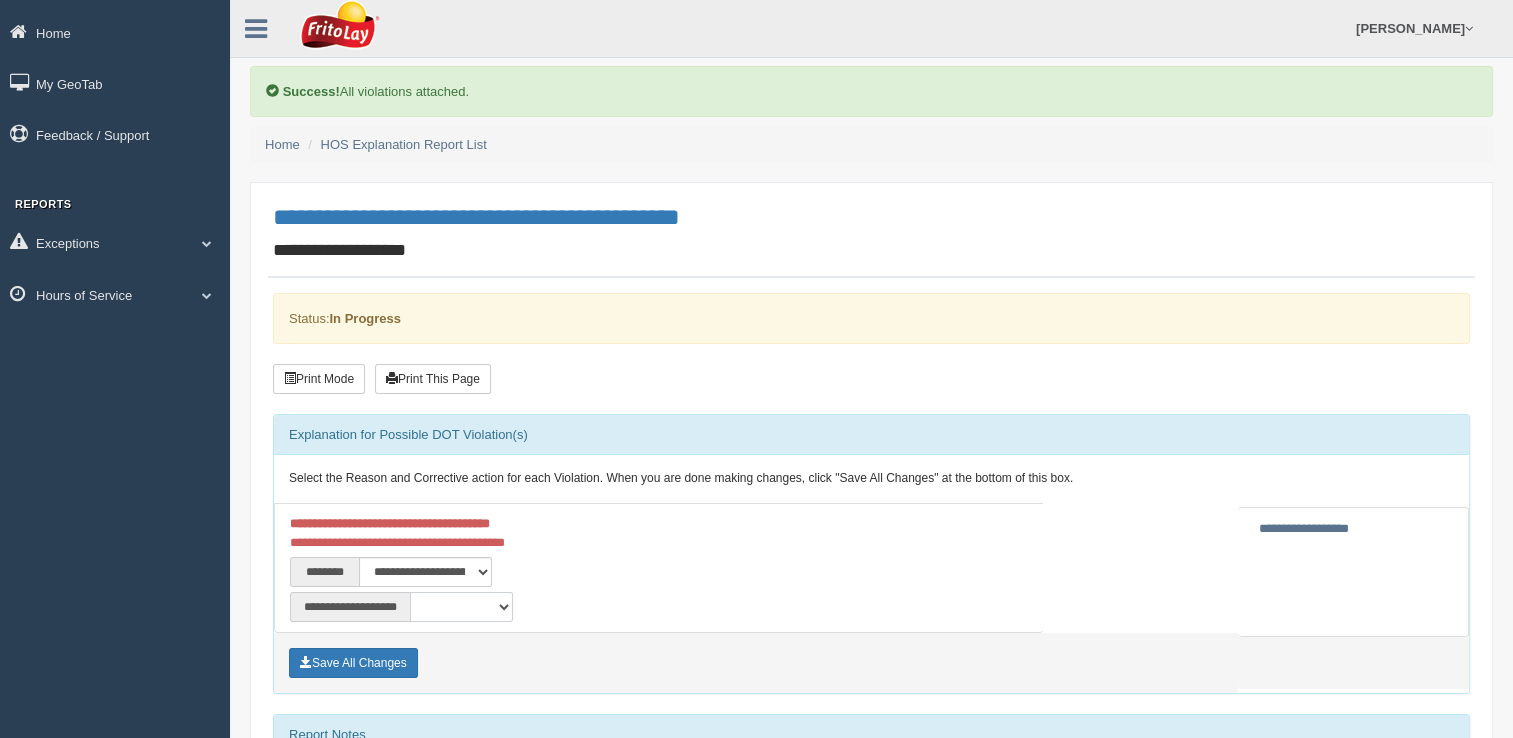 select on "**" 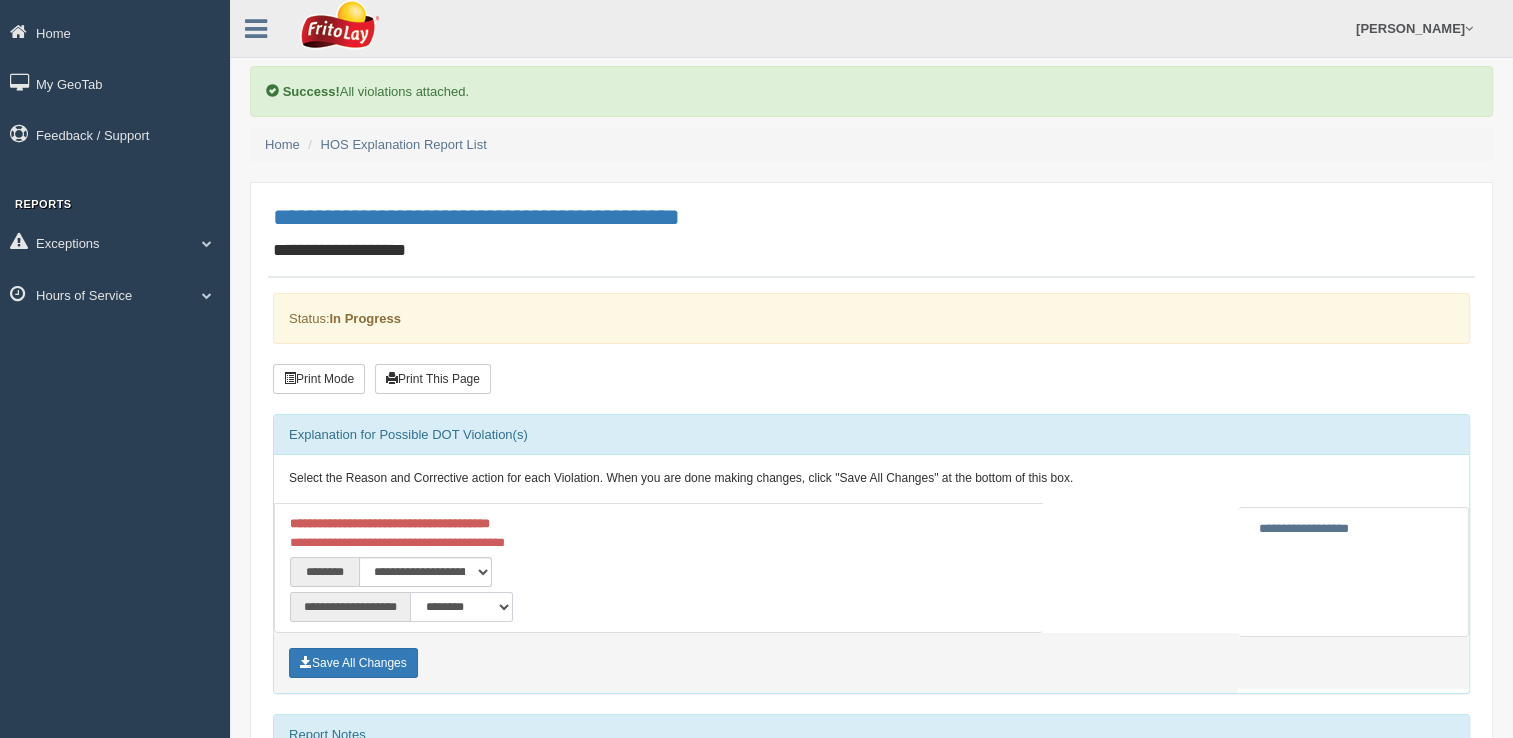 click on "**********" at bounding box center [461, 607] 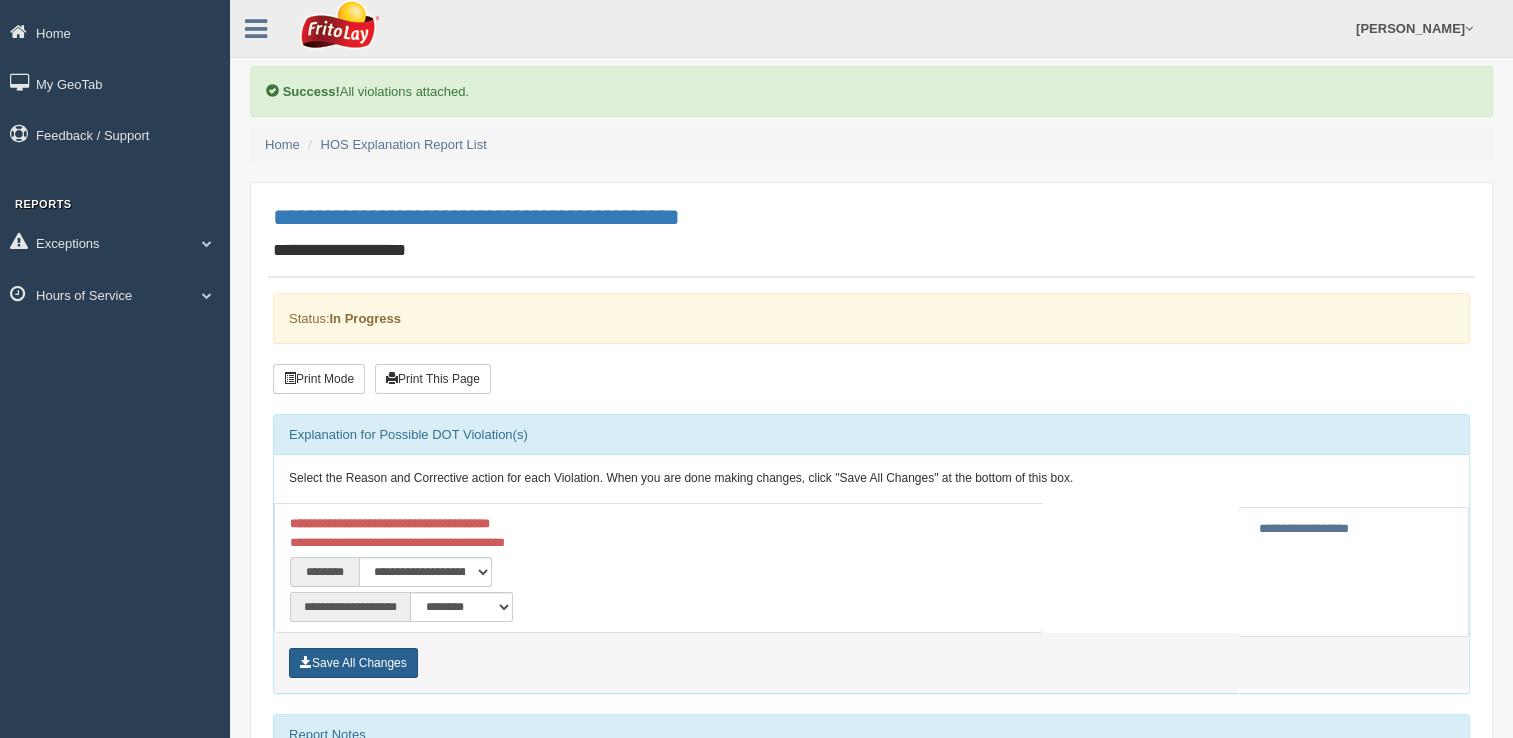 click on "Save All Changes" at bounding box center (353, 663) 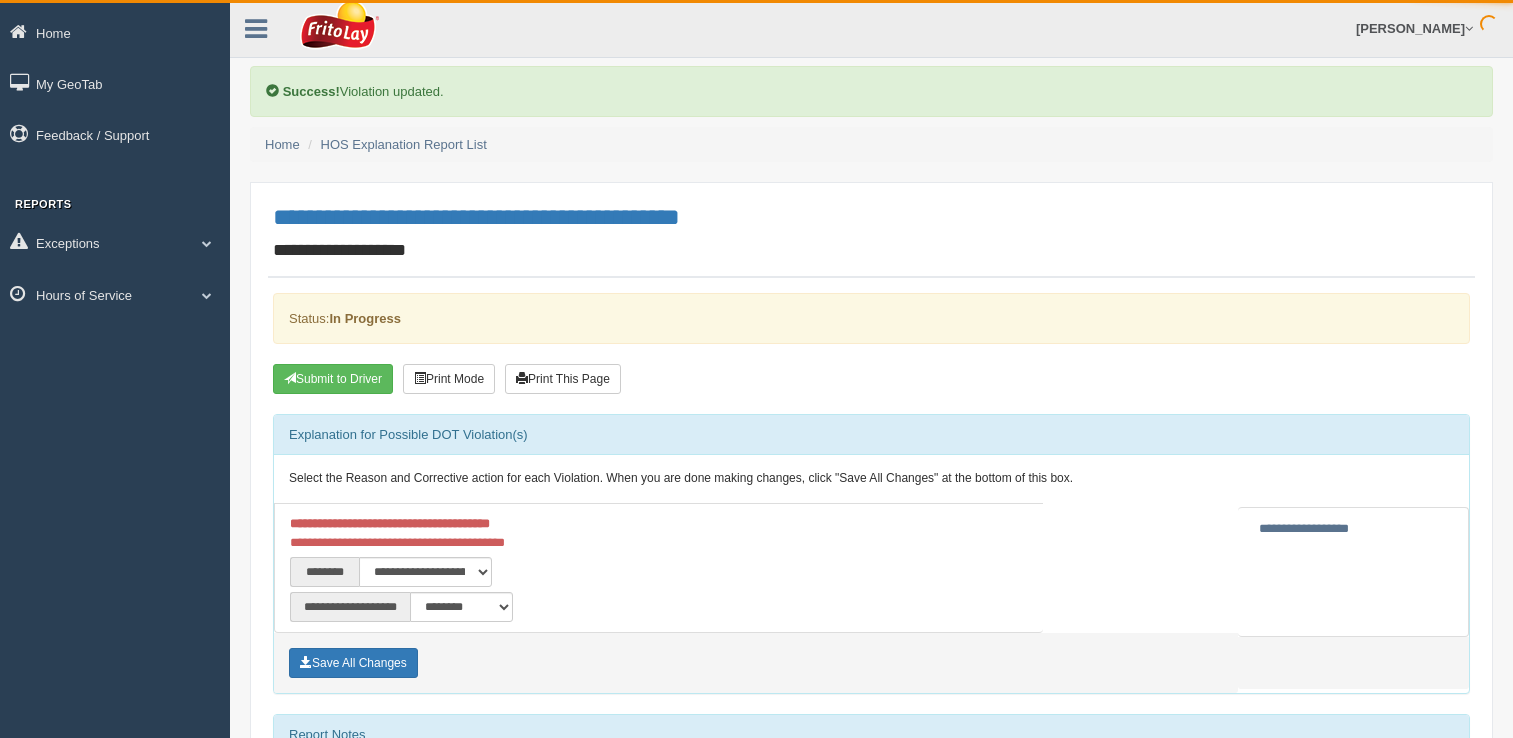 scroll, scrollTop: 0, scrollLeft: 0, axis: both 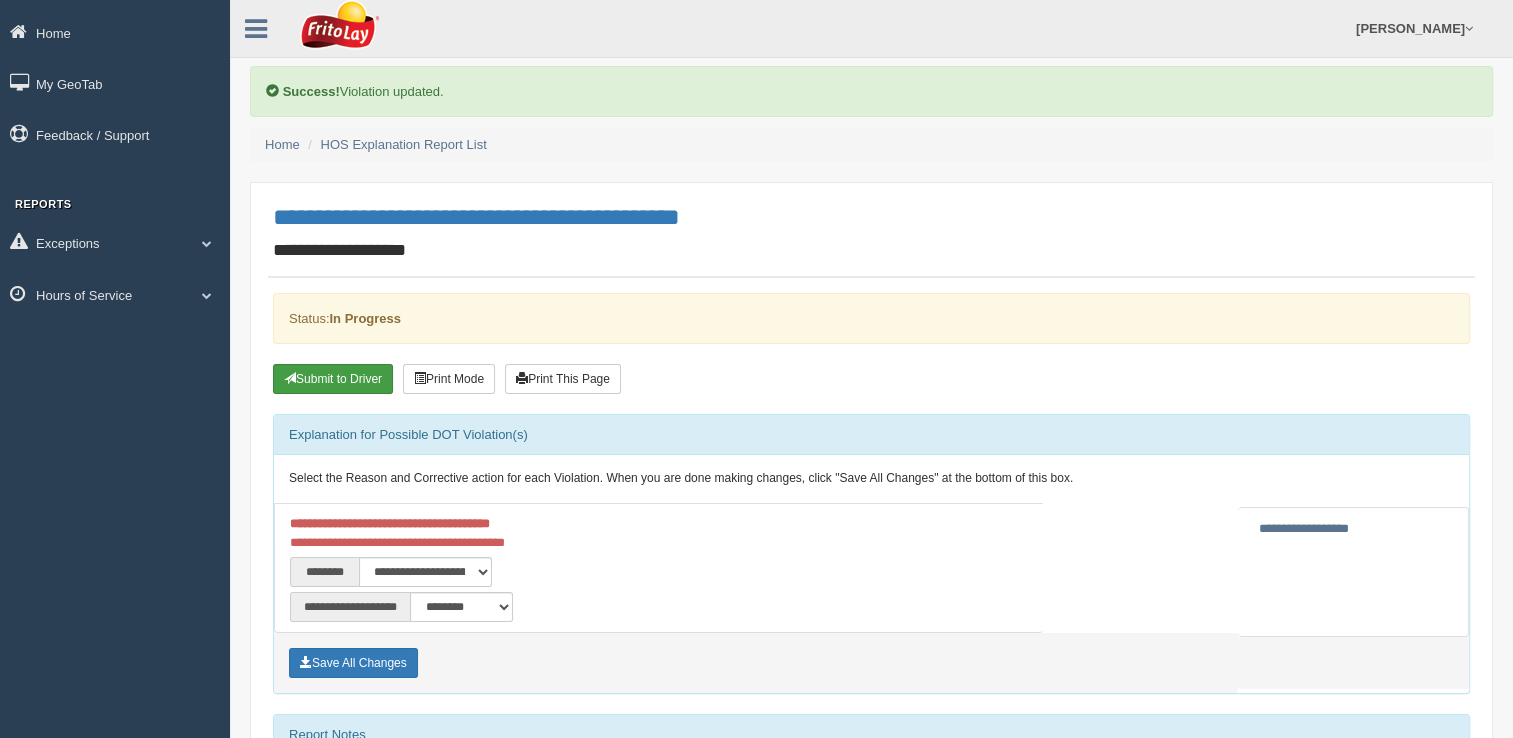 click on "Submit to Driver" at bounding box center [333, 379] 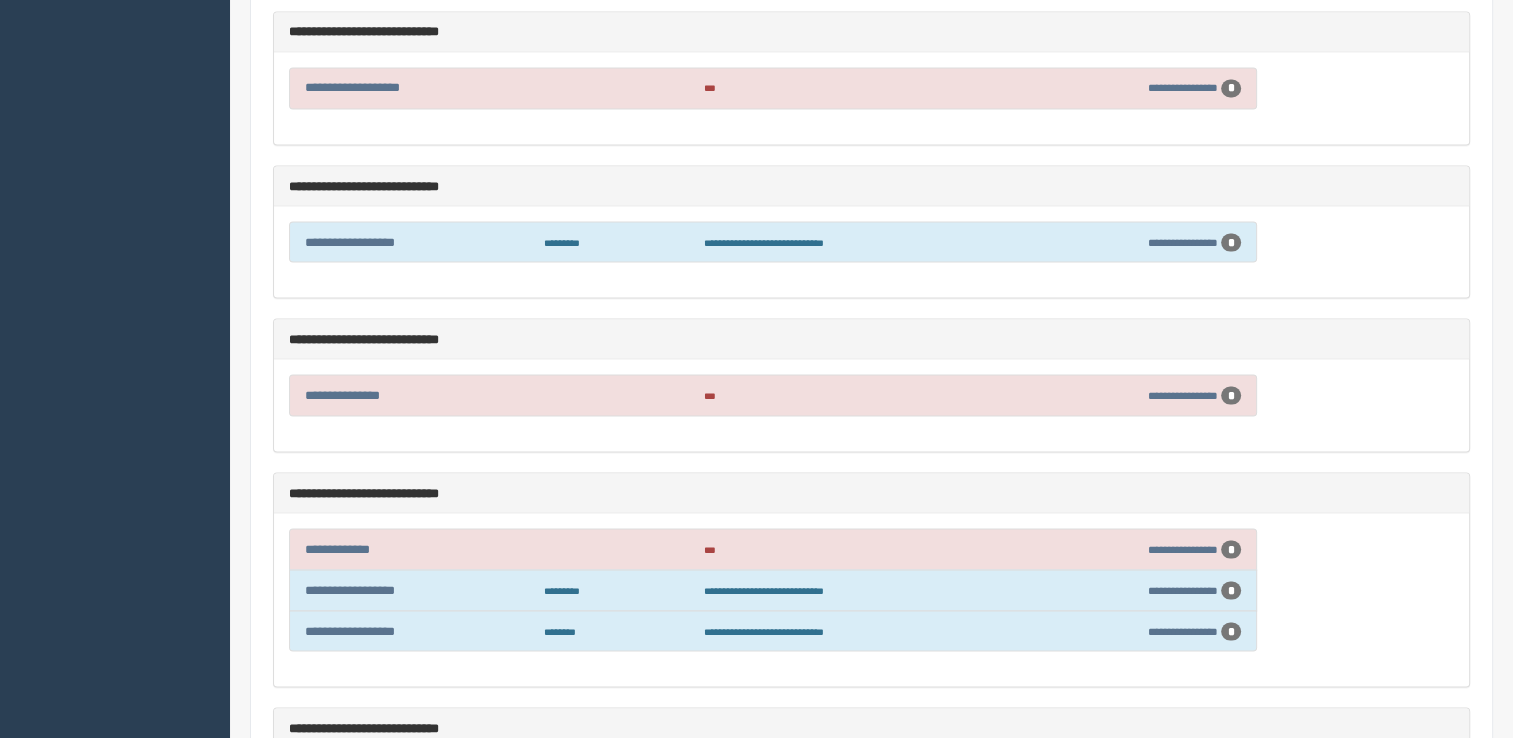 scroll, scrollTop: 3700, scrollLeft: 0, axis: vertical 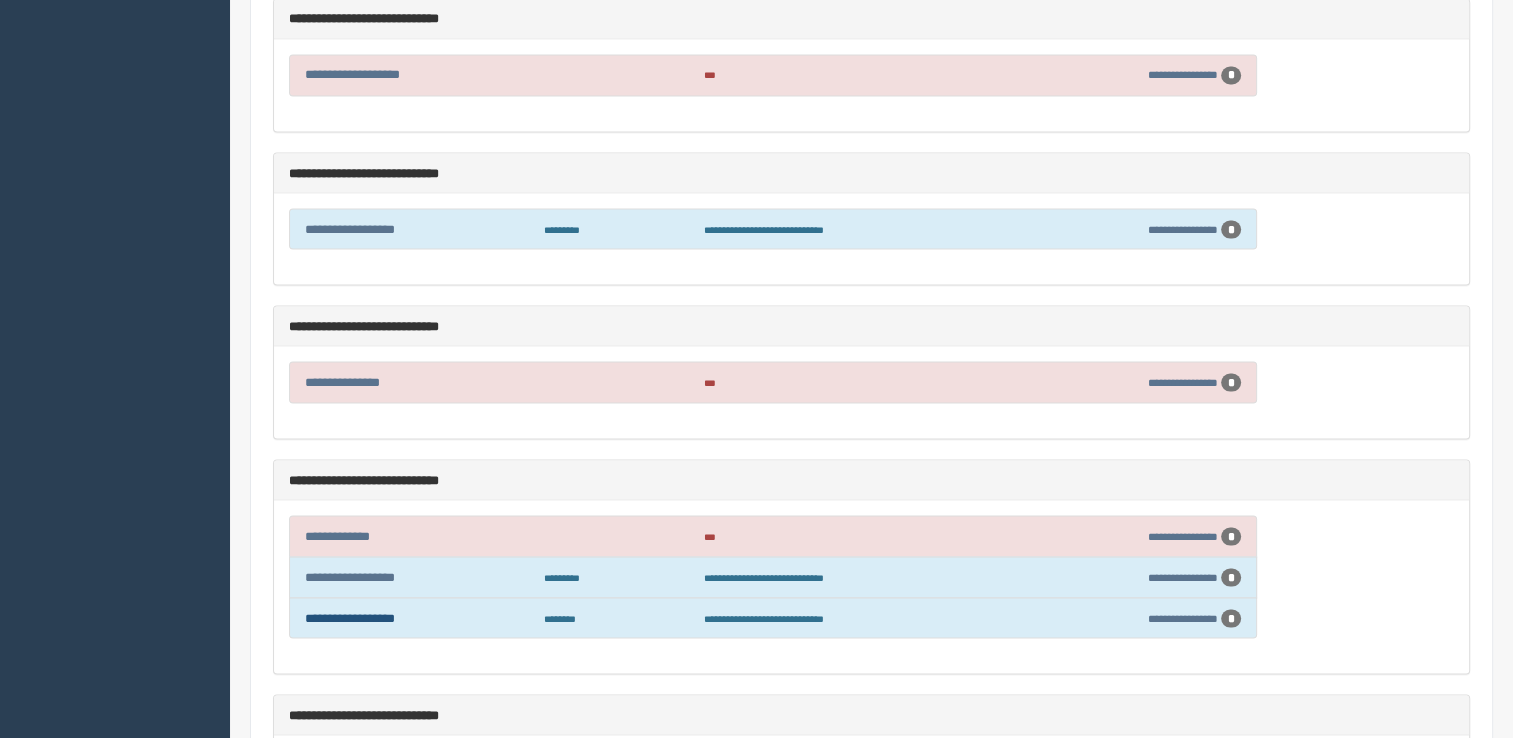 click on "**********" at bounding box center (350, 617) 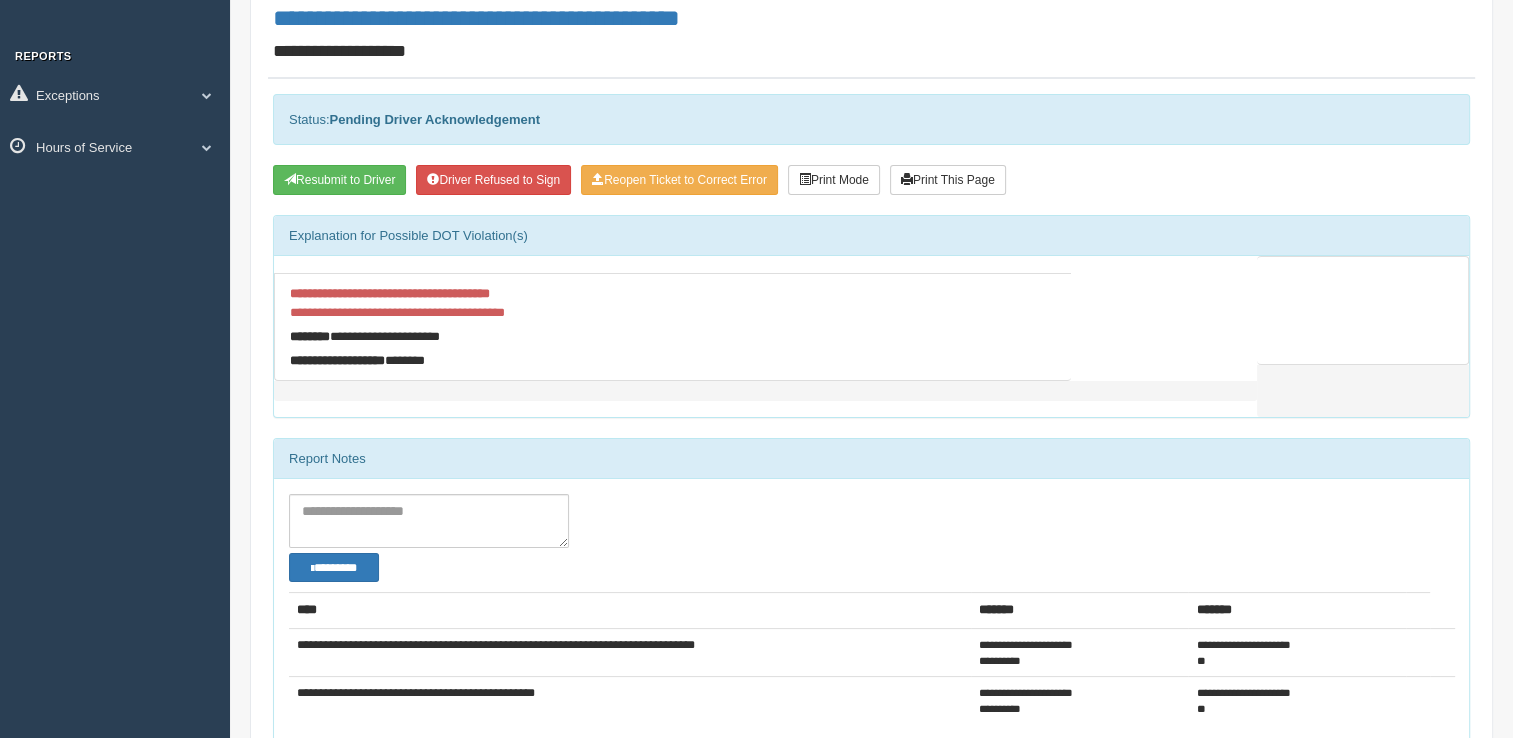 scroll, scrollTop: 0, scrollLeft: 0, axis: both 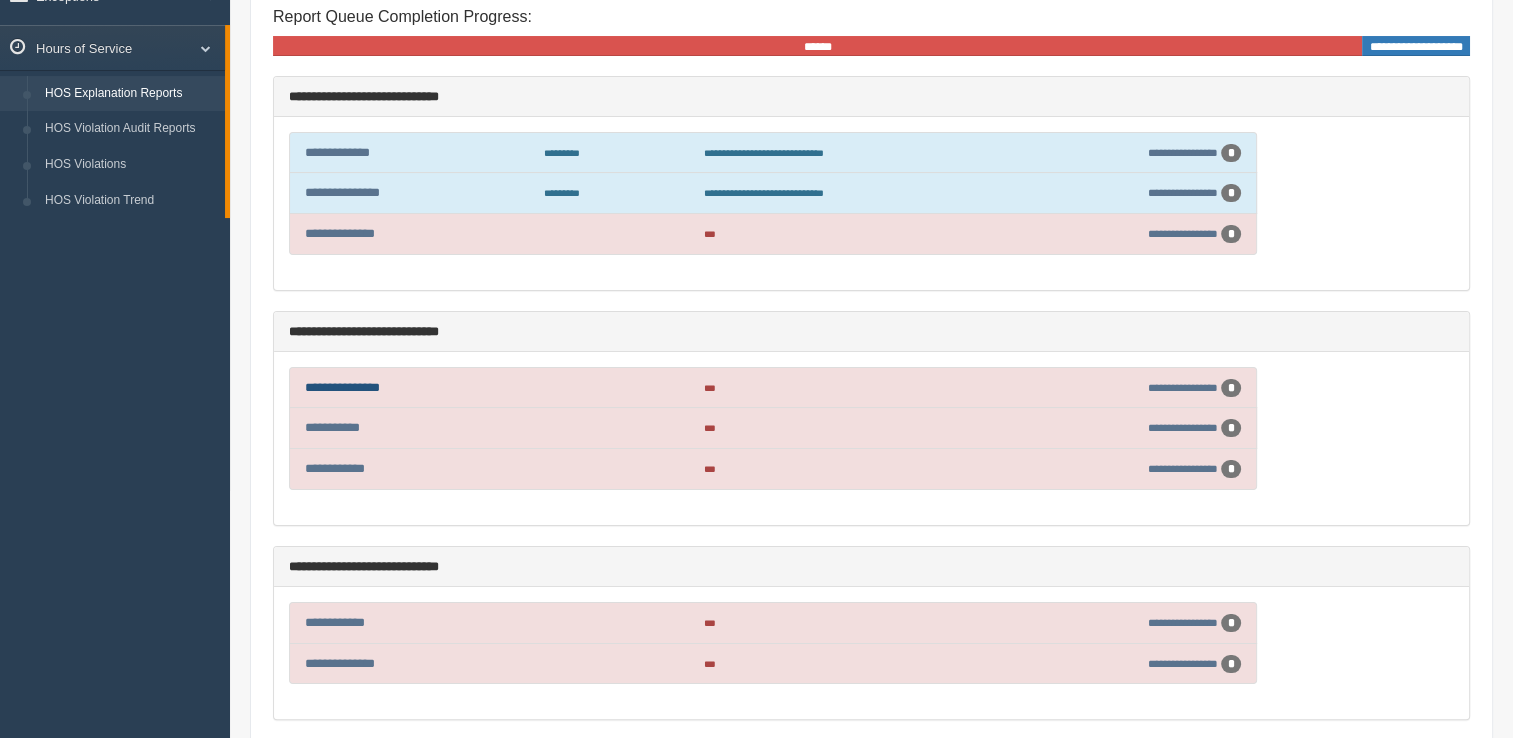 click on "**********" at bounding box center [342, 387] 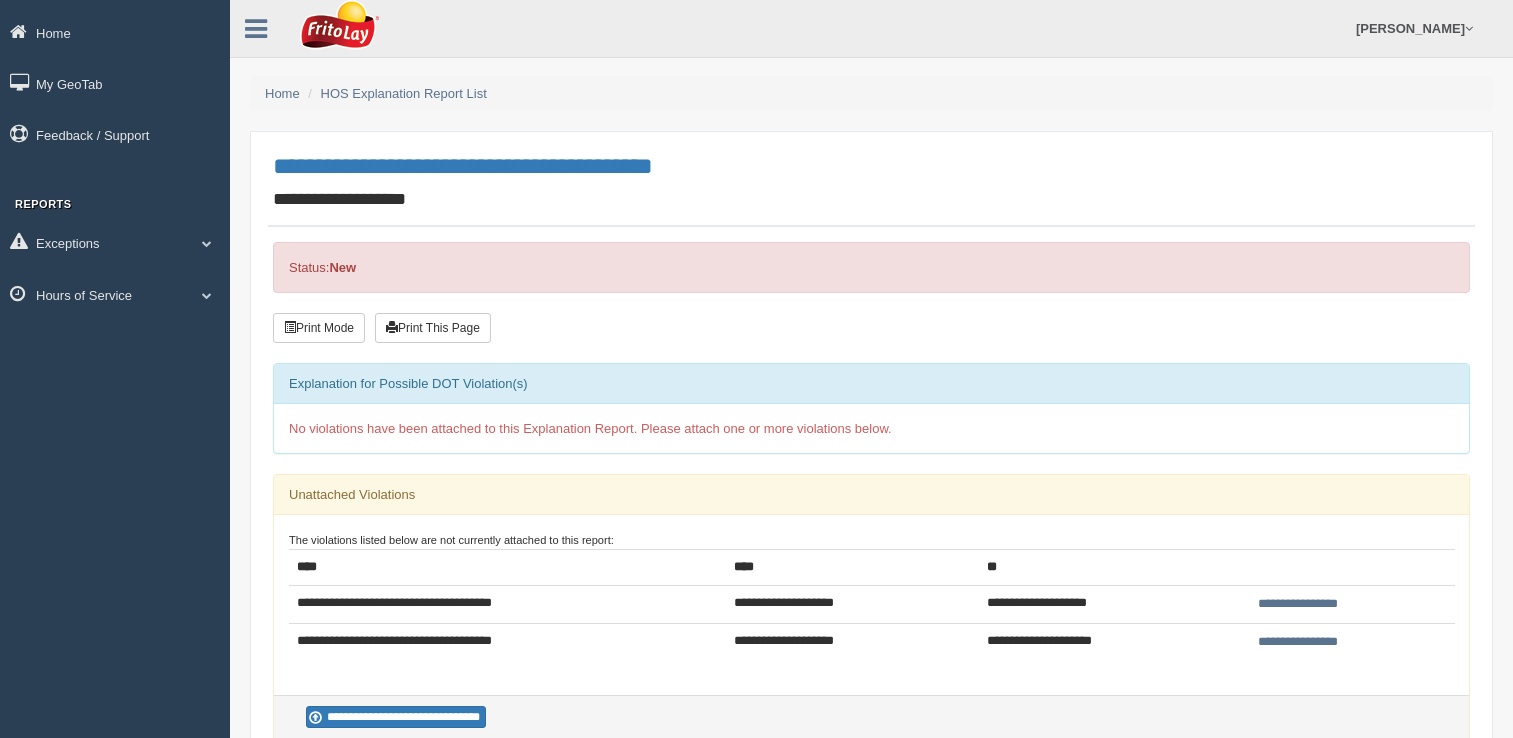 scroll, scrollTop: 0, scrollLeft: 0, axis: both 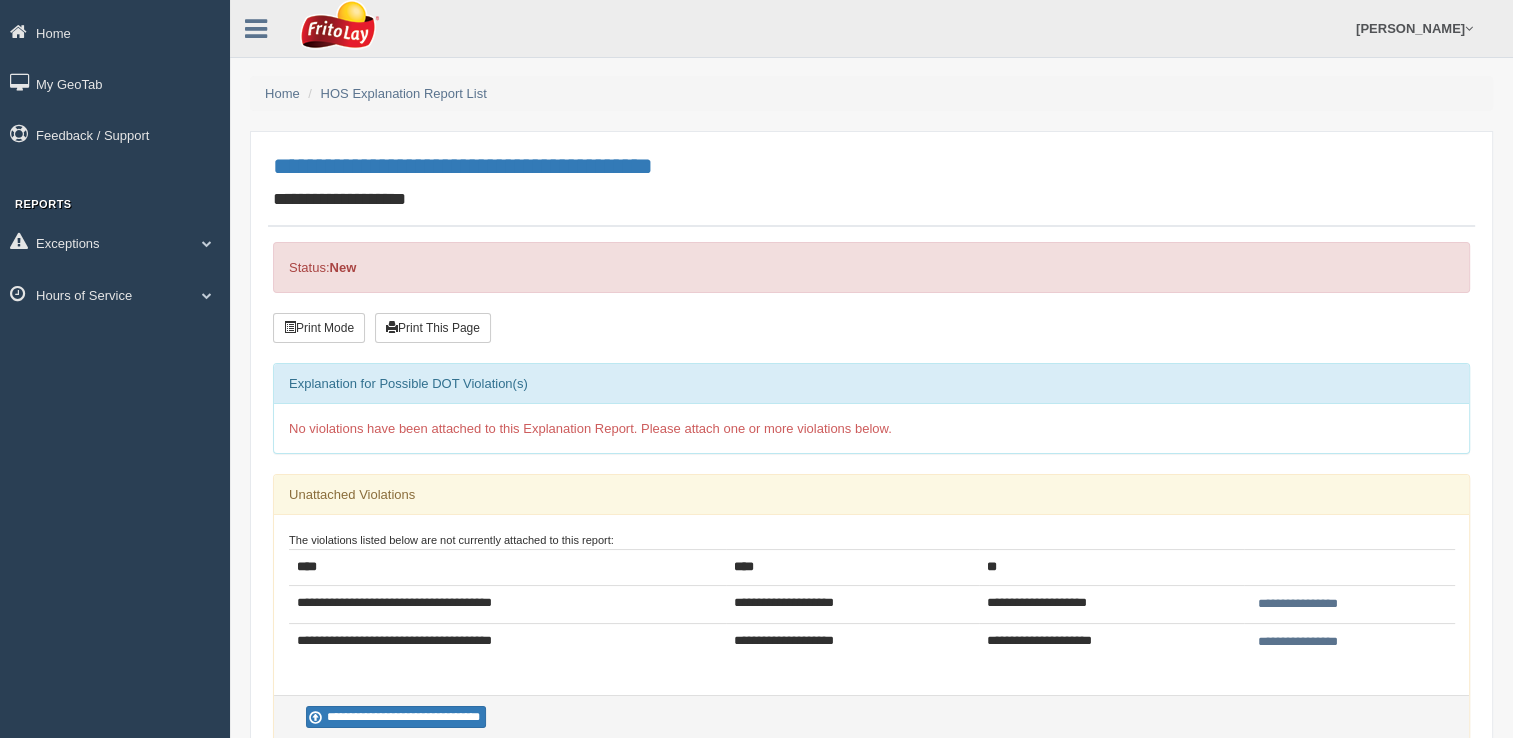 click on "**********" at bounding box center [1298, 642] 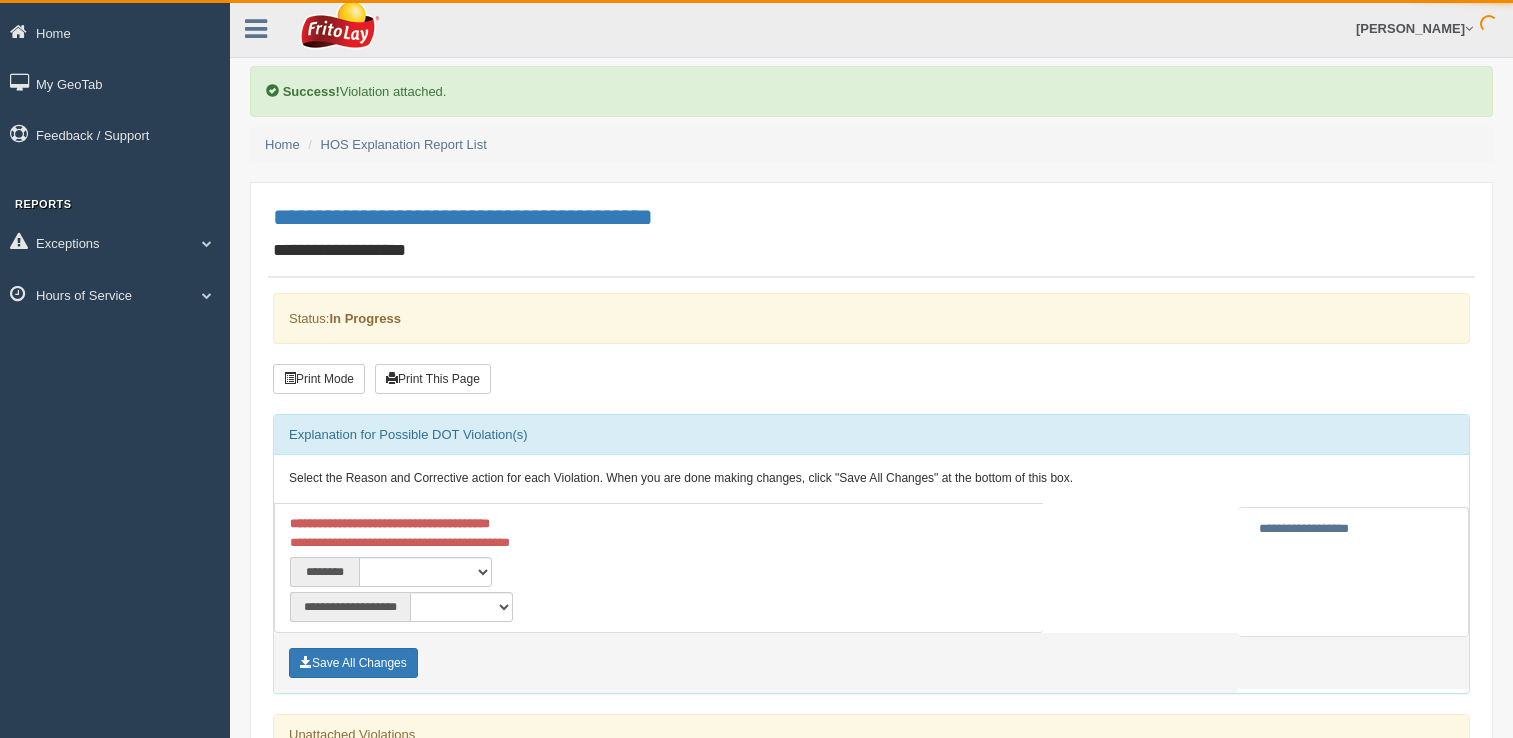scroll, scrollTop: 0, scrollLeft: 0, axis: both 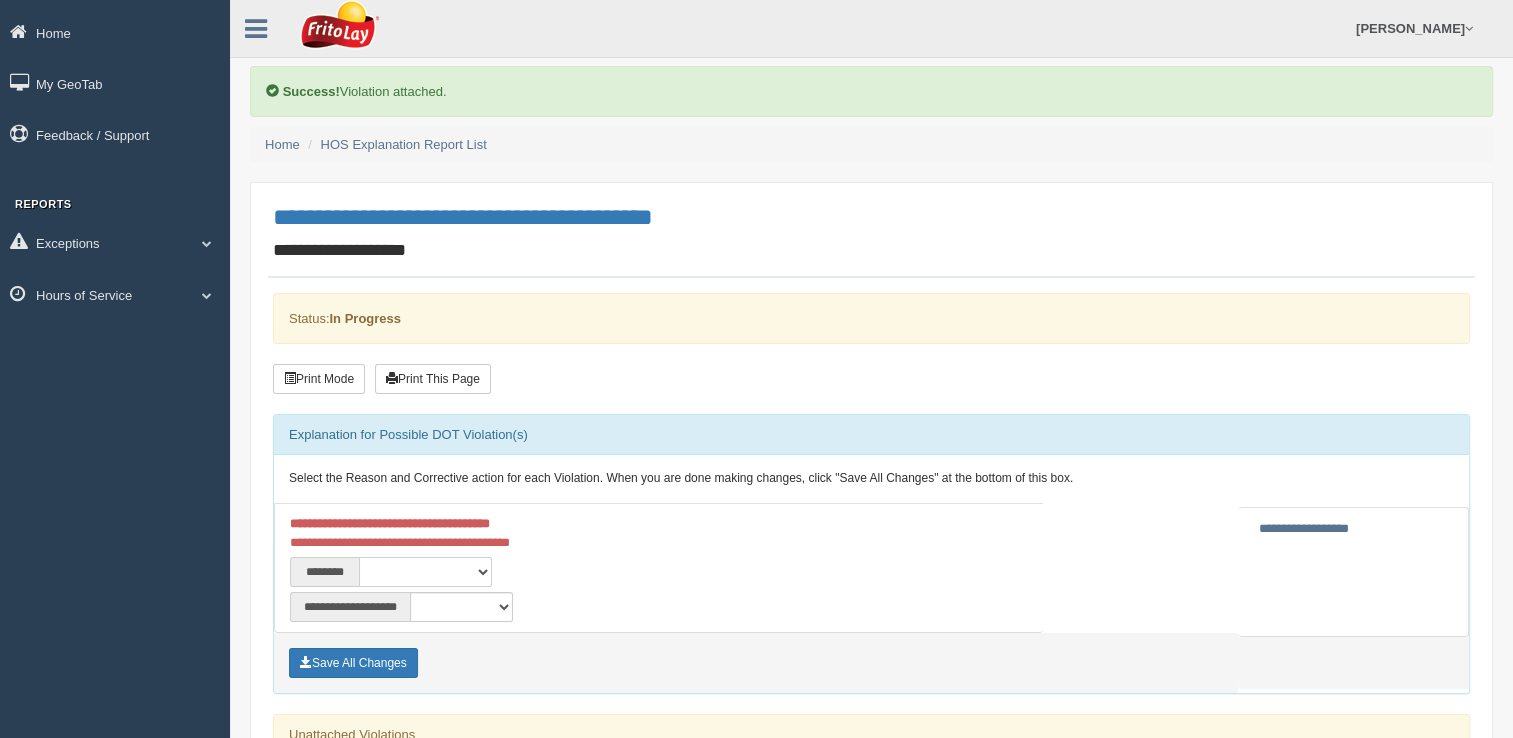 click on "**********" at bounding box center [425, 572] 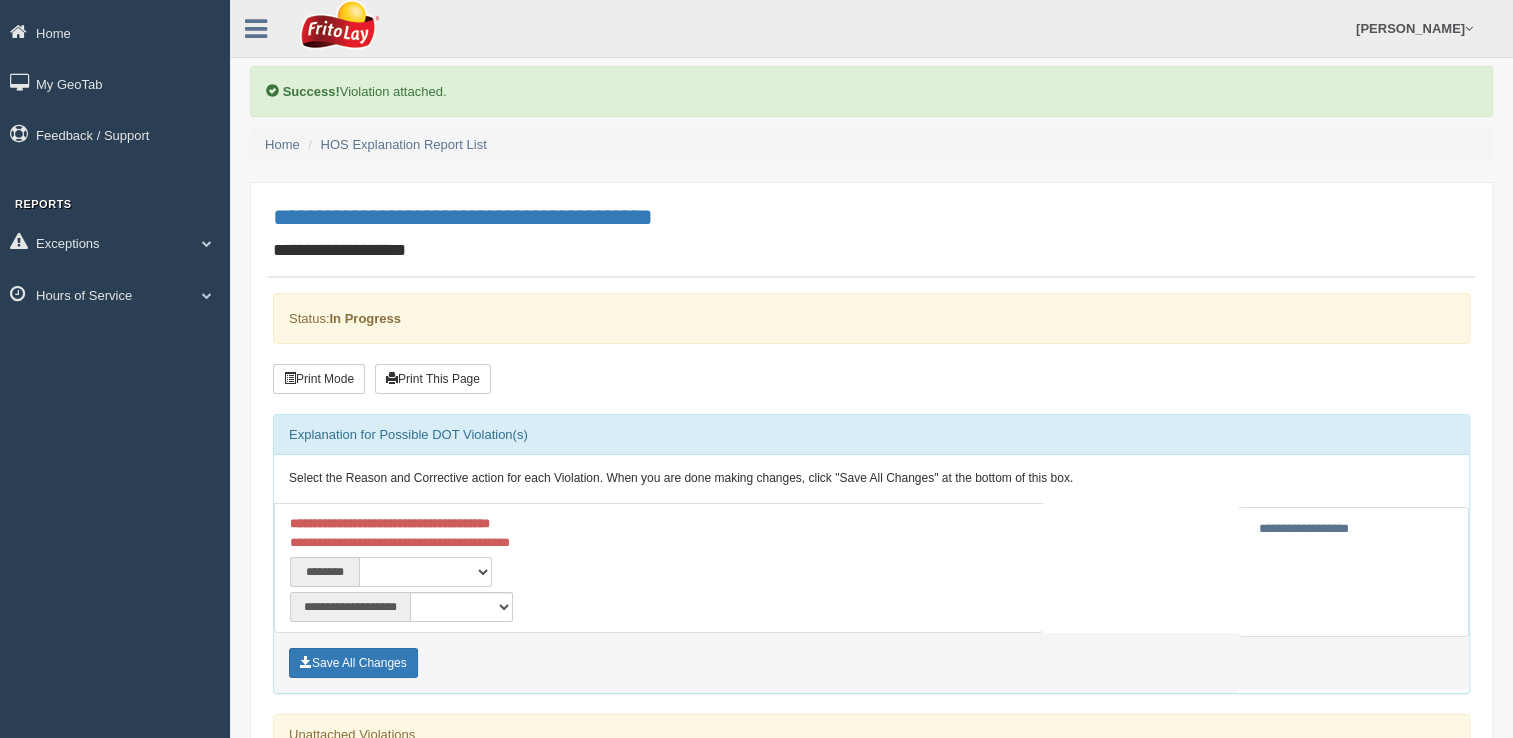 select on "****" 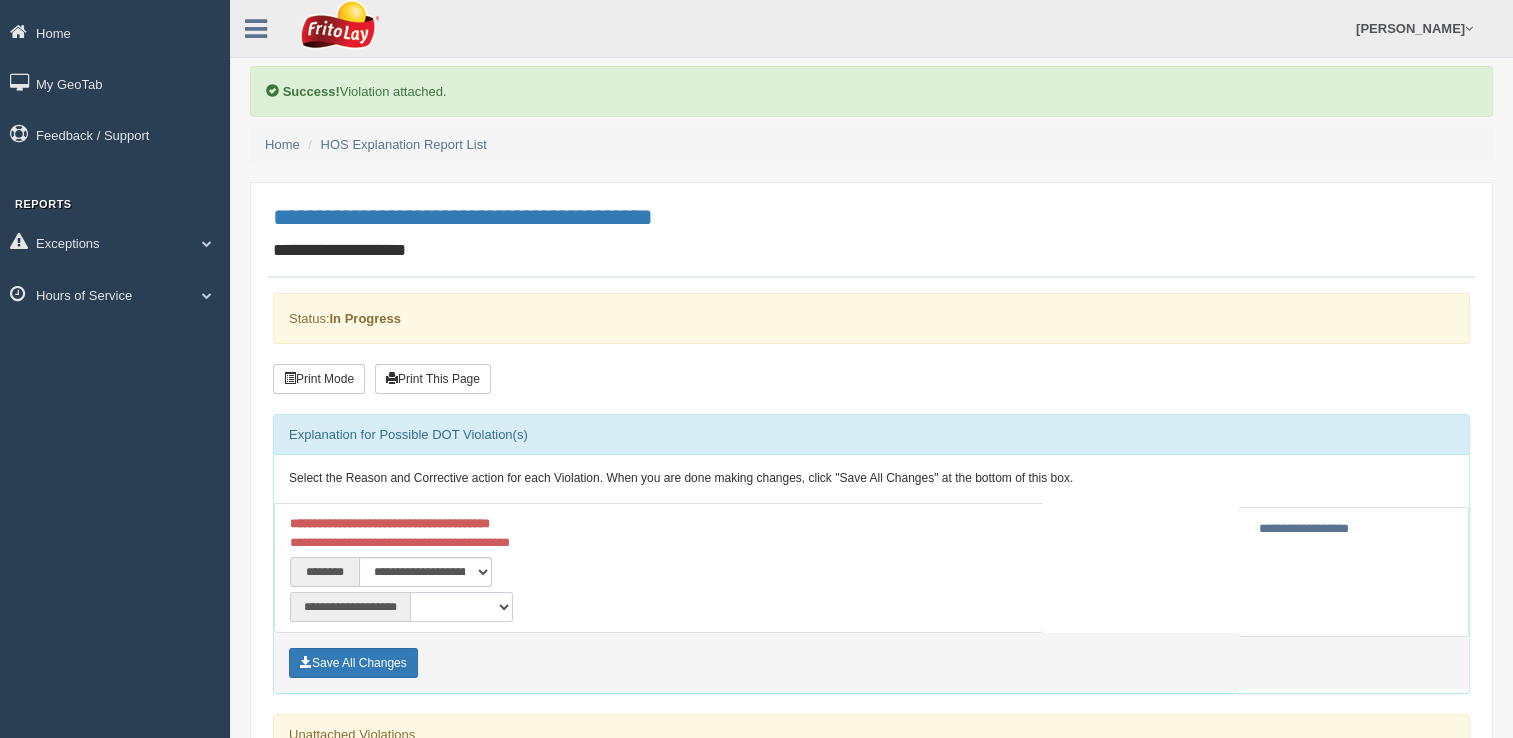 click on "**********" at bounding box center (461, 607) 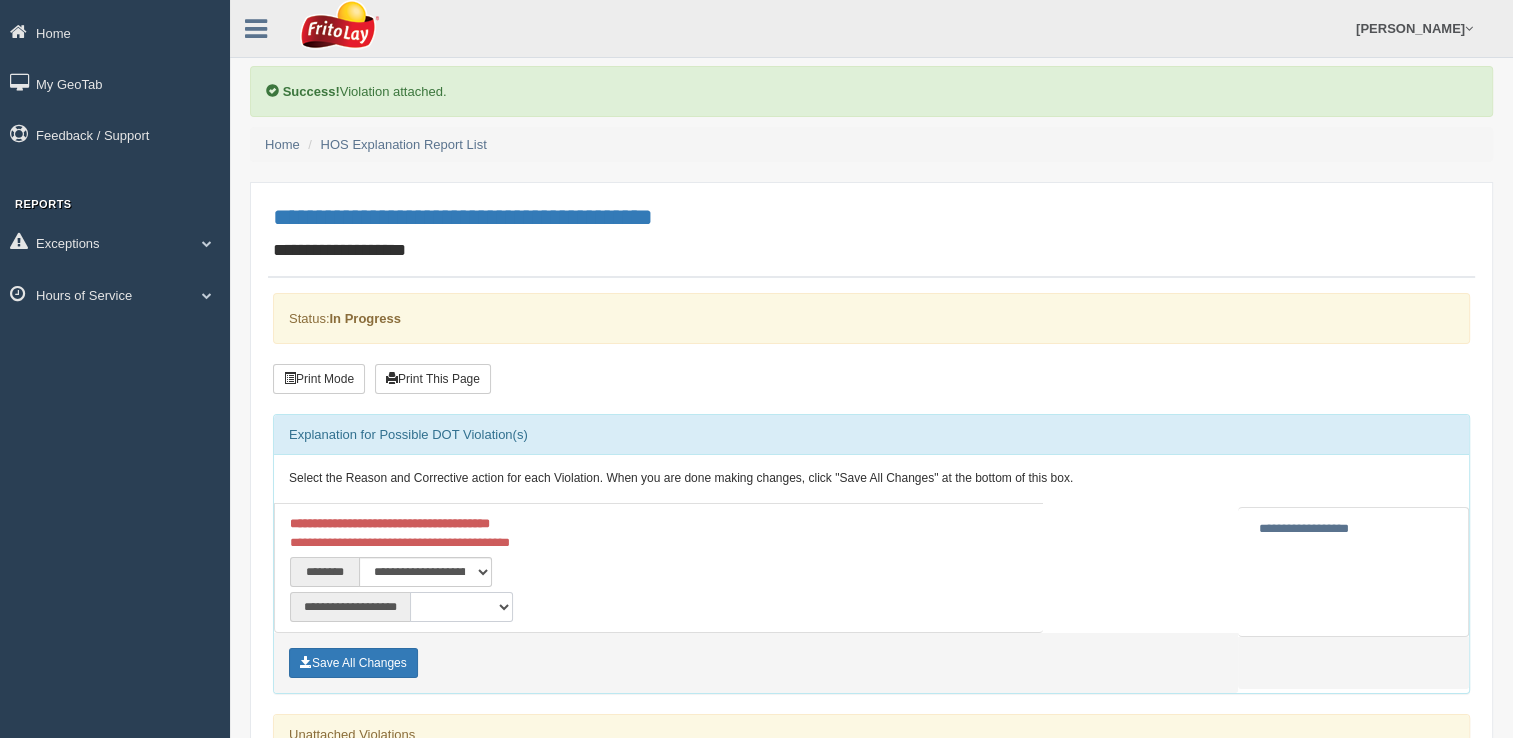 select on "**" 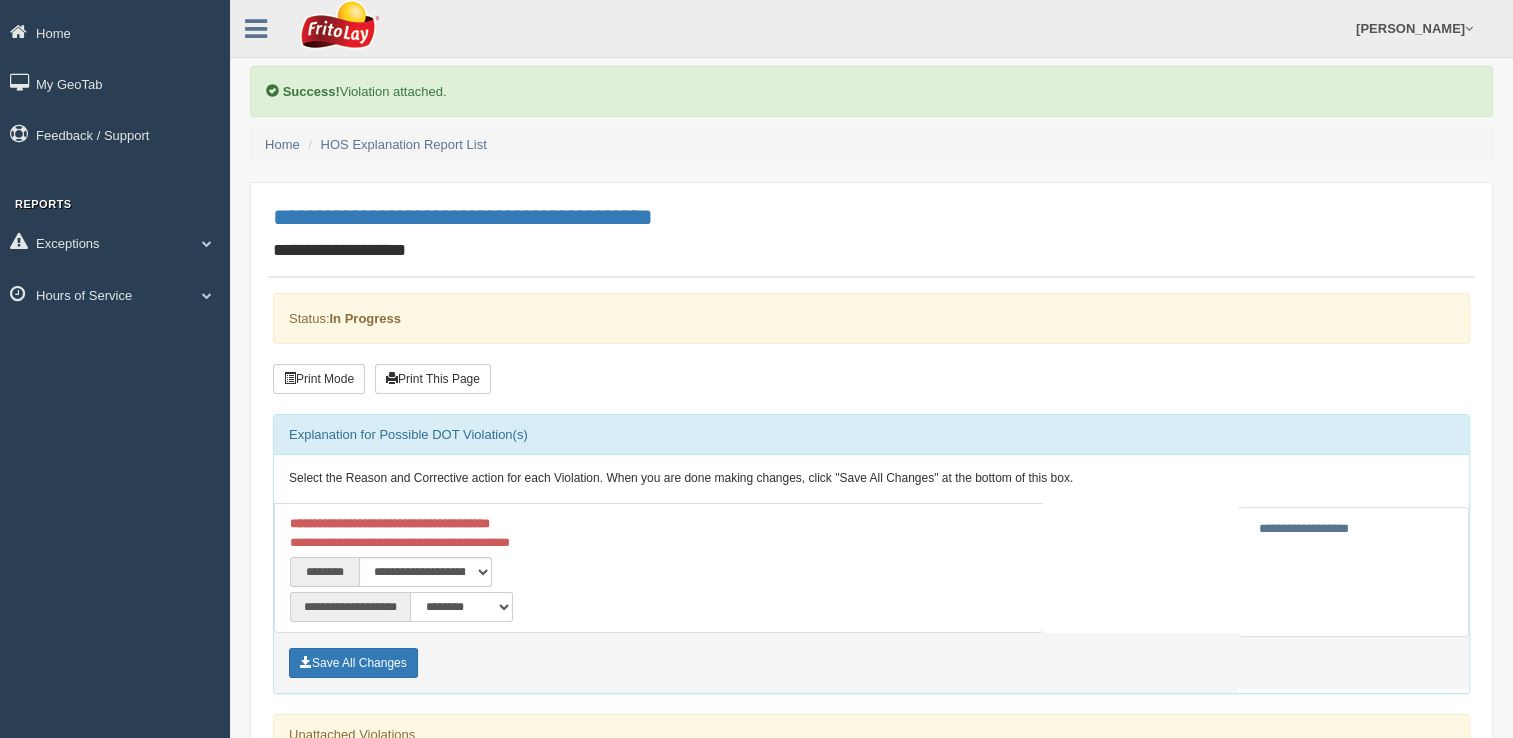 click on "**********" at bounding box center (461, 607) 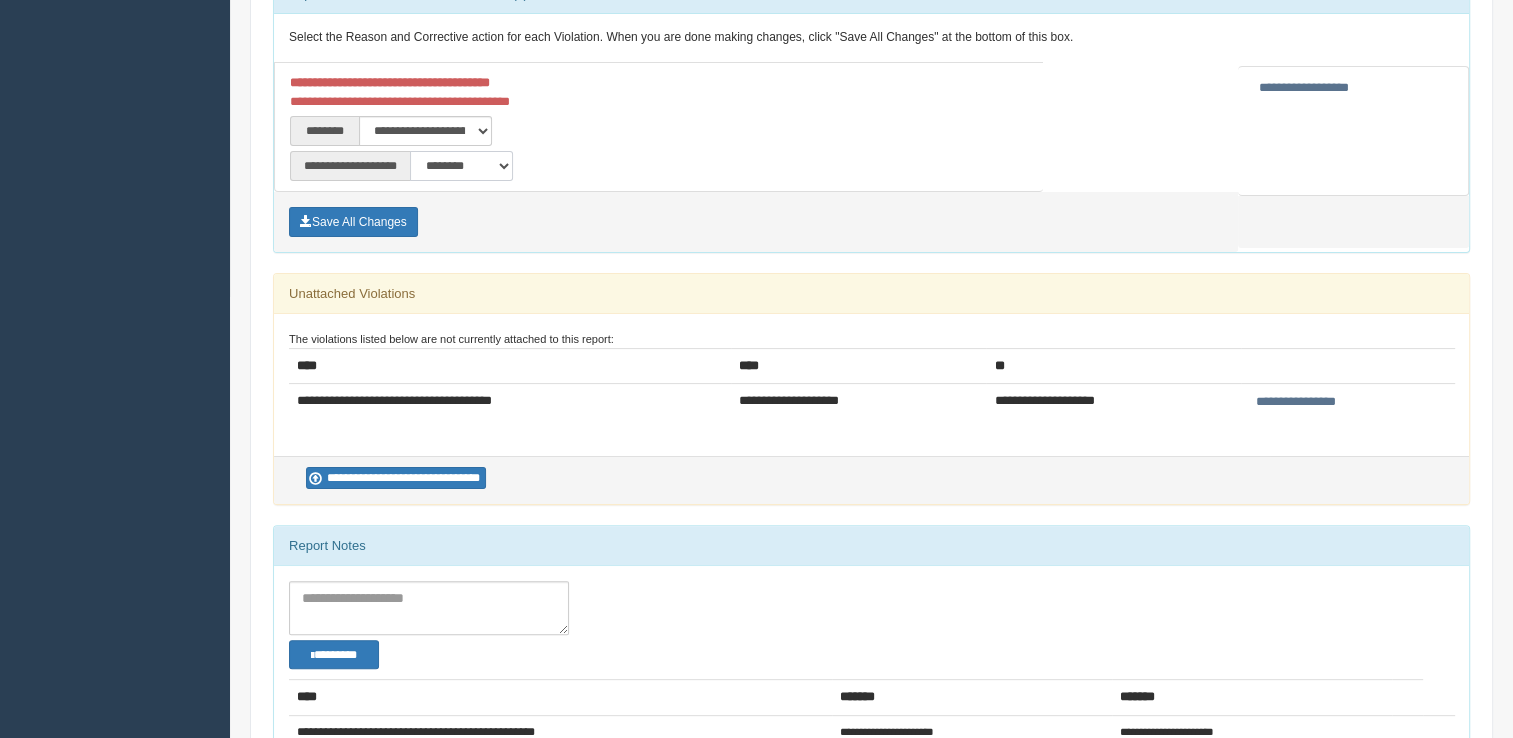 scroll, scrollTop: 318, scrollLeft: 0, axis: vertical 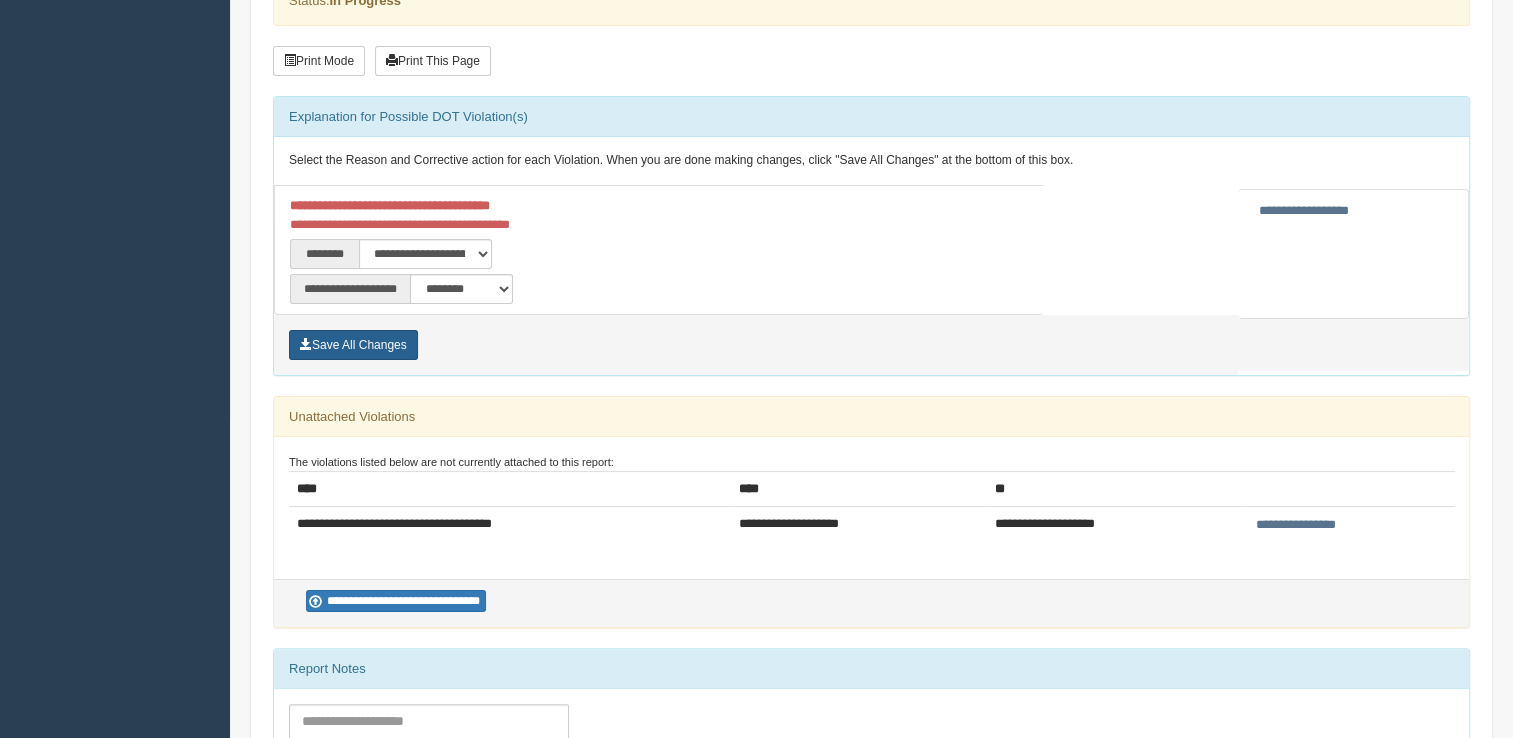 click on "Save All Changes" at bounding box center (353, 345) 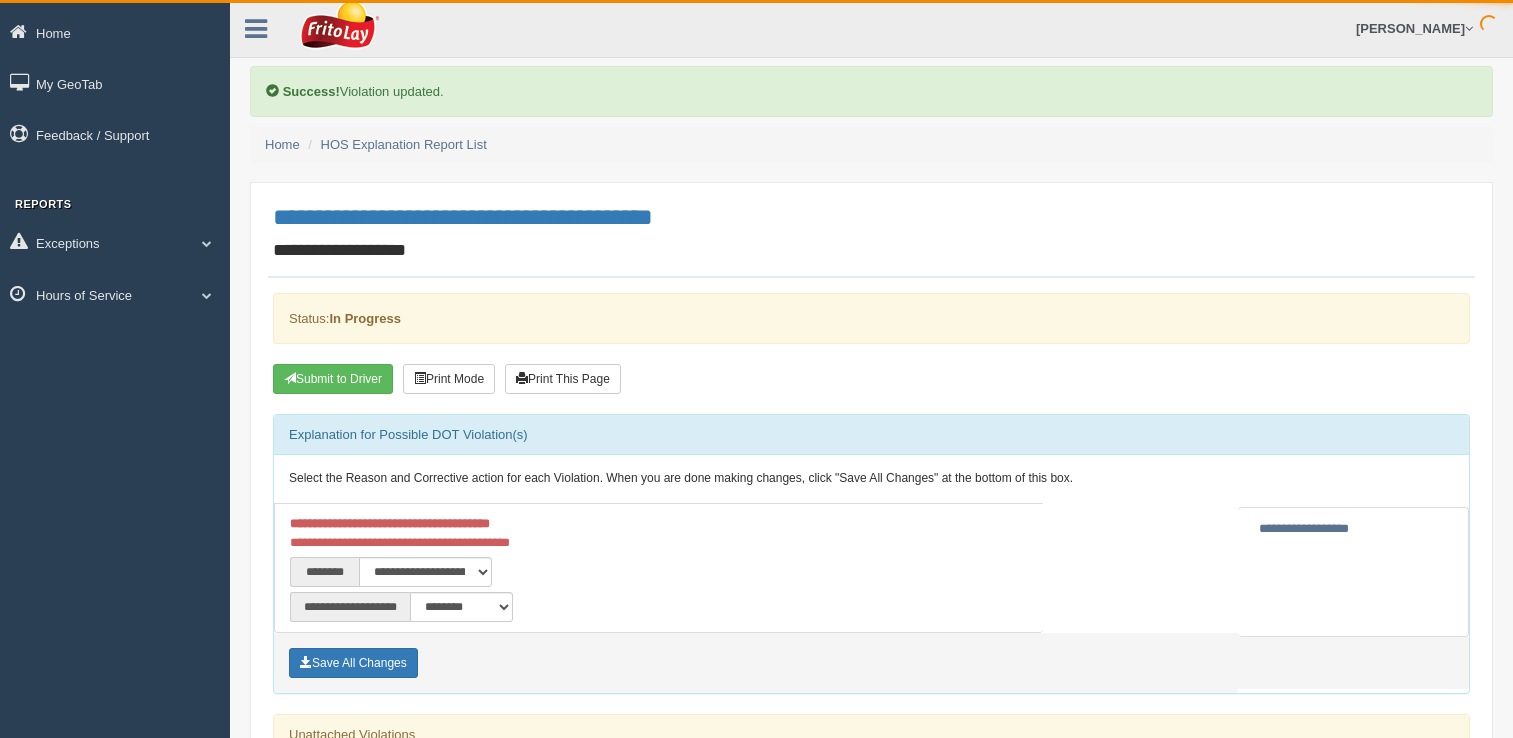 scroll, scrollTop: 0, scrollLeft: 0, axis: both 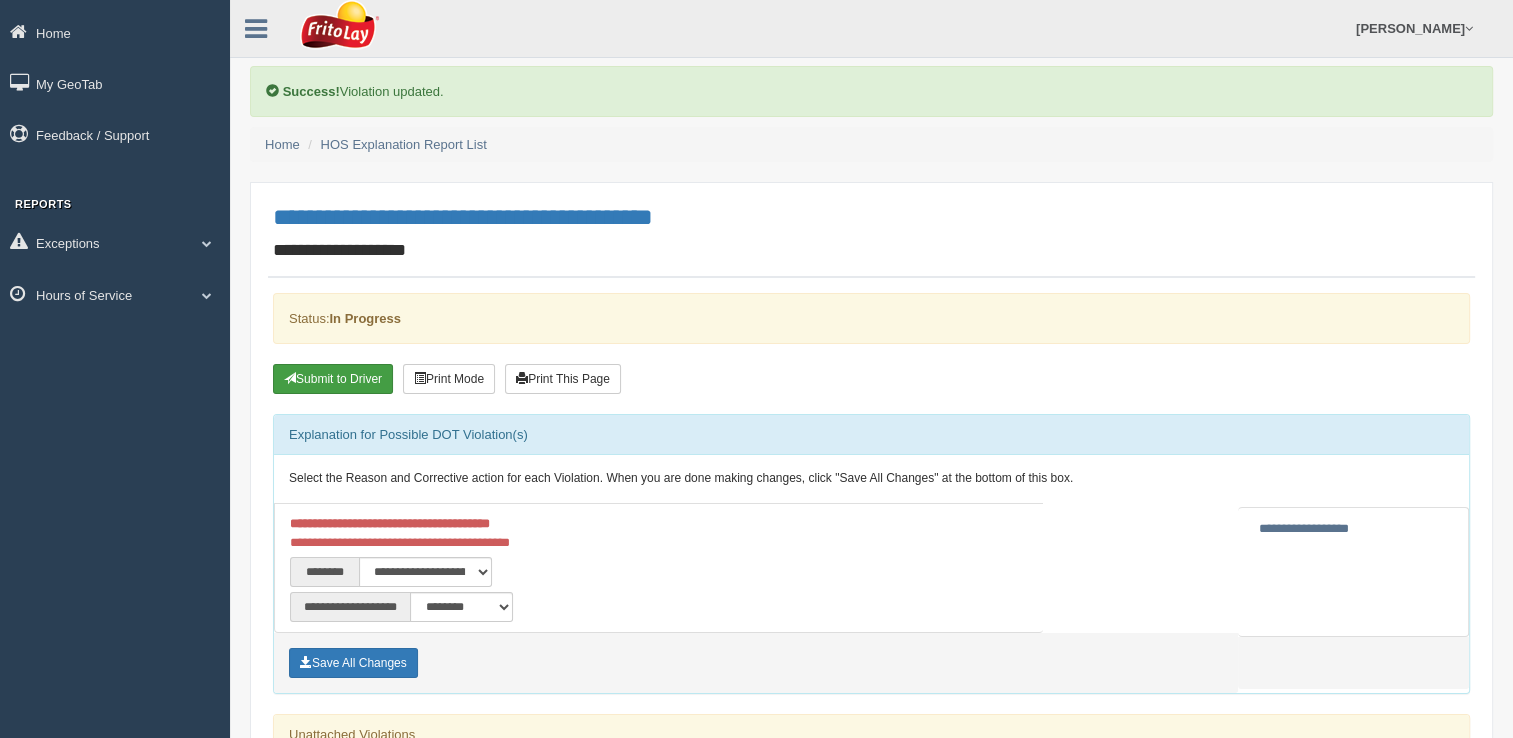 click on "Submit to Driver" at bounding box center (333, 379) 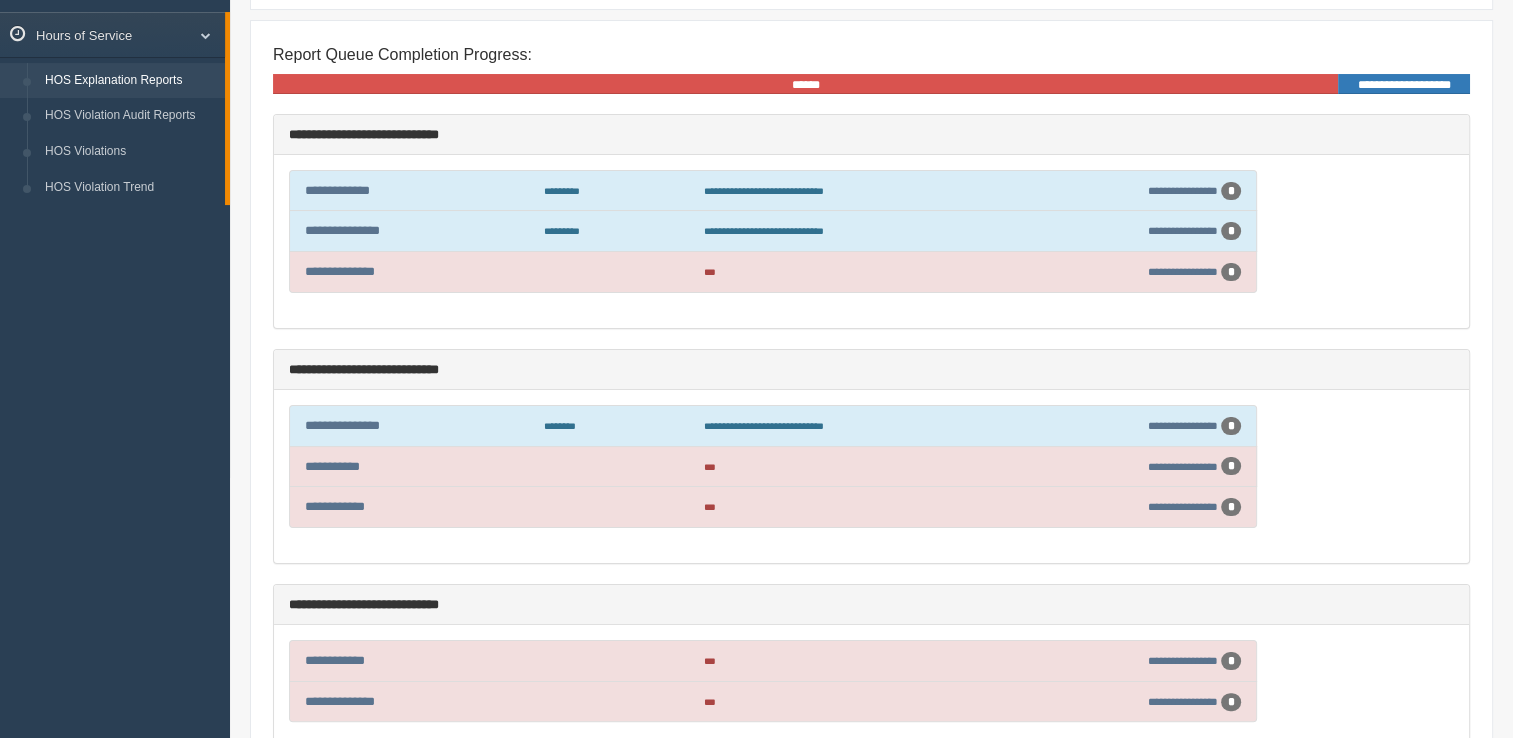 scroll, scrollTop: 400, scrollLeft: 0, axis: vertical 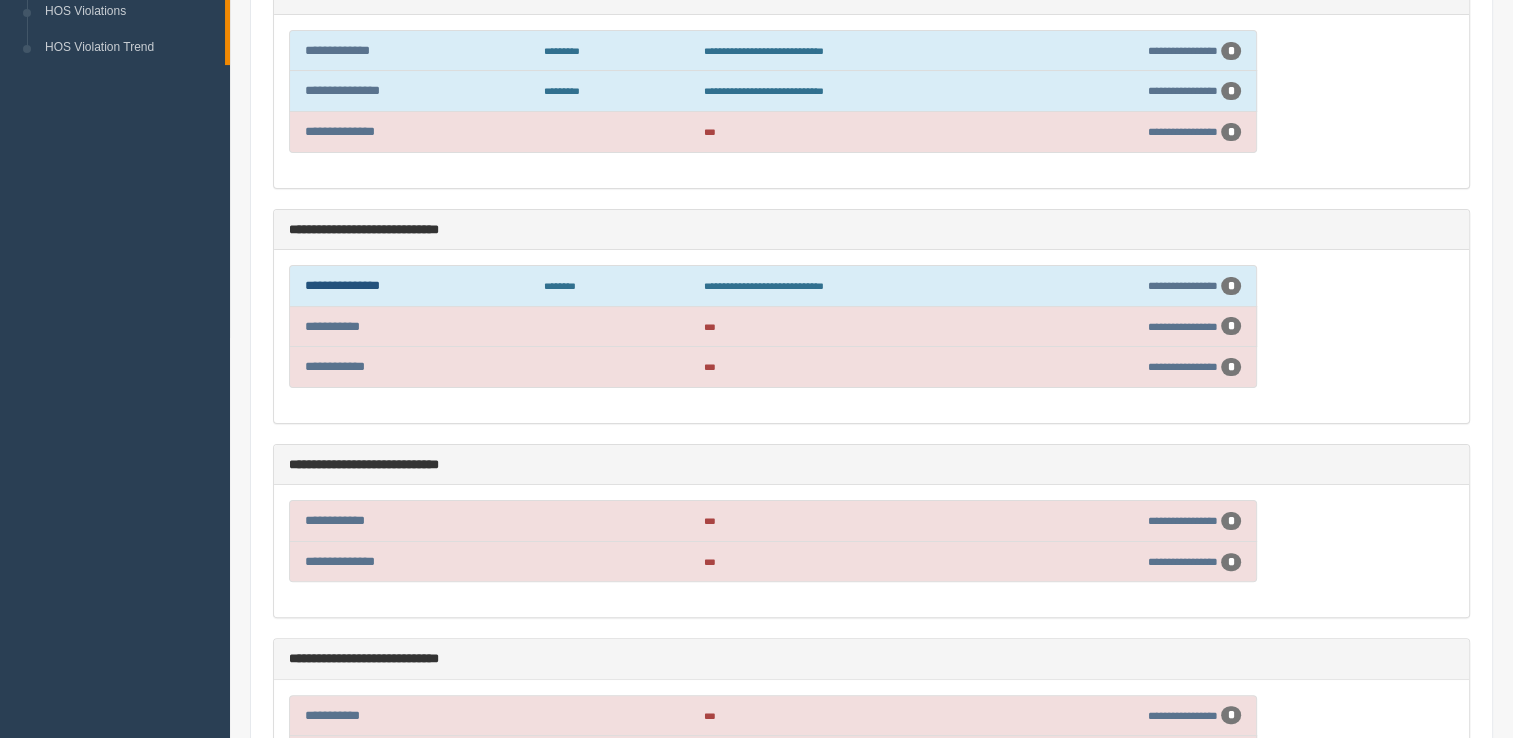 click on "**********" at bounding box center [342, 285] 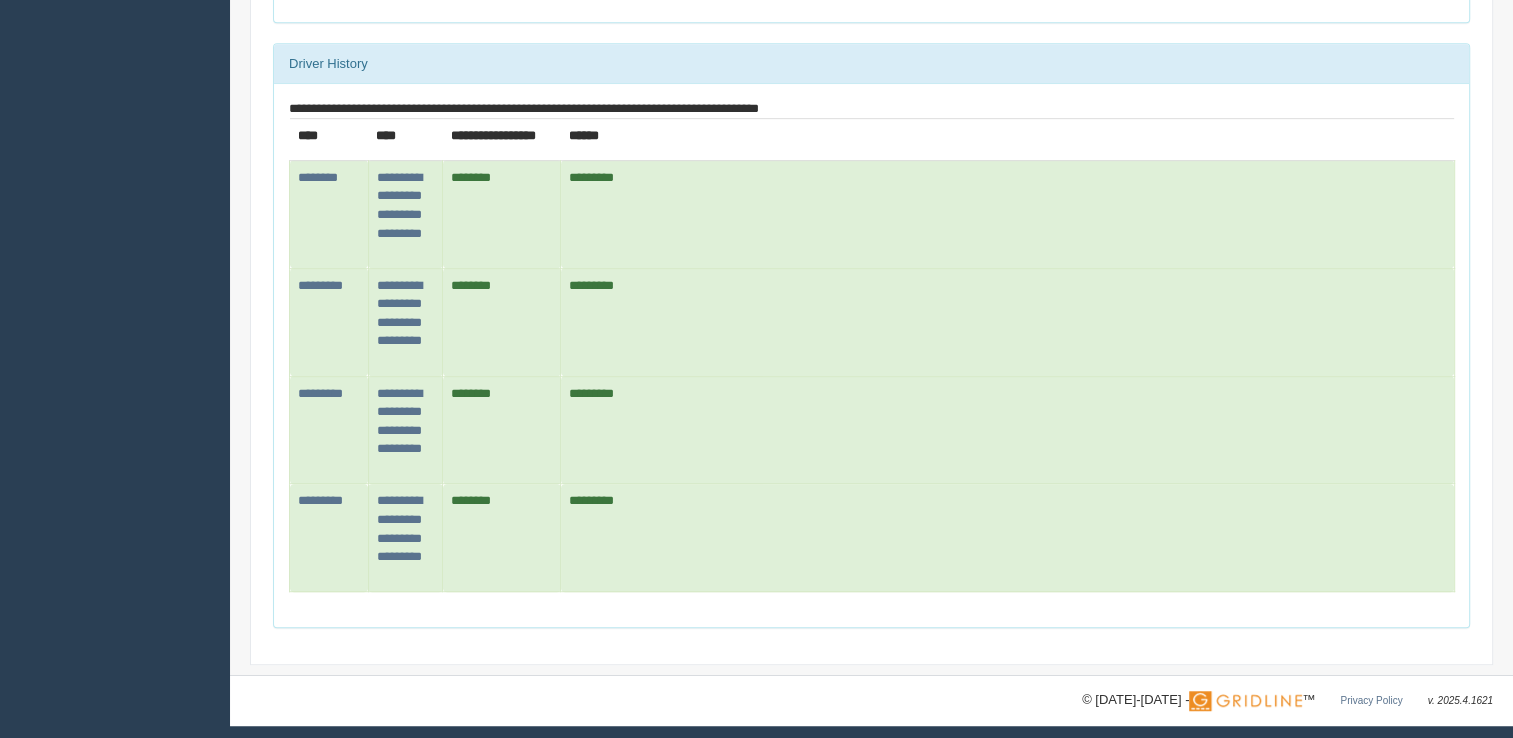 scroll, scrollTop: 1110, scrollLeft: 0, axis: vertical 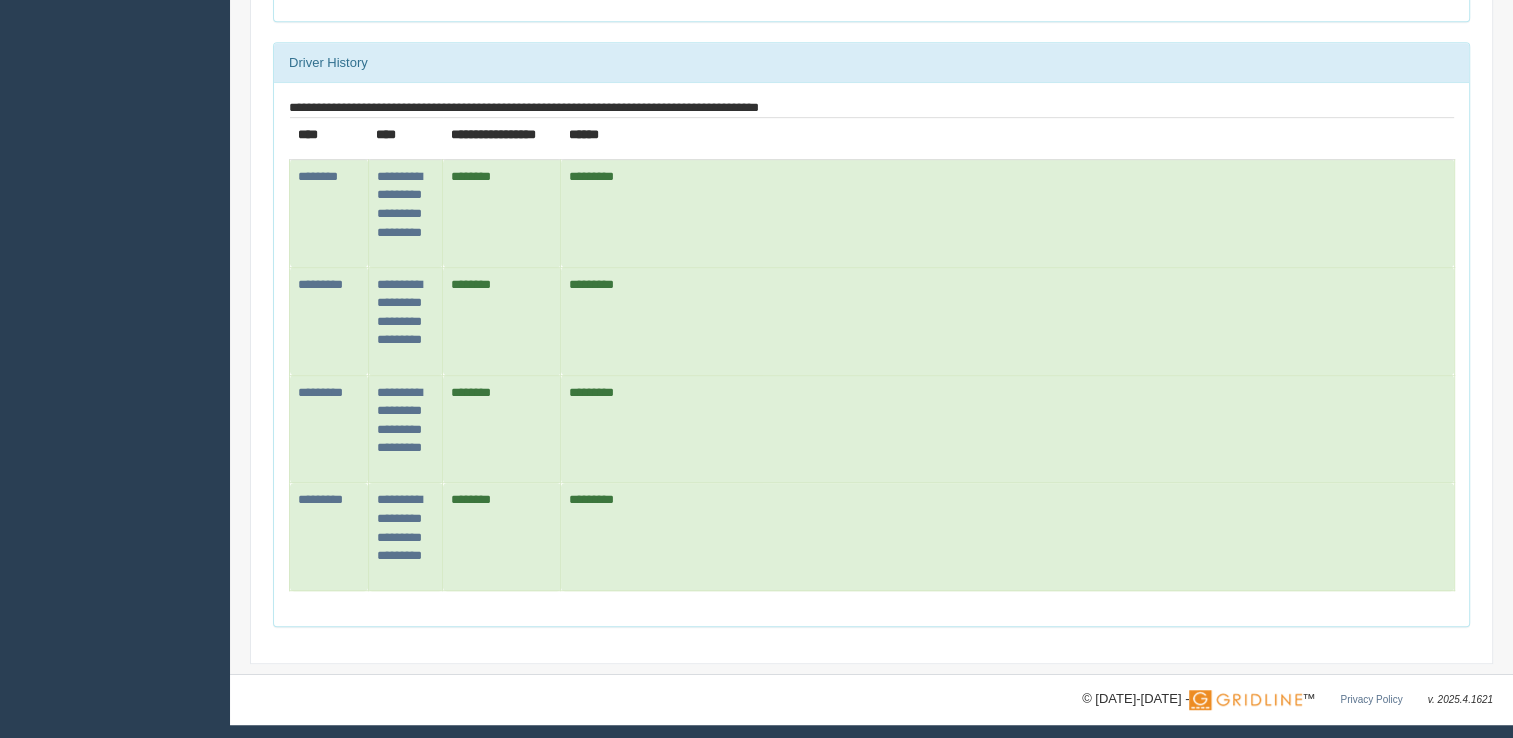 click on "**********" at bounding box center (872, 355) 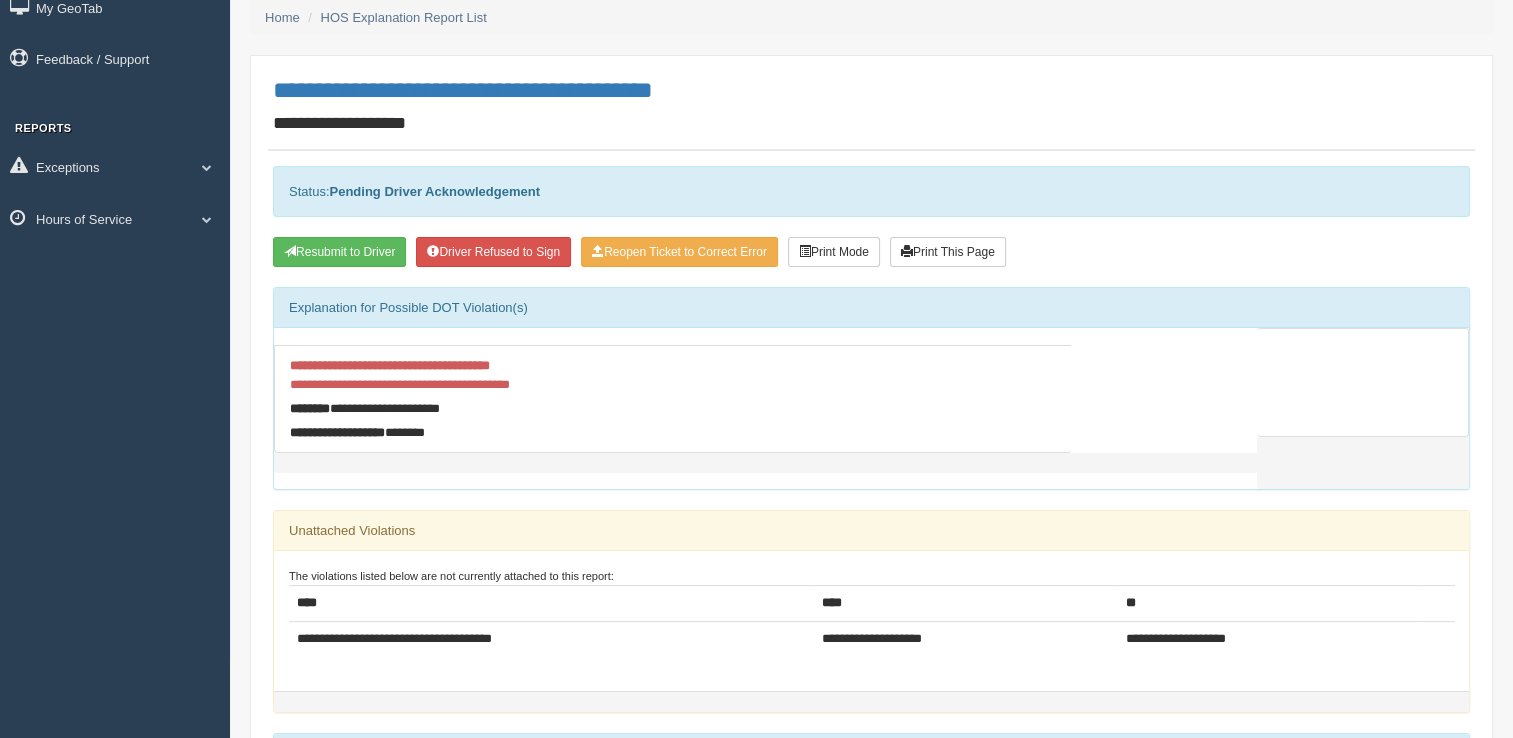 scroll, scrollTop: 299, scrollLeft: 0, axis: vertical 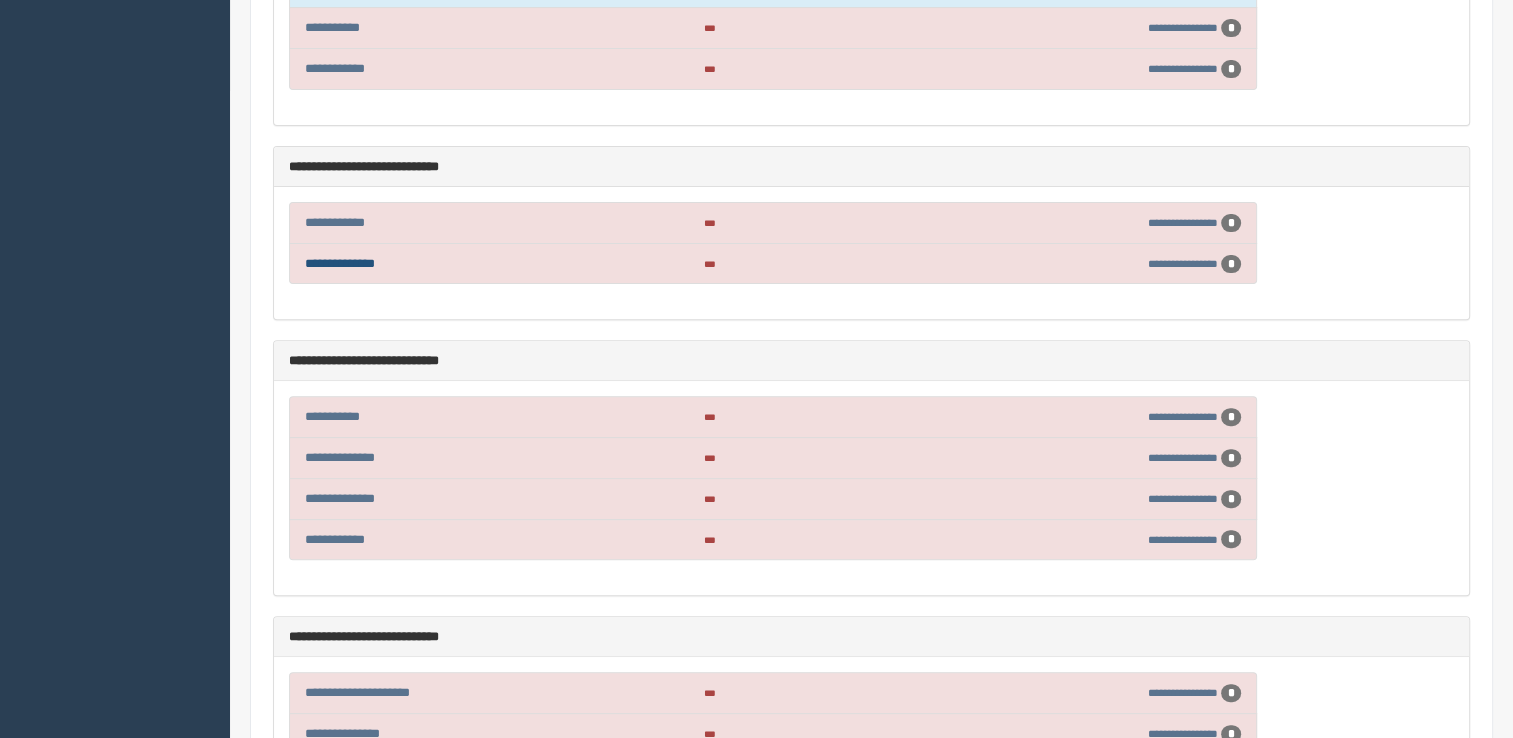 click on "**********" at bounding box center (340, 263) 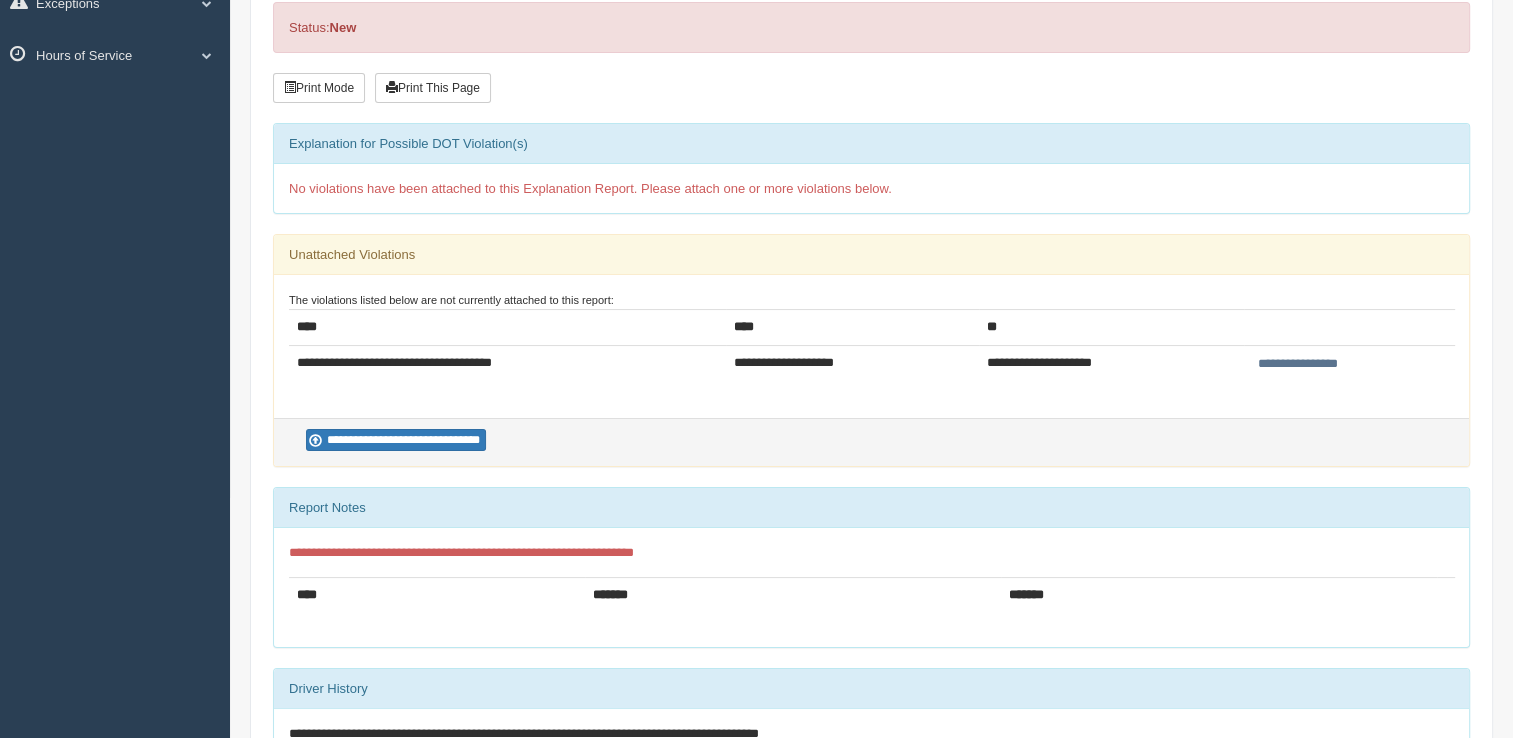 scroll, scrollTop: 228, scrollLeft: 0, axis: vertical 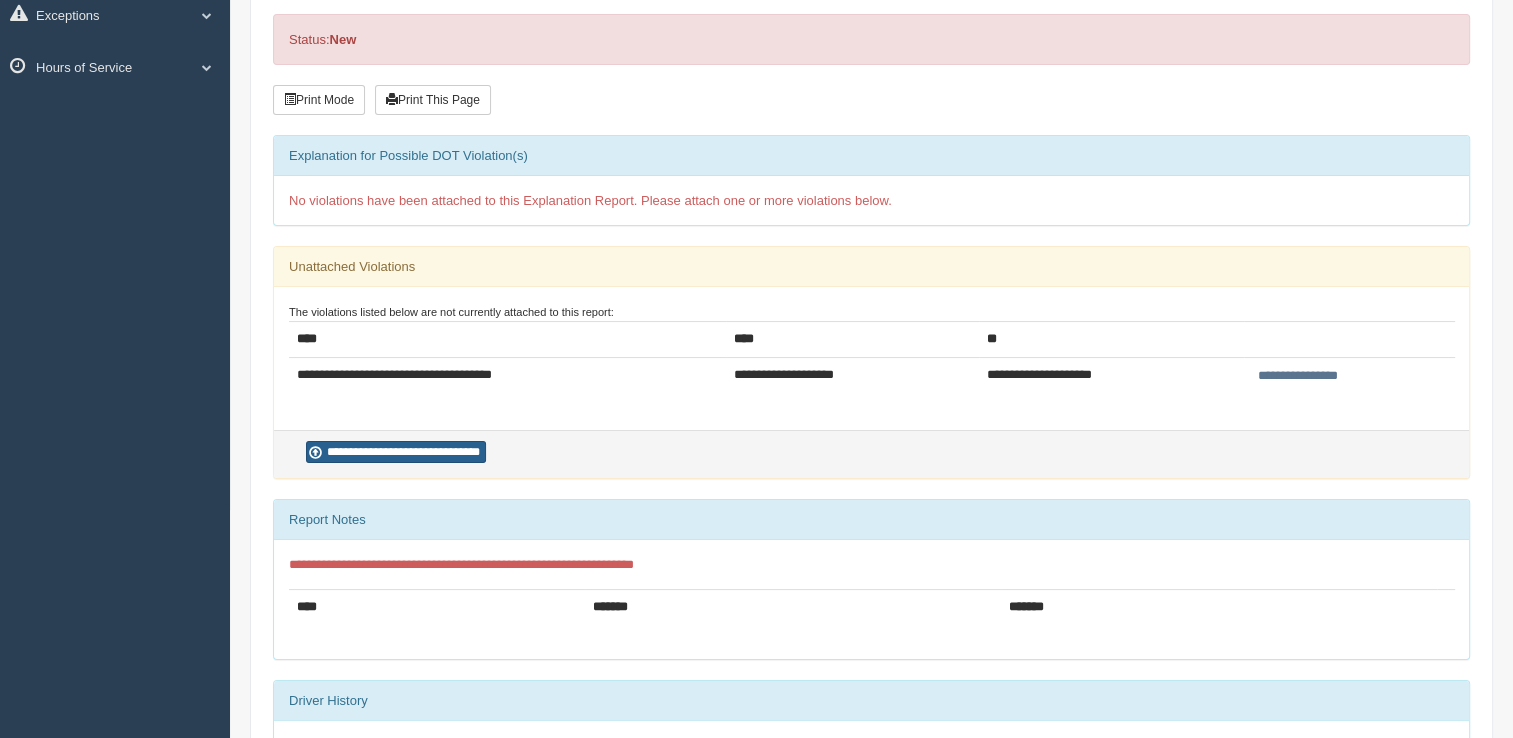 click on "**********" at bounding box center [396, 452] 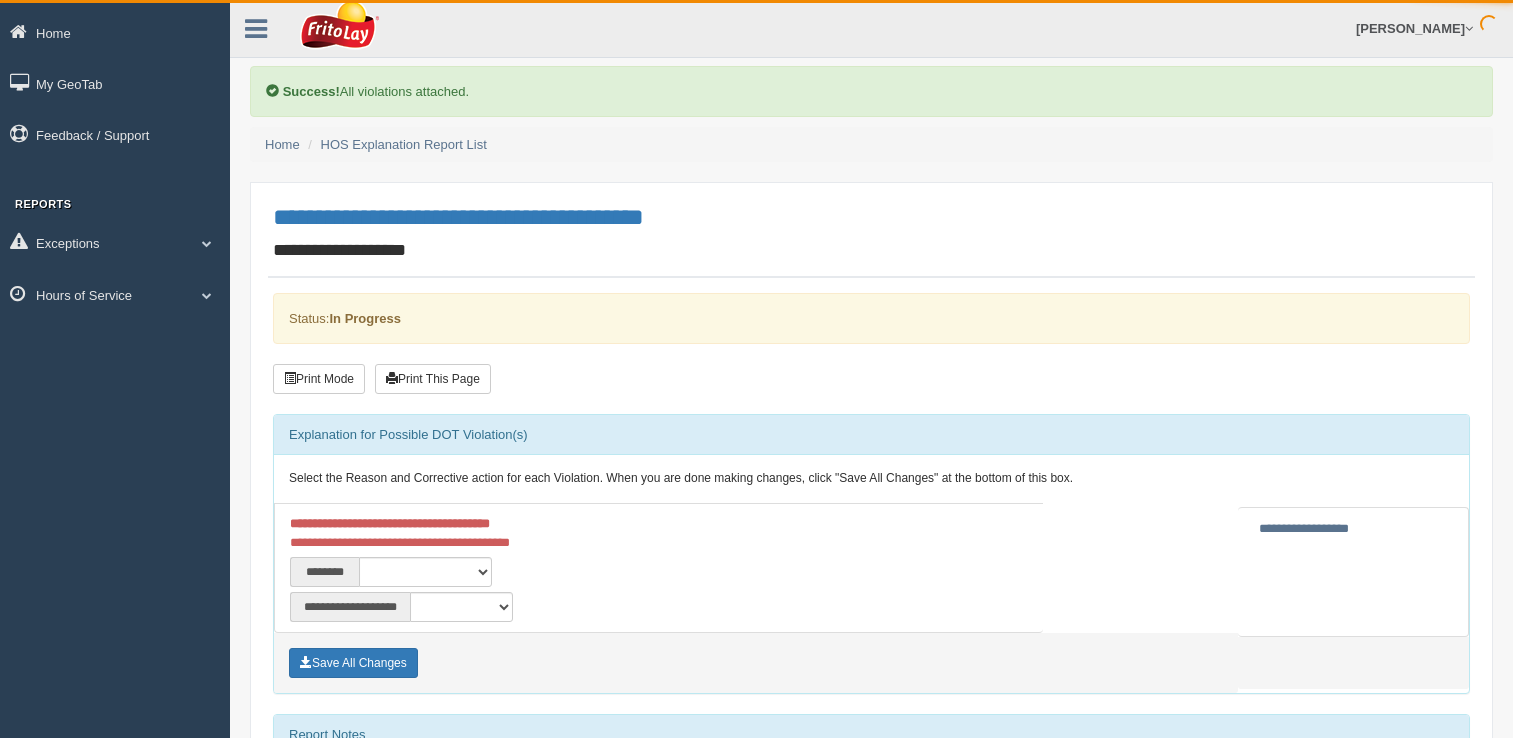 scroll, scrollTop: 0, scrollLeft: 0, axis: both 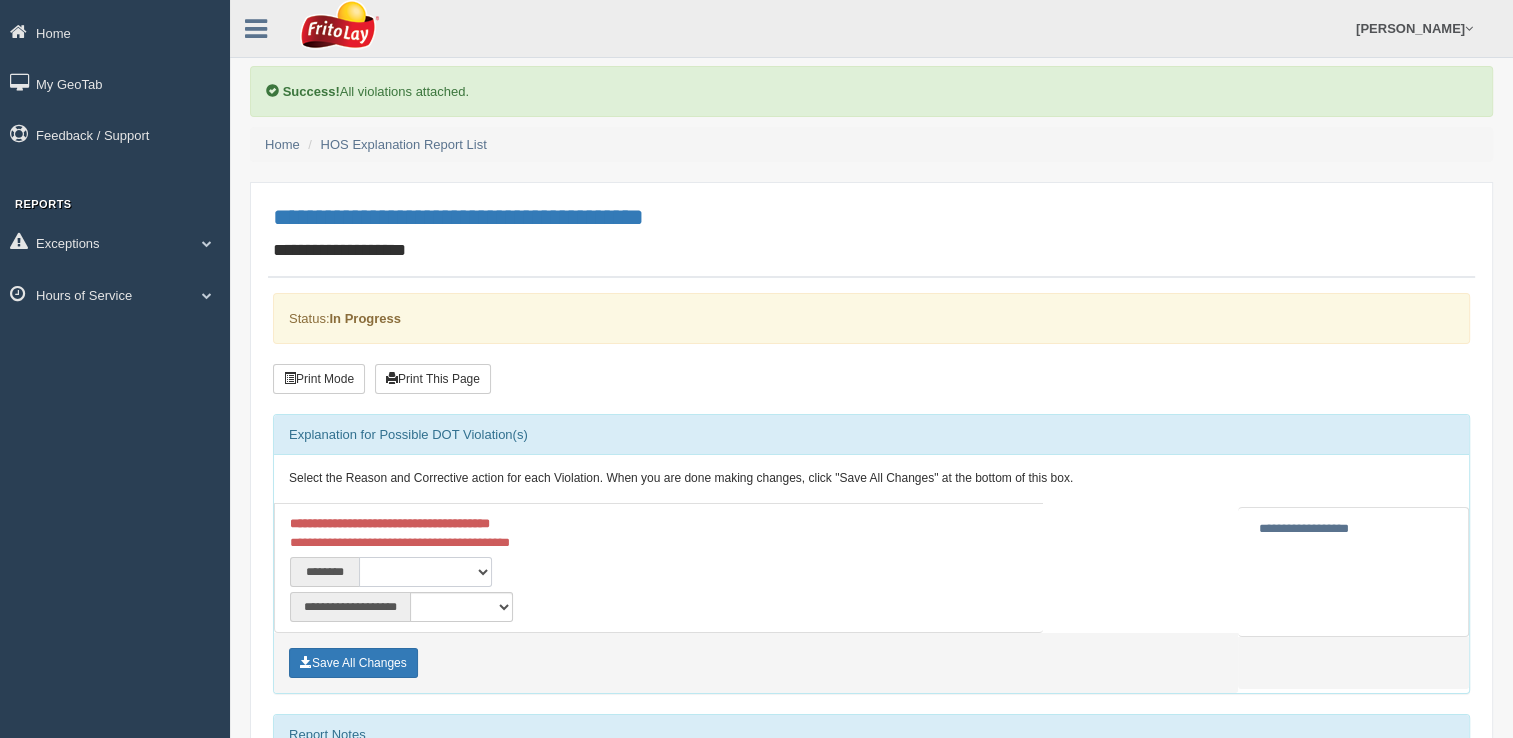 click on "**********" at bounding box center (425, 572) 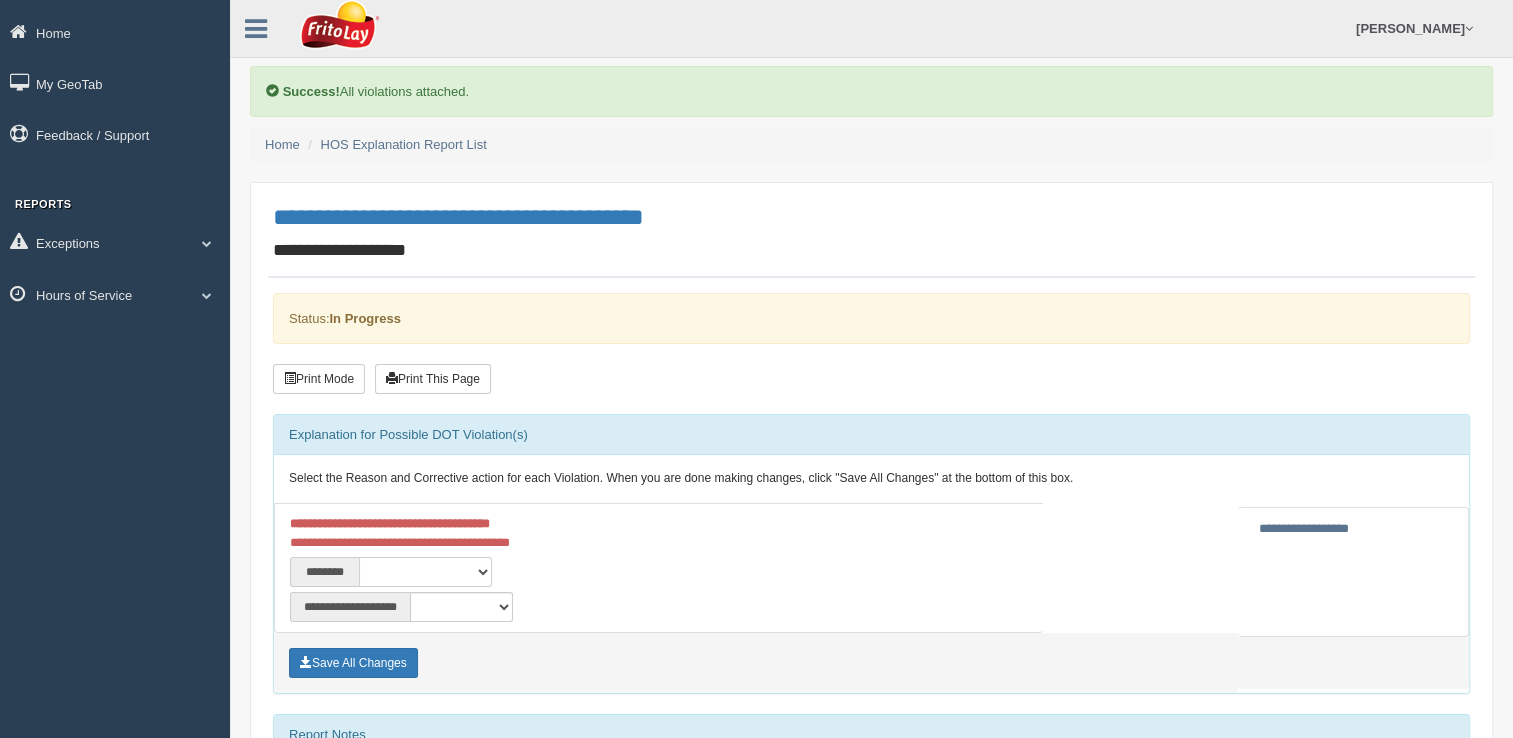 select on "****" 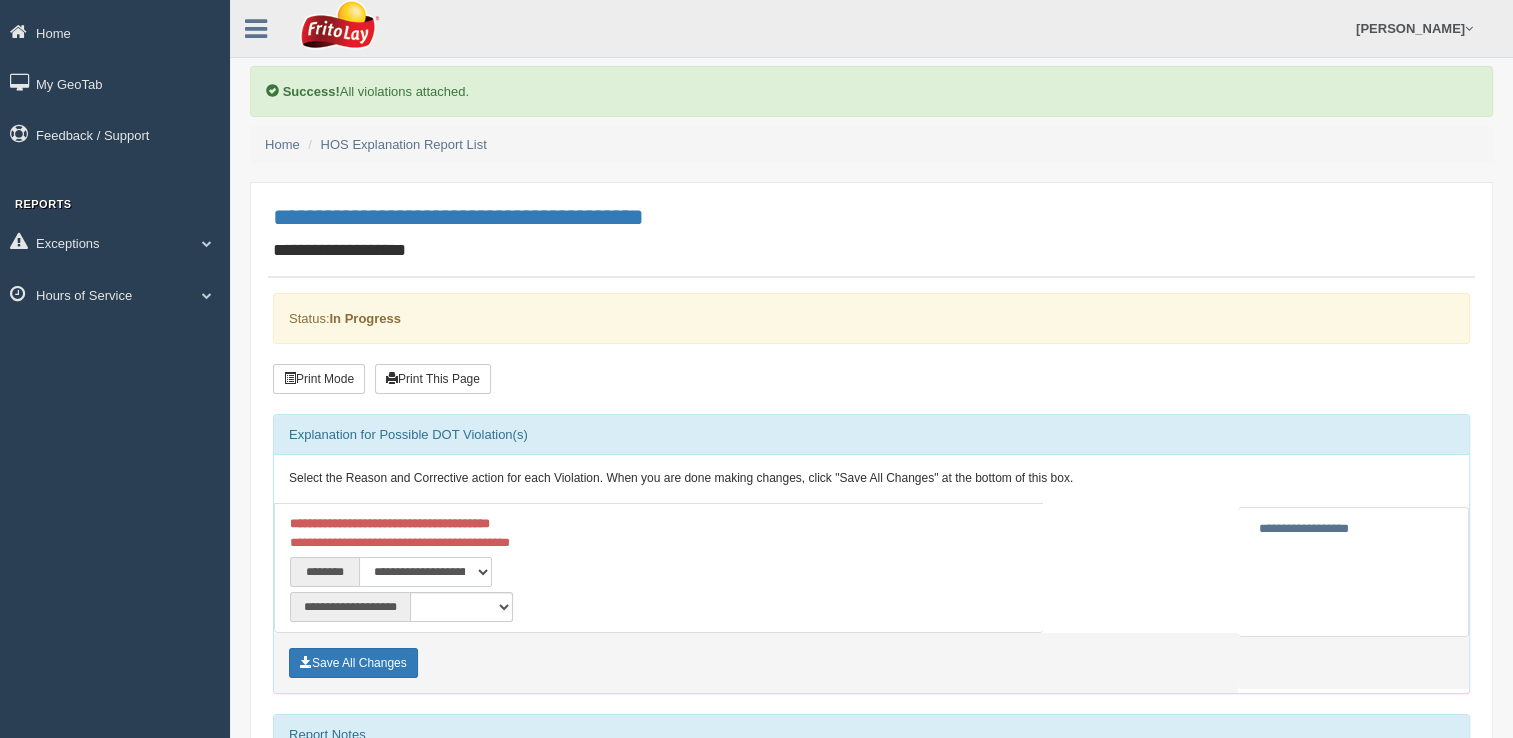 click on "**********" at bounding box center (425, 572) 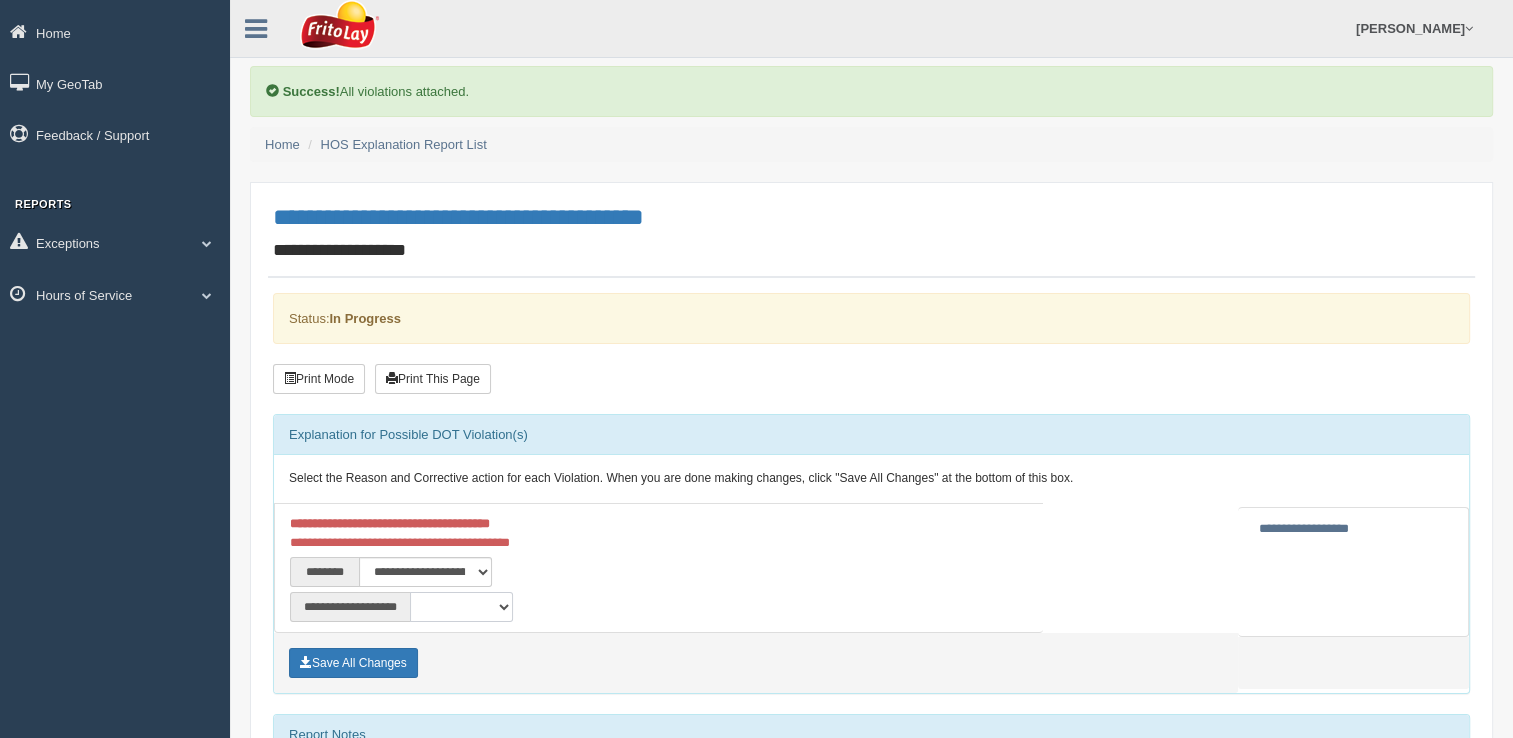 click on "**********" at bounding box center [461, 607] 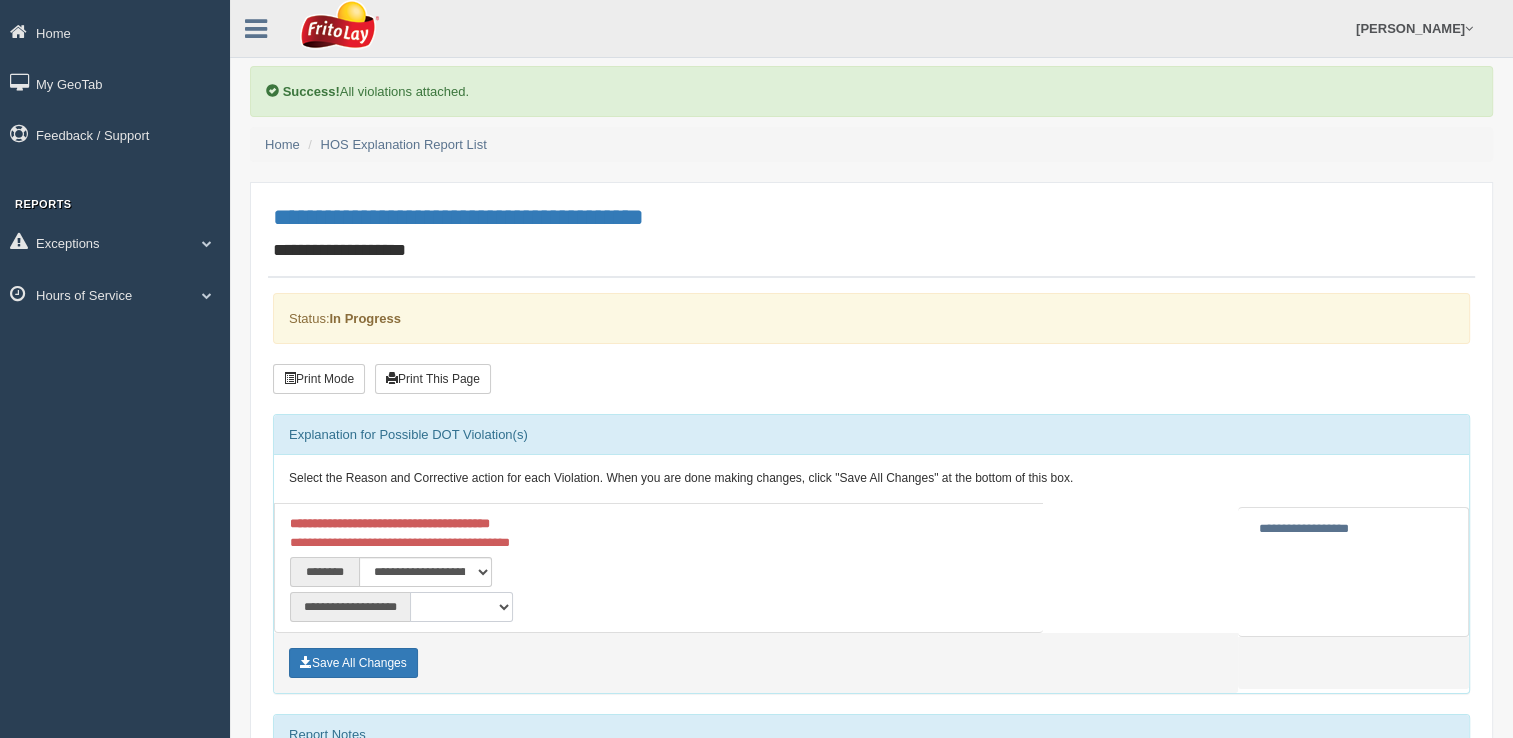 select on "**" 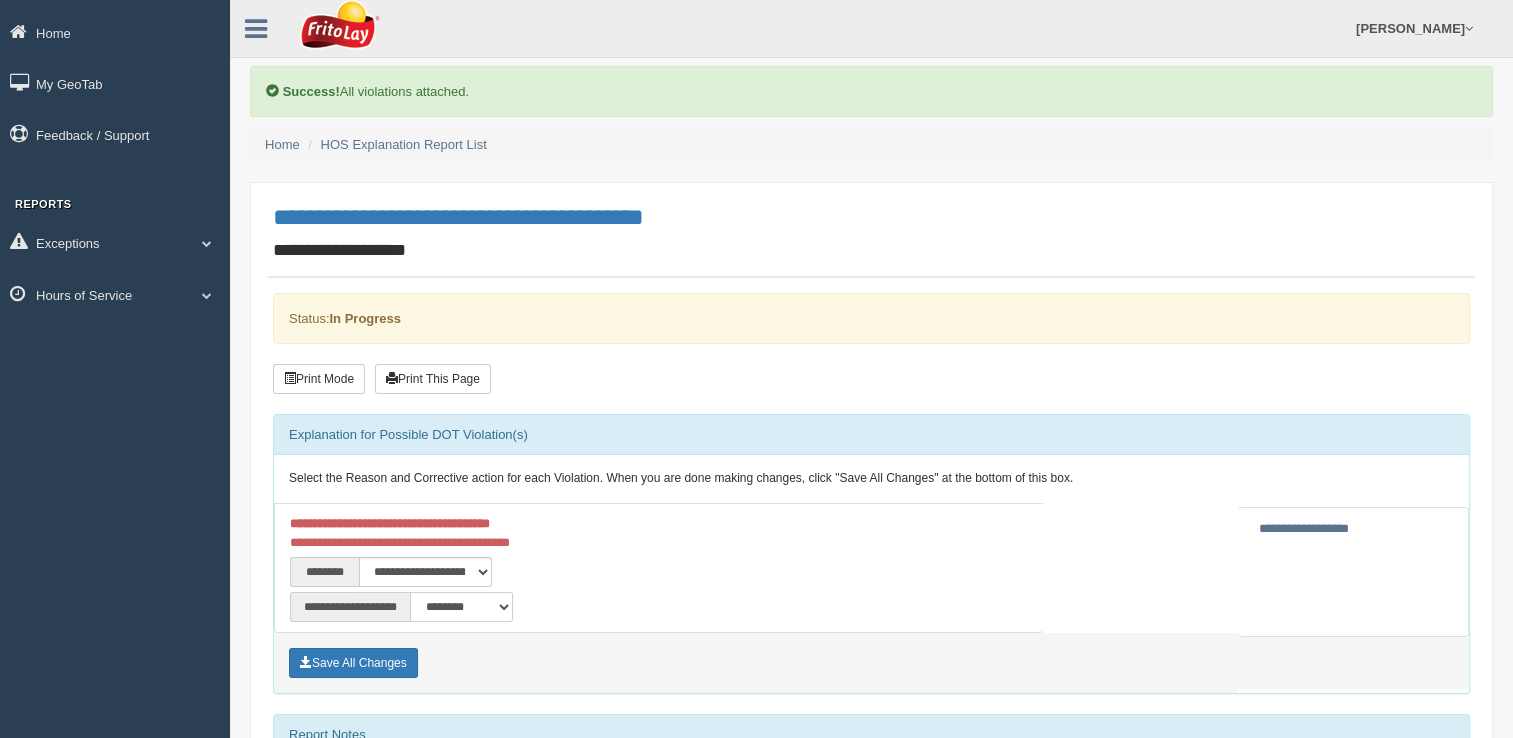 click on "**********" at bounding box center (461, 607) 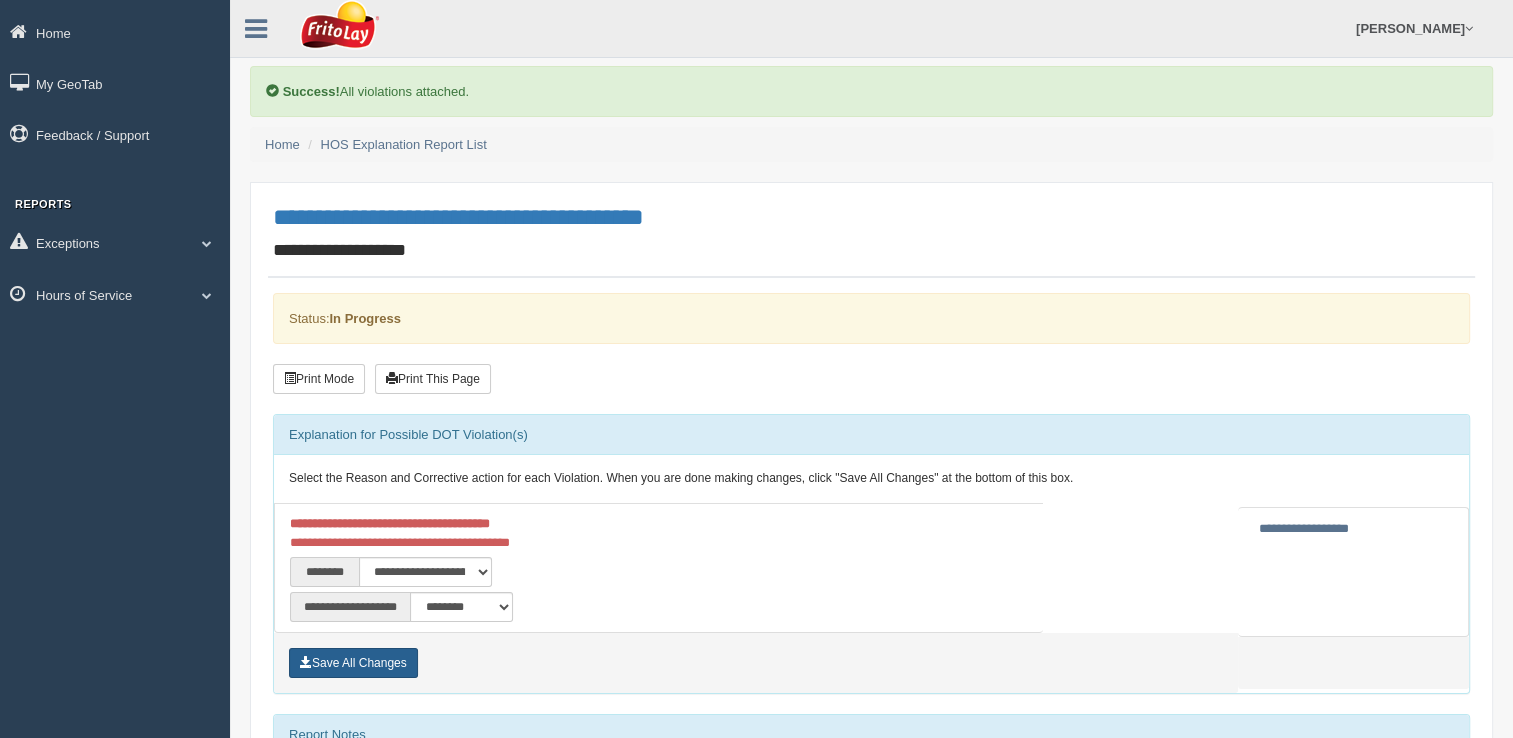 click on "Save All Changes" at bounding box center [353, 663] 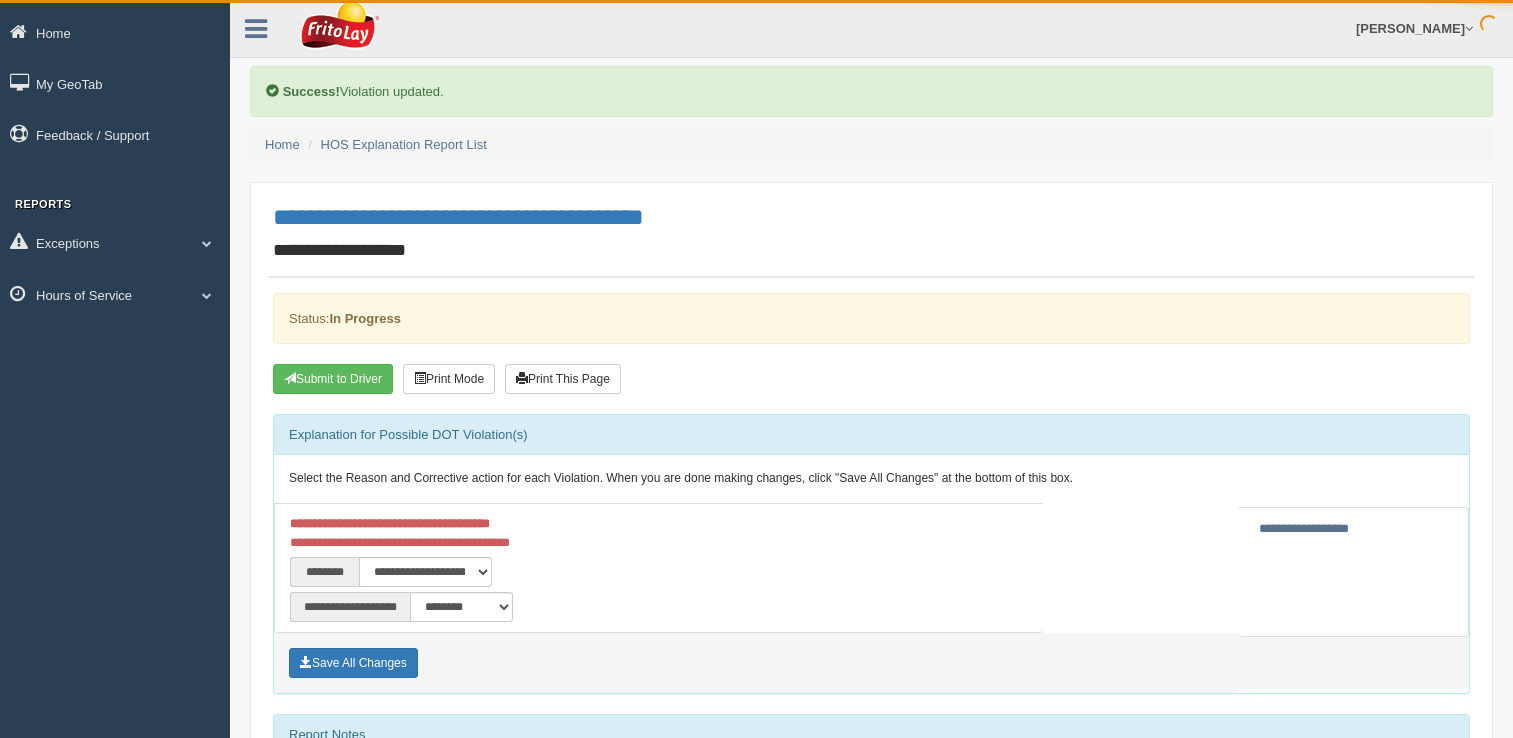 scroll, scrollTop: 0, scrollLeft: 0, axis: both 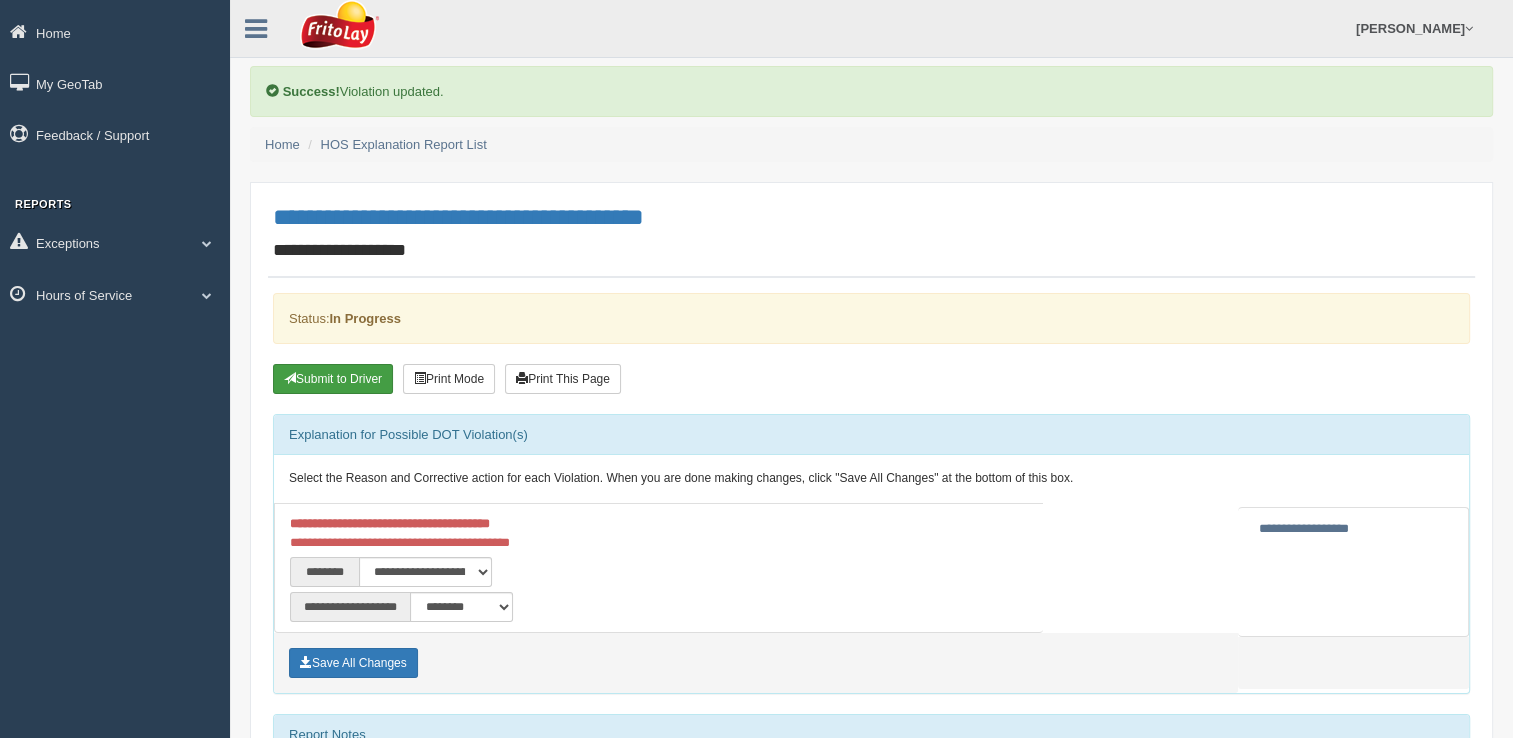 click on "Submit to Driver" at bounding box center (333, 379) 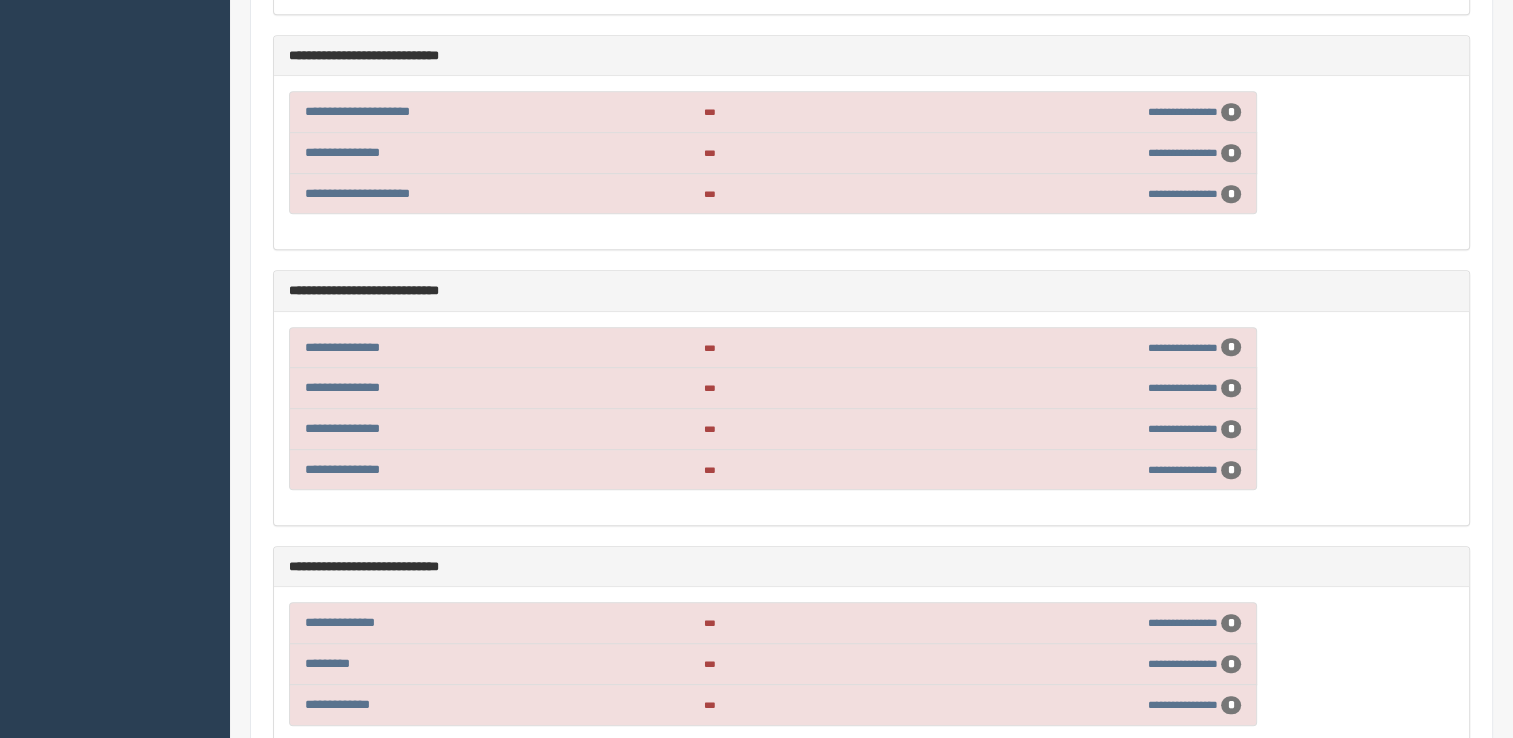 scroll, scrollTop: 1000, scrollLeft: 0, axis: vertical 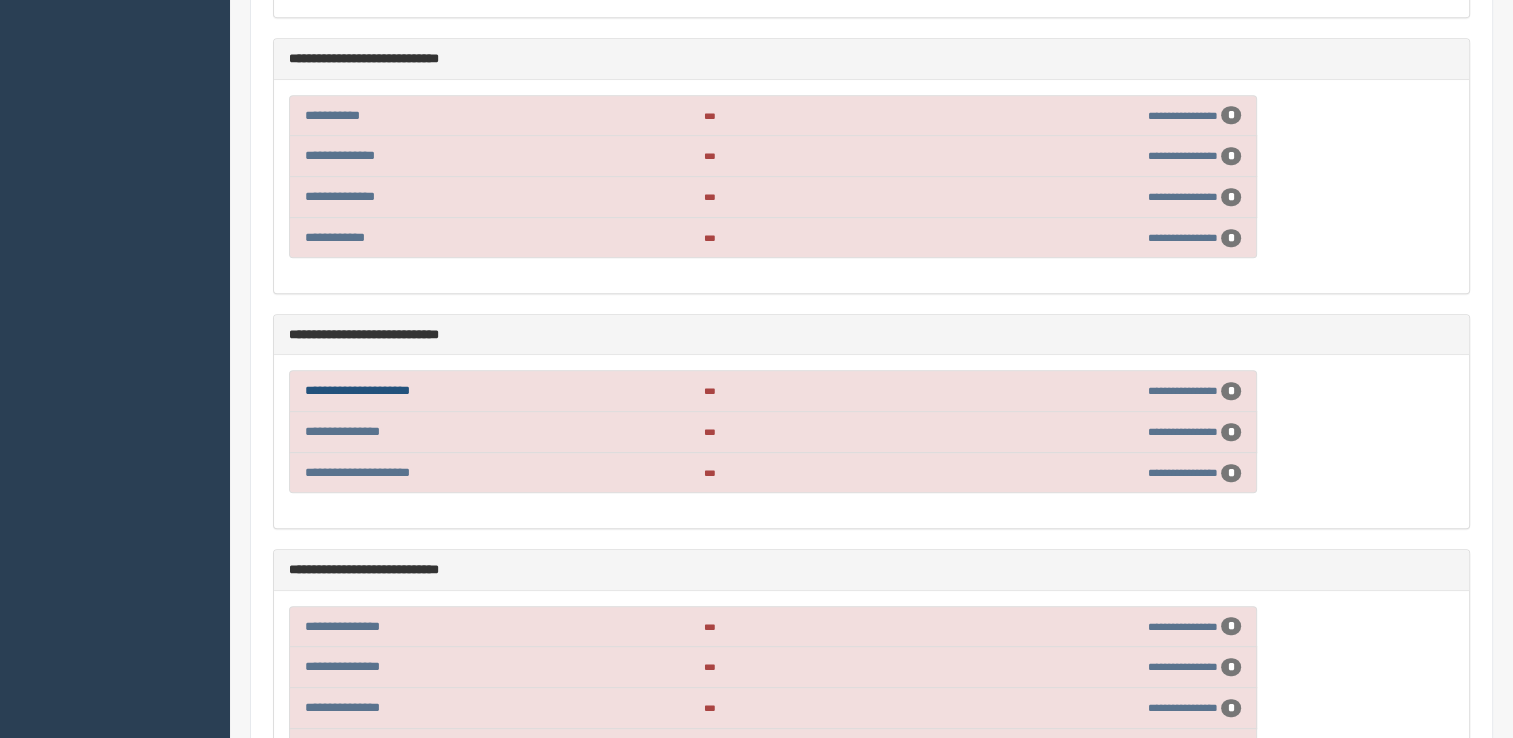 click on "**********" at bounding box center [357, 390] 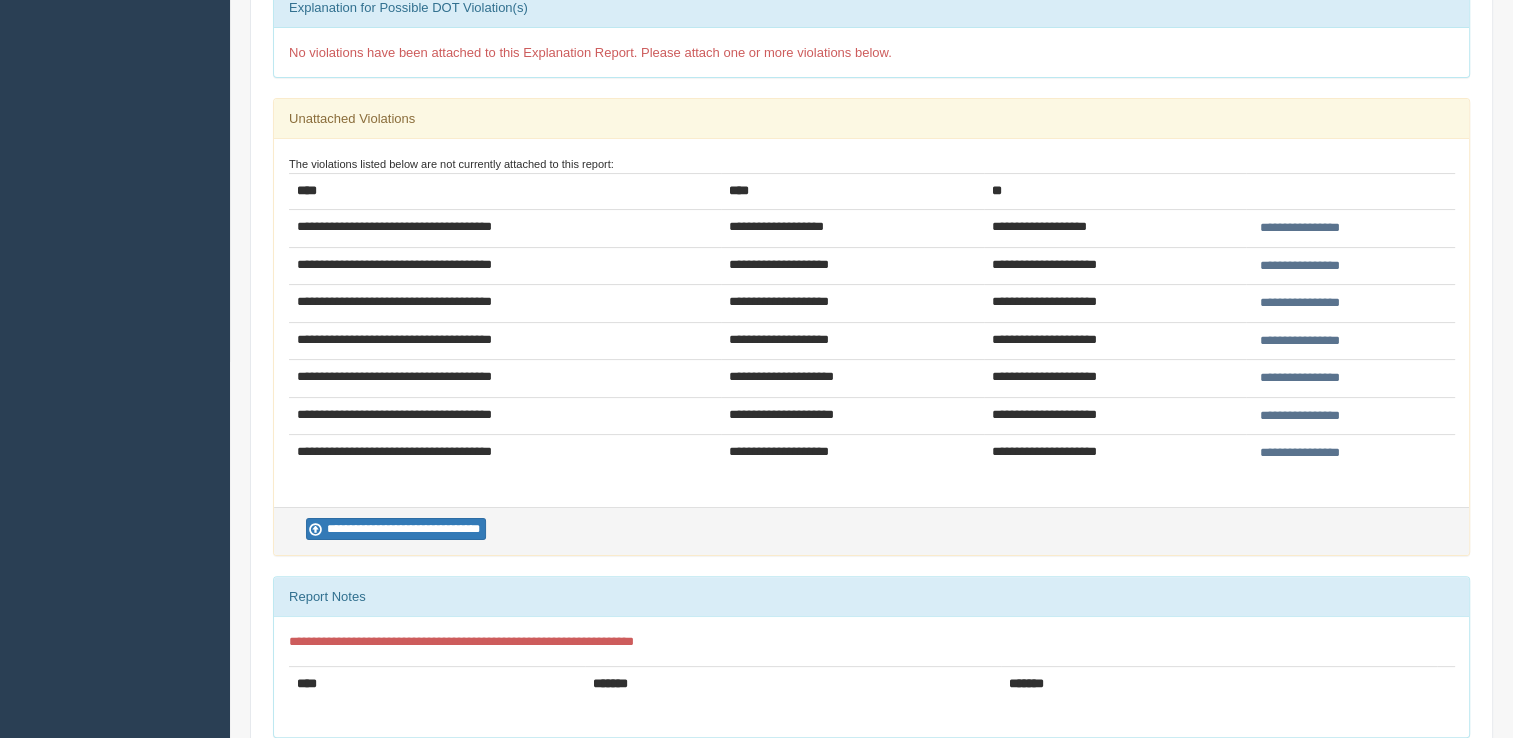 scroll, scrollTop: 372, scrollLeft: 0, axis: vertical 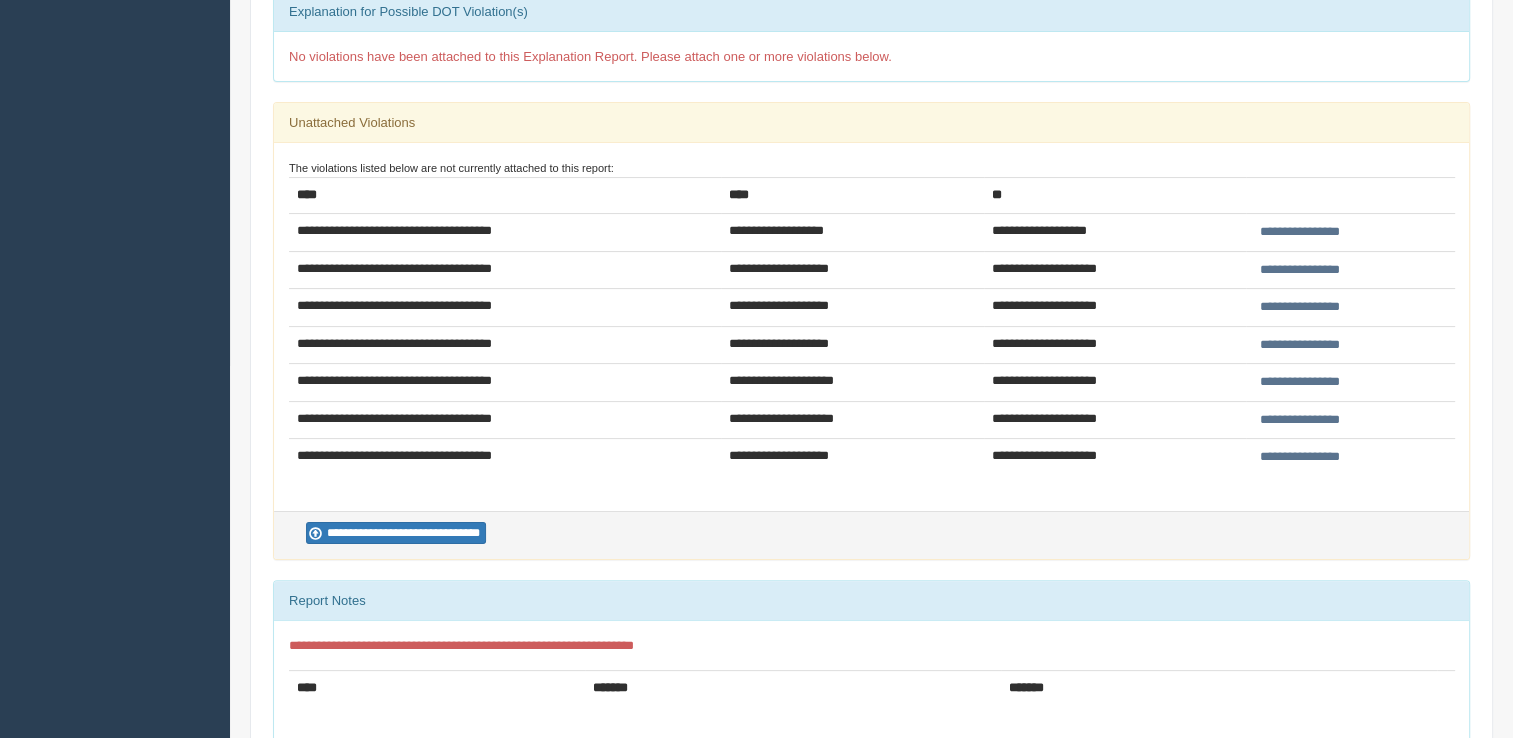 click on "**********" at bounding box center (1300, 420) 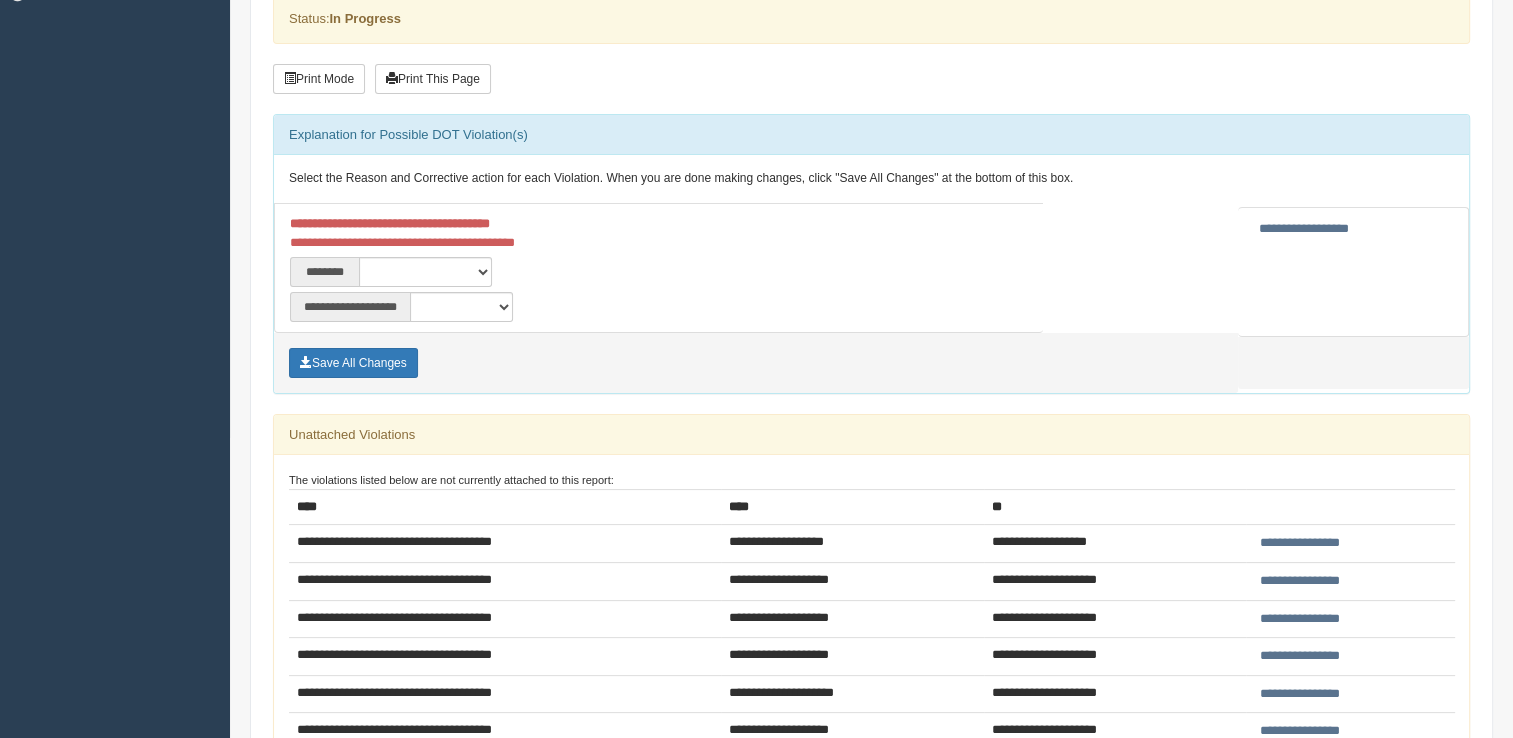 scroll, scrollTop: 400, scrollLeft: 0, axis: vertical 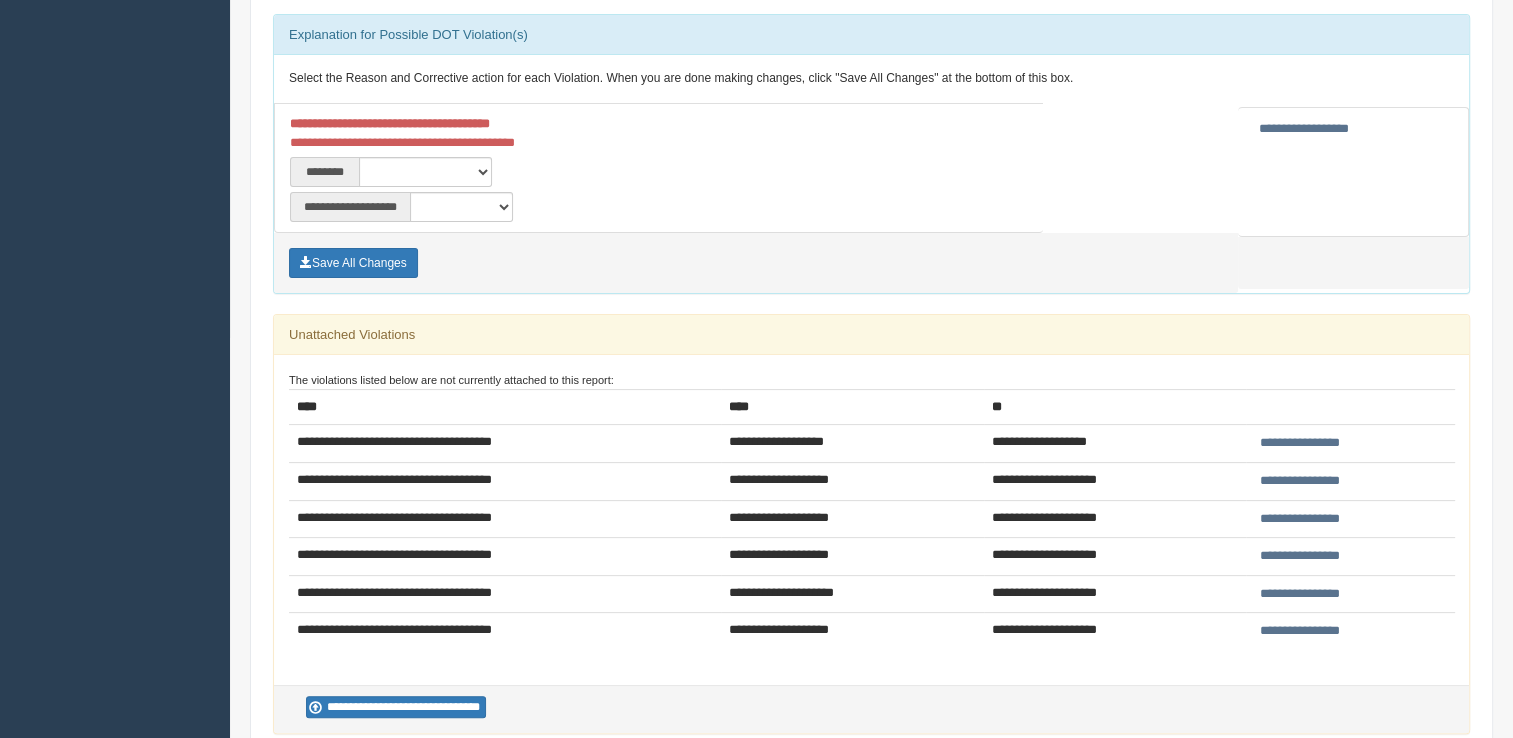 click on "**********" at bounding box center [1300, 631] 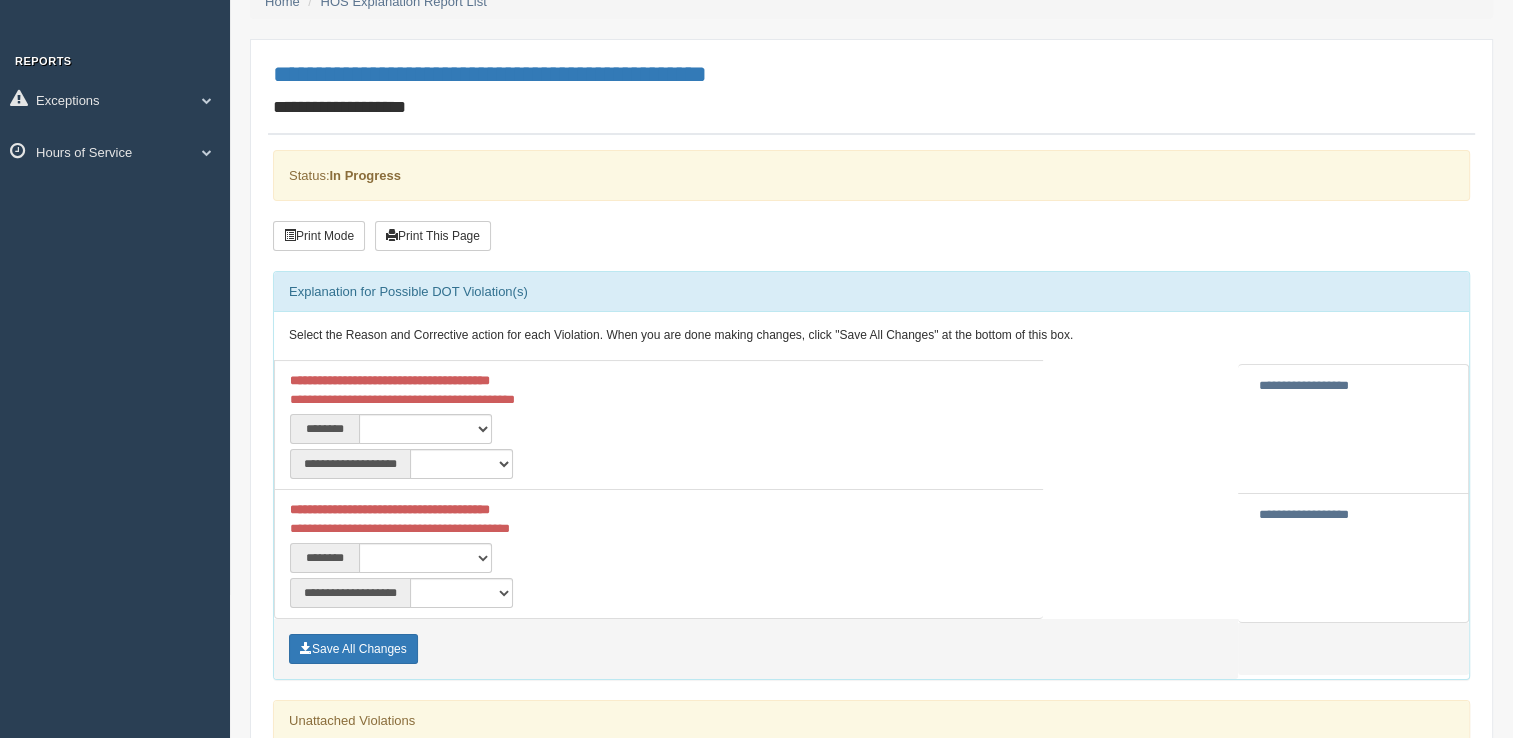 scroll, scrollTop: 200, scrollLeft: 0, axis: vertical 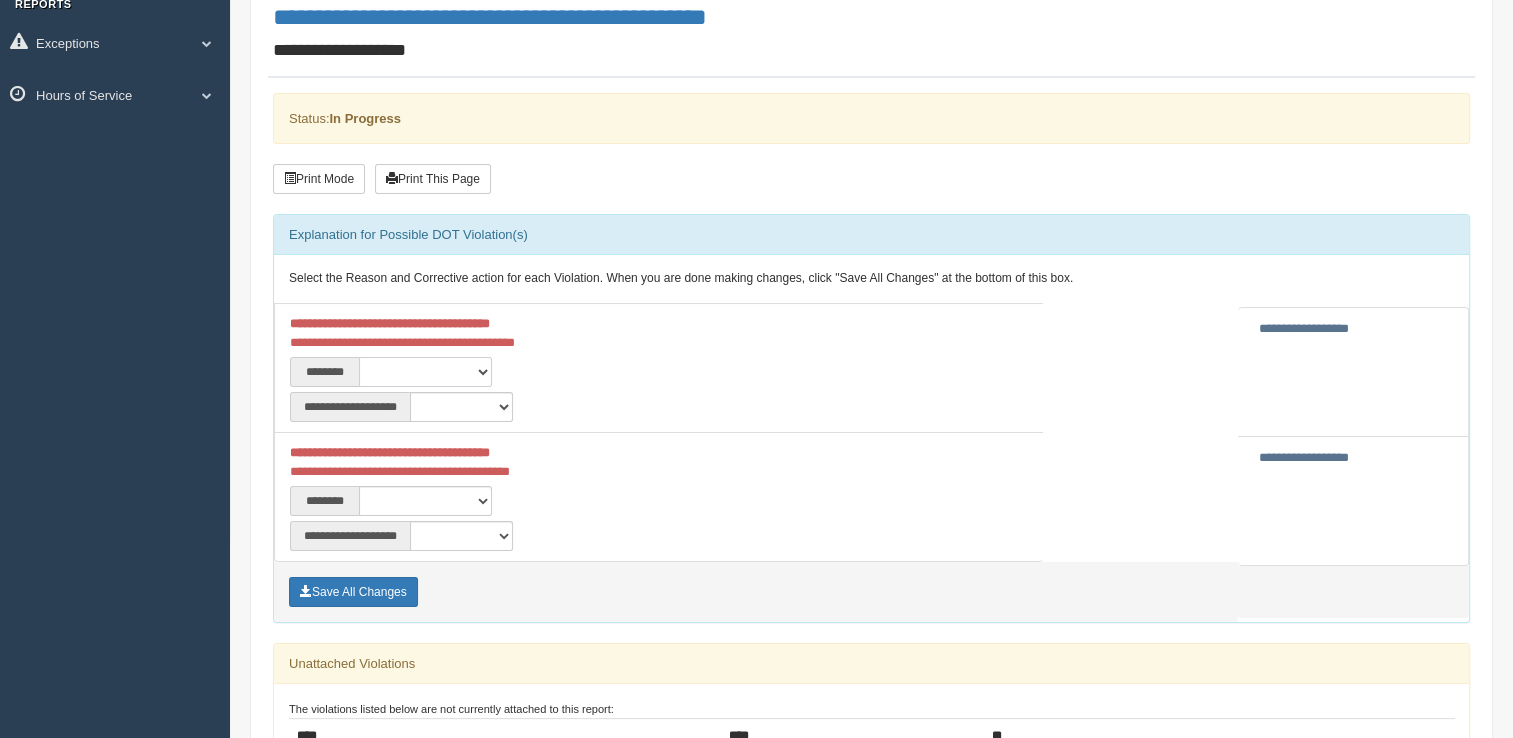 click on "**********" at bounding box center (425, 372) 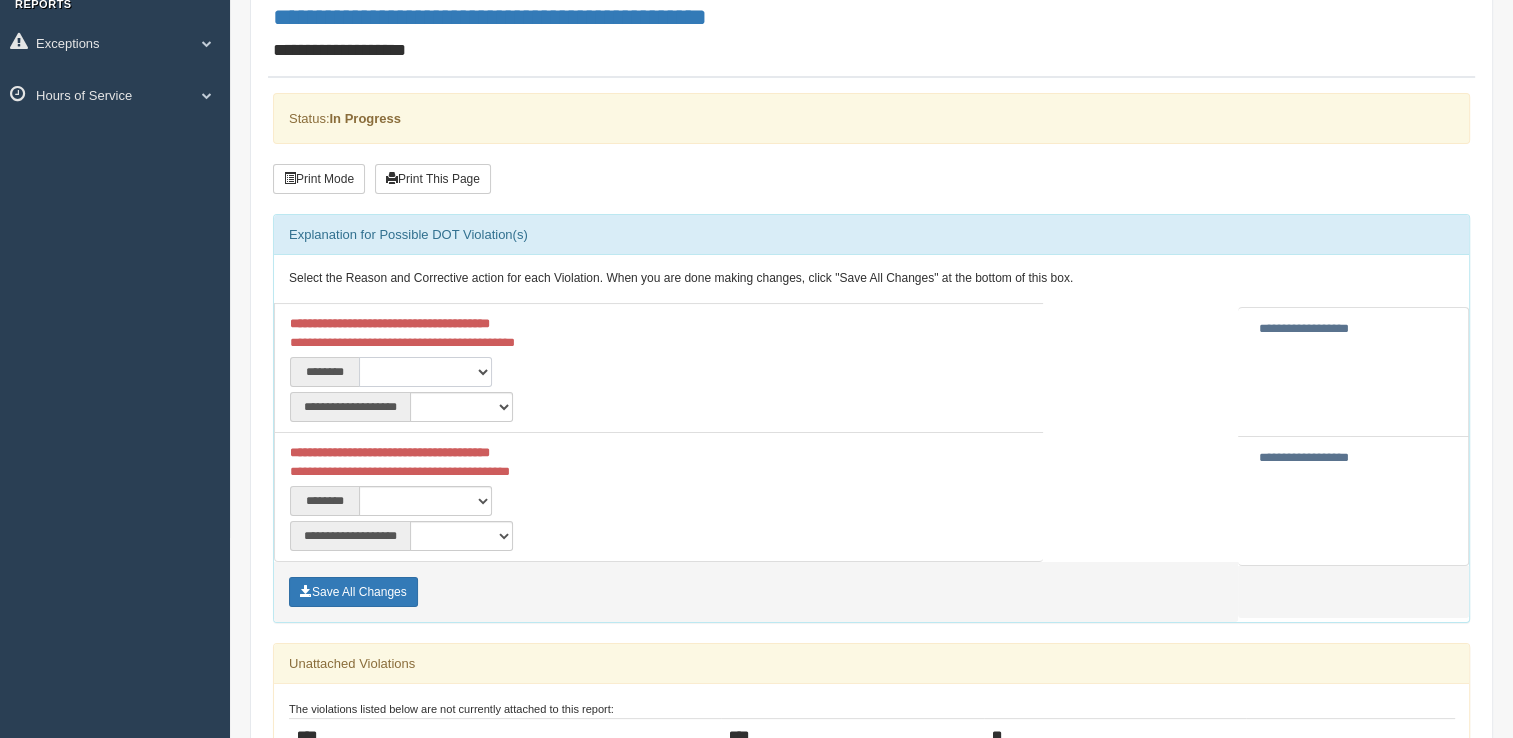 select on "****" 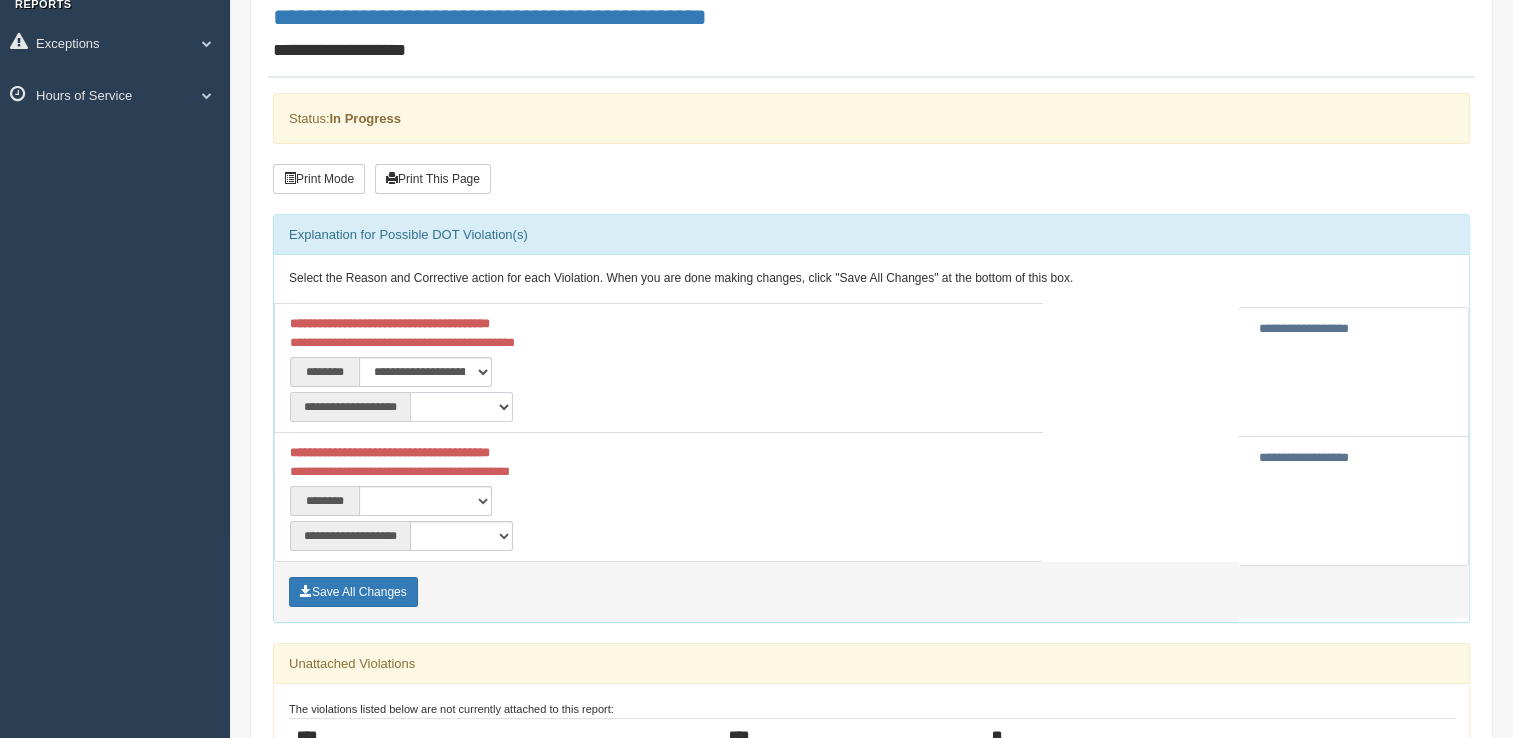 click on "**********" at bounding box center [461, 407] 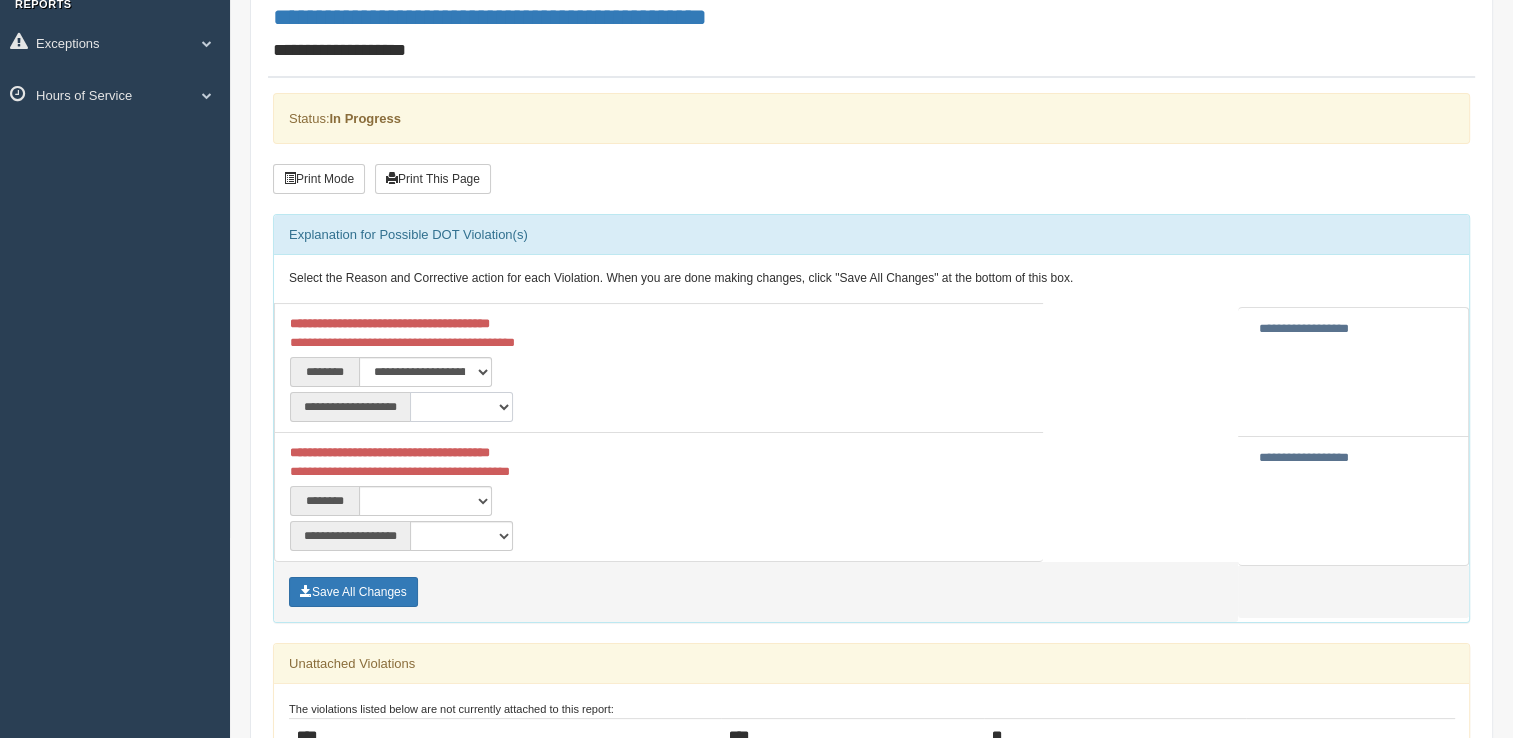 select on "**" 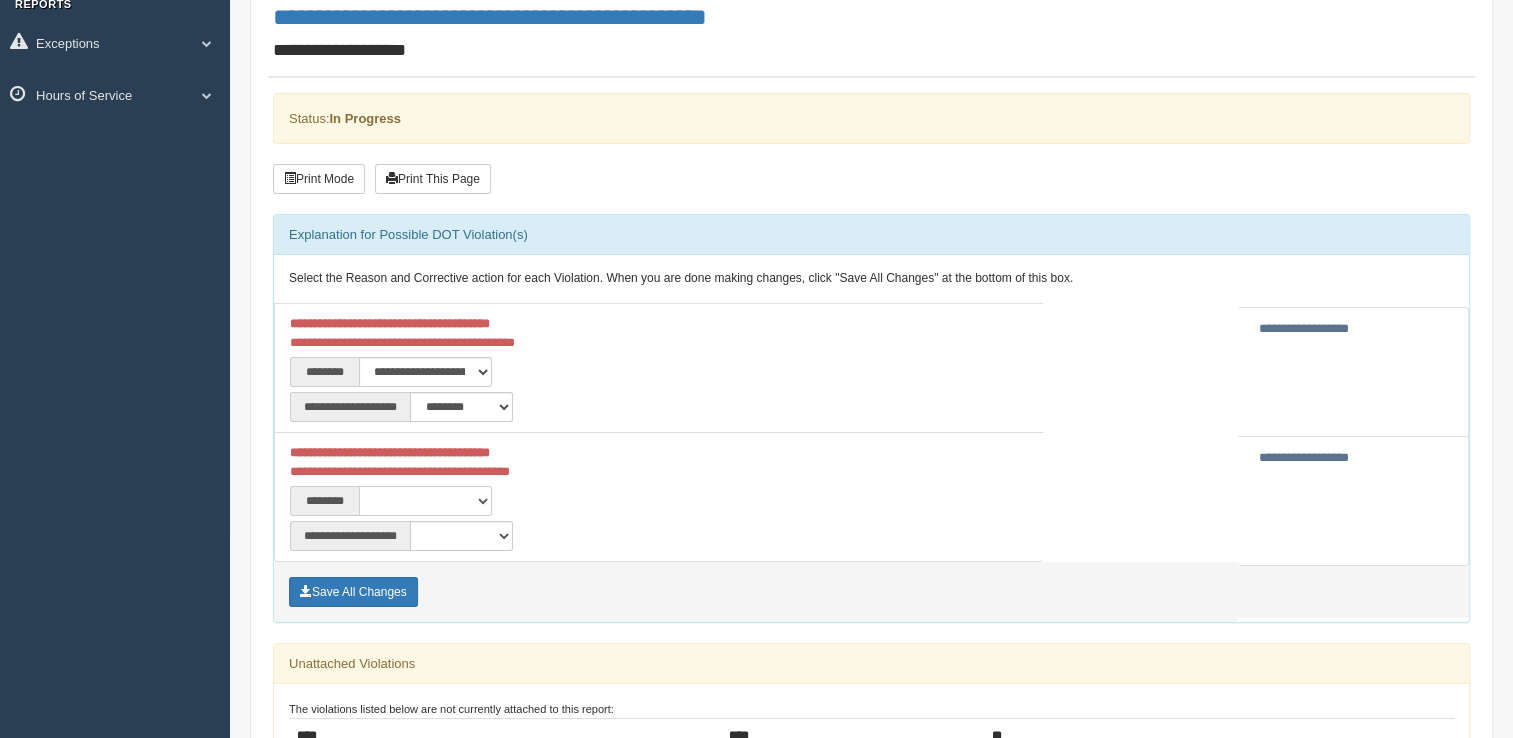 click on "**********" at bounding box center [425, 501] 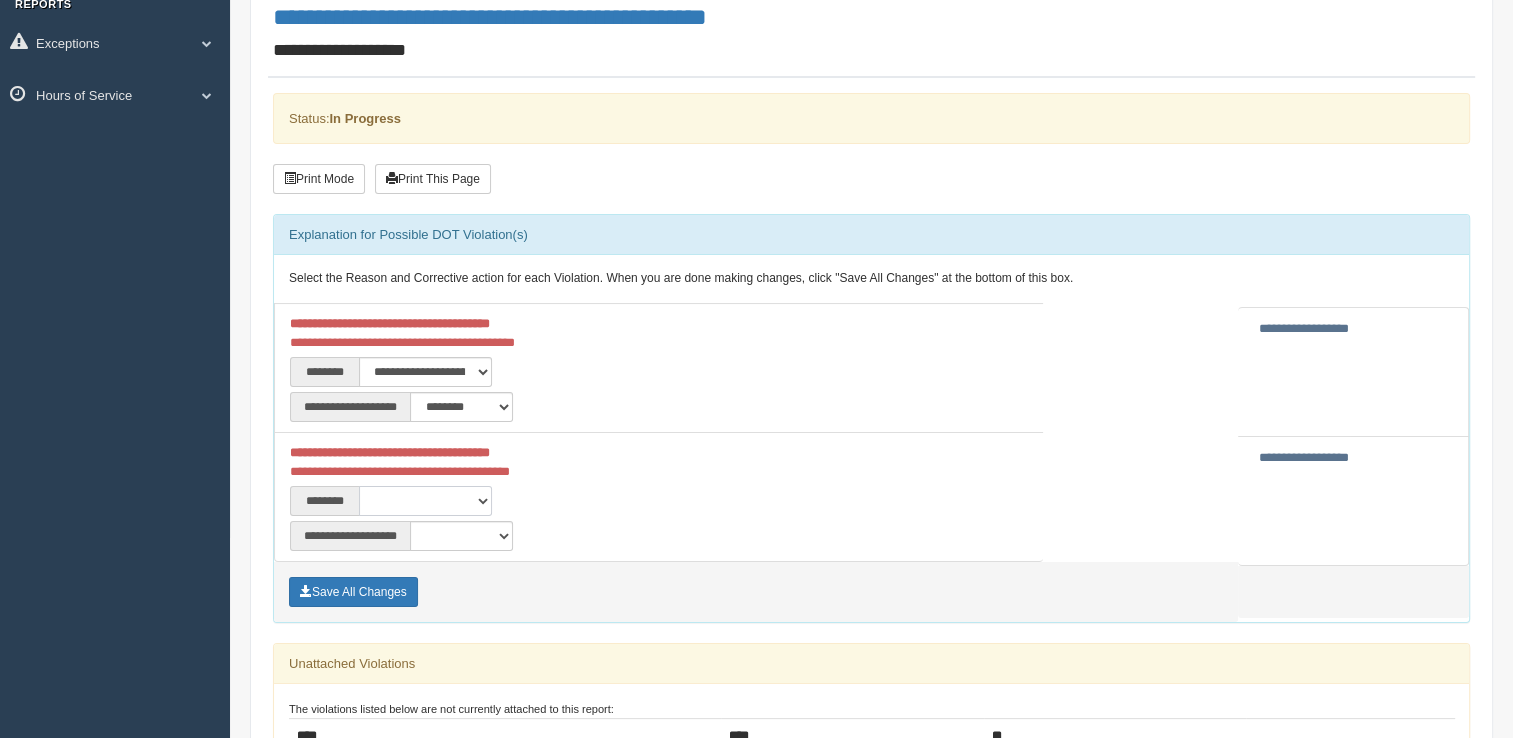 select on "****" 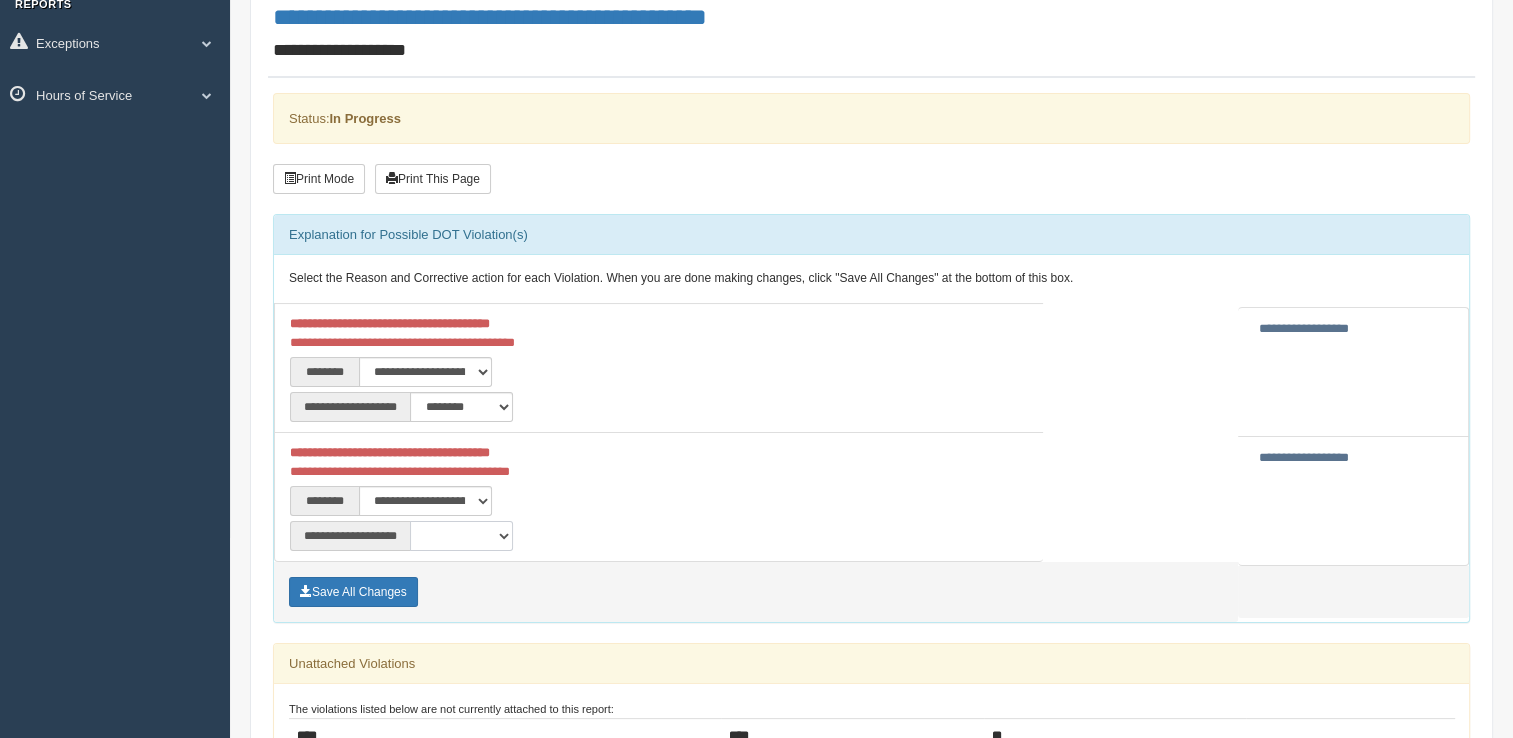 click on "**********" at bounding box center [461, 536] 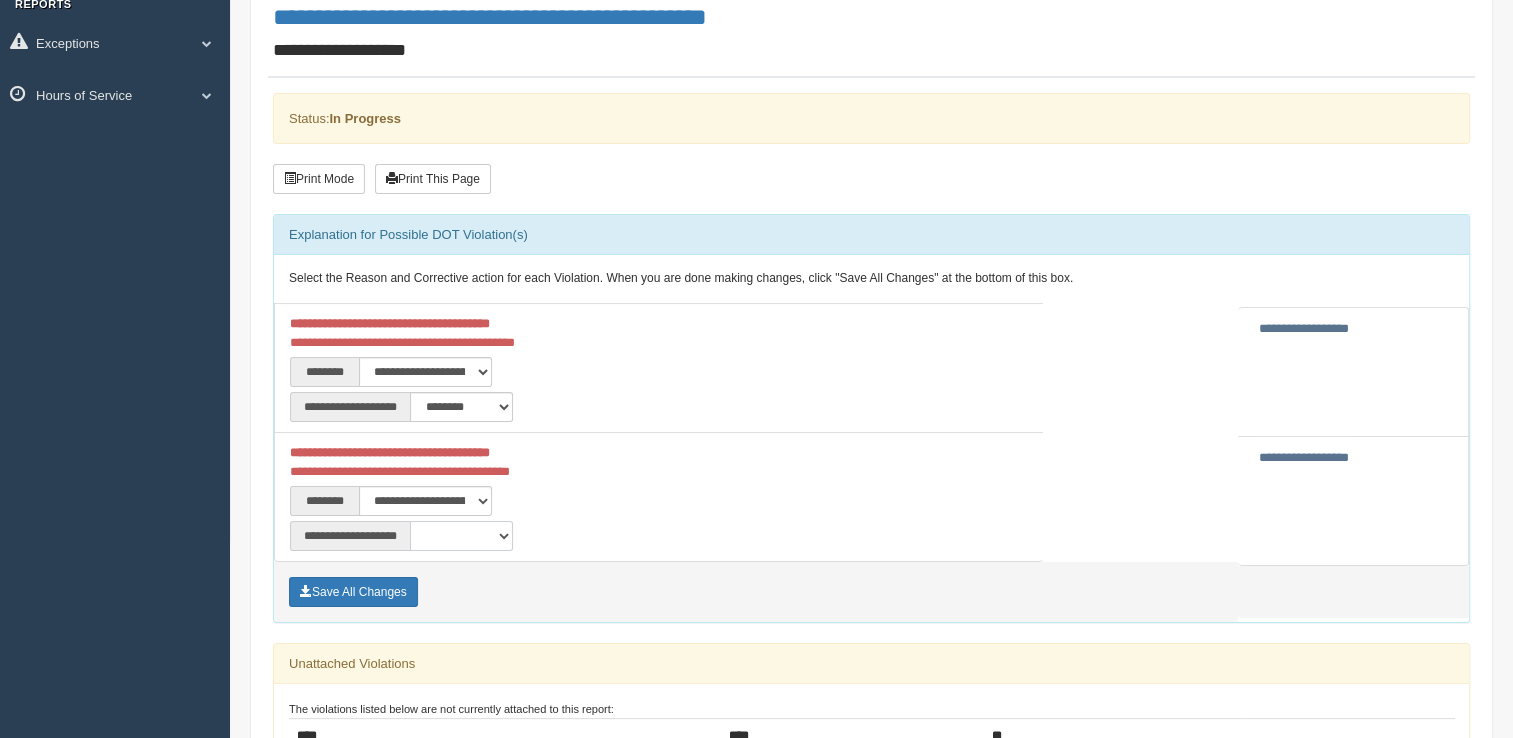 select on "**" 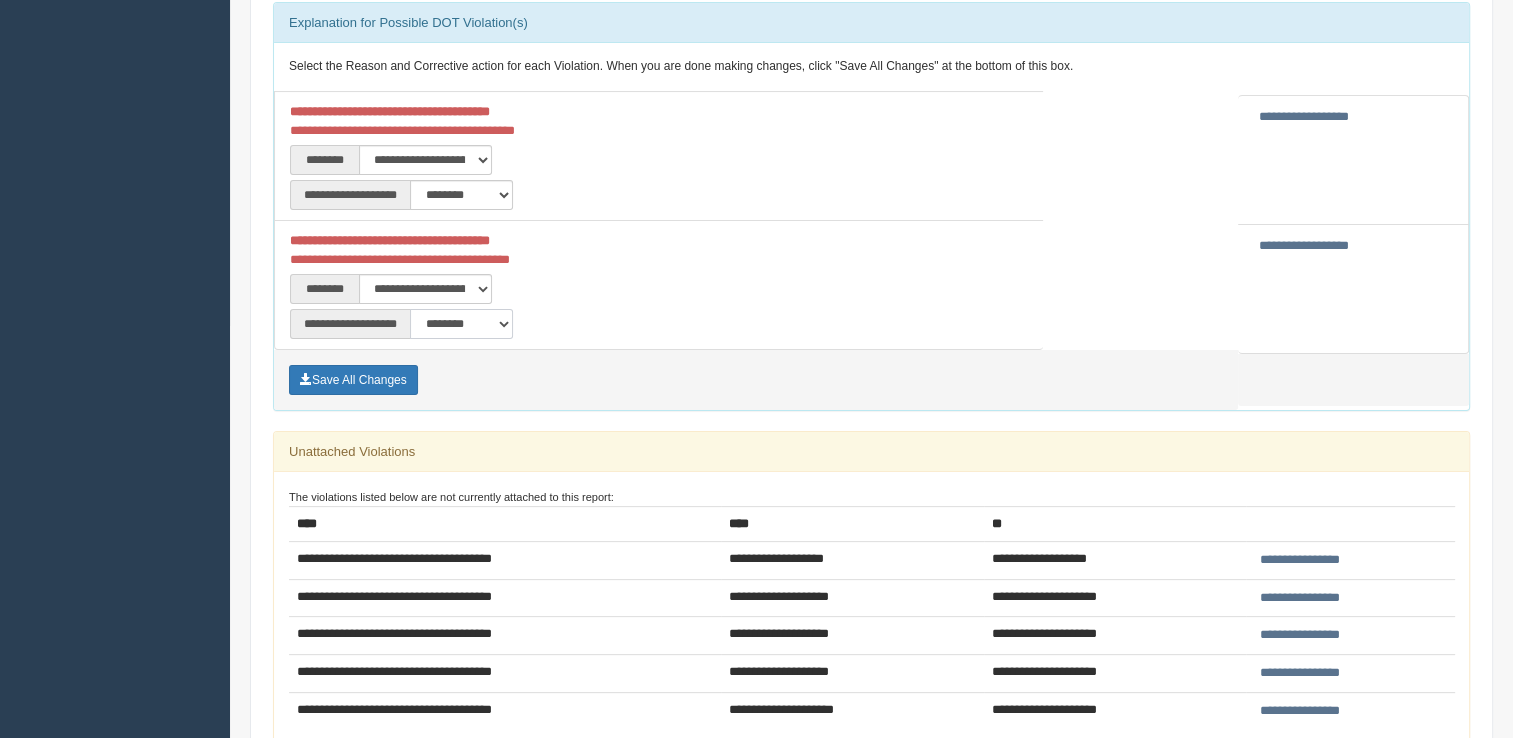 scroll, scrollTop: 377, scrollLeft: 0, axis: vertical 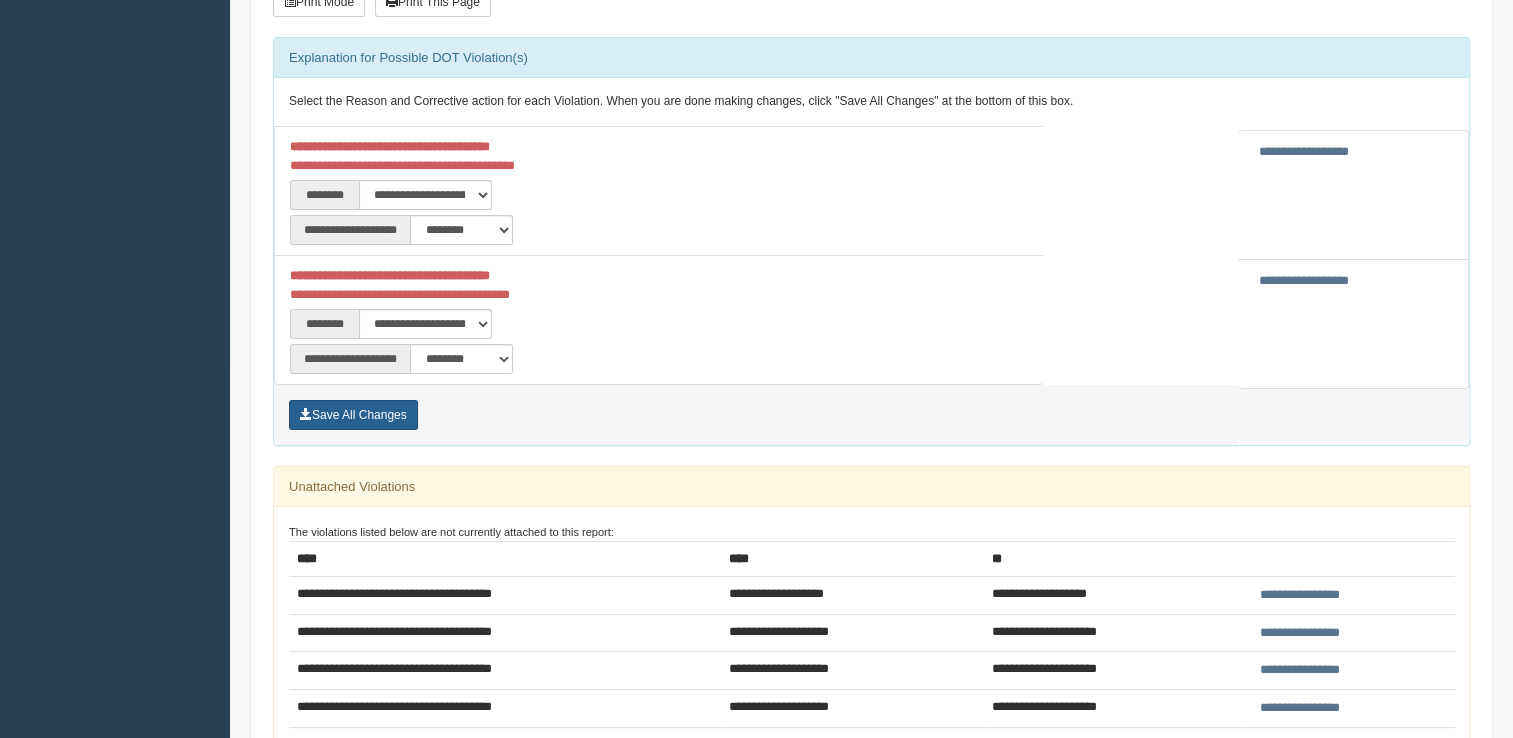 click on "Save All Changes" at bounding box center [353, 415] 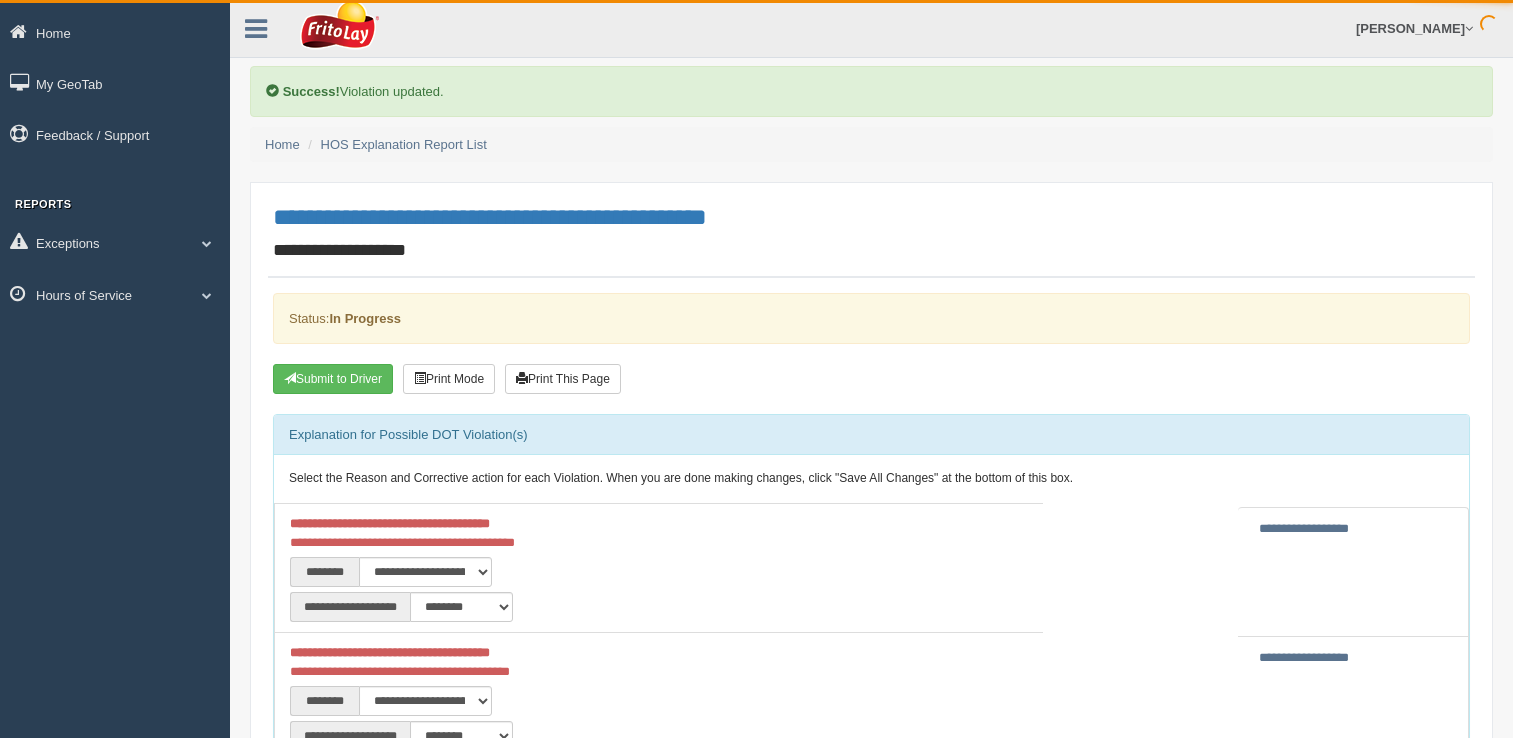 scroll, scrollTop: 0, scrollLeft: 0, axis: both 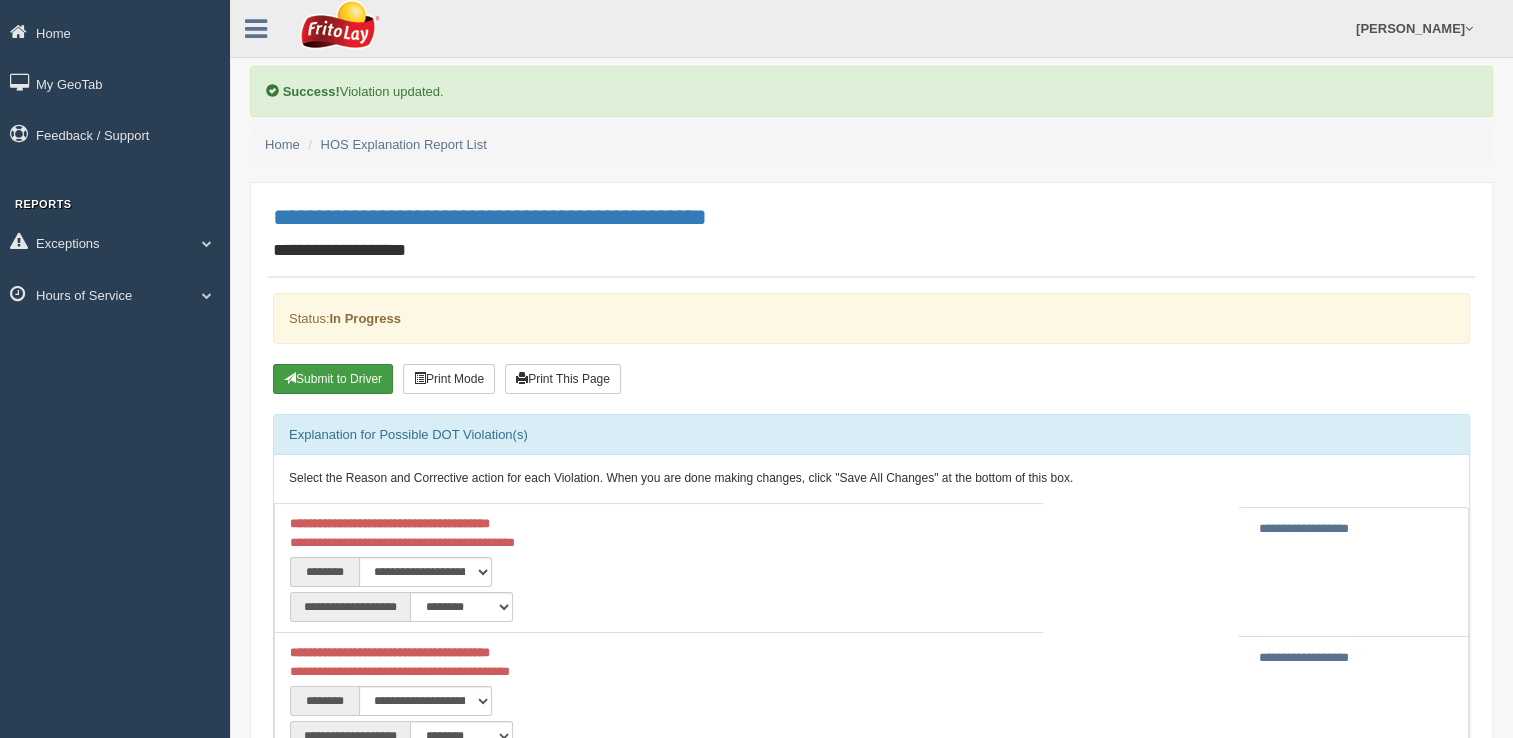 click on "Submit to Driver" at bounding box center (333, 379) 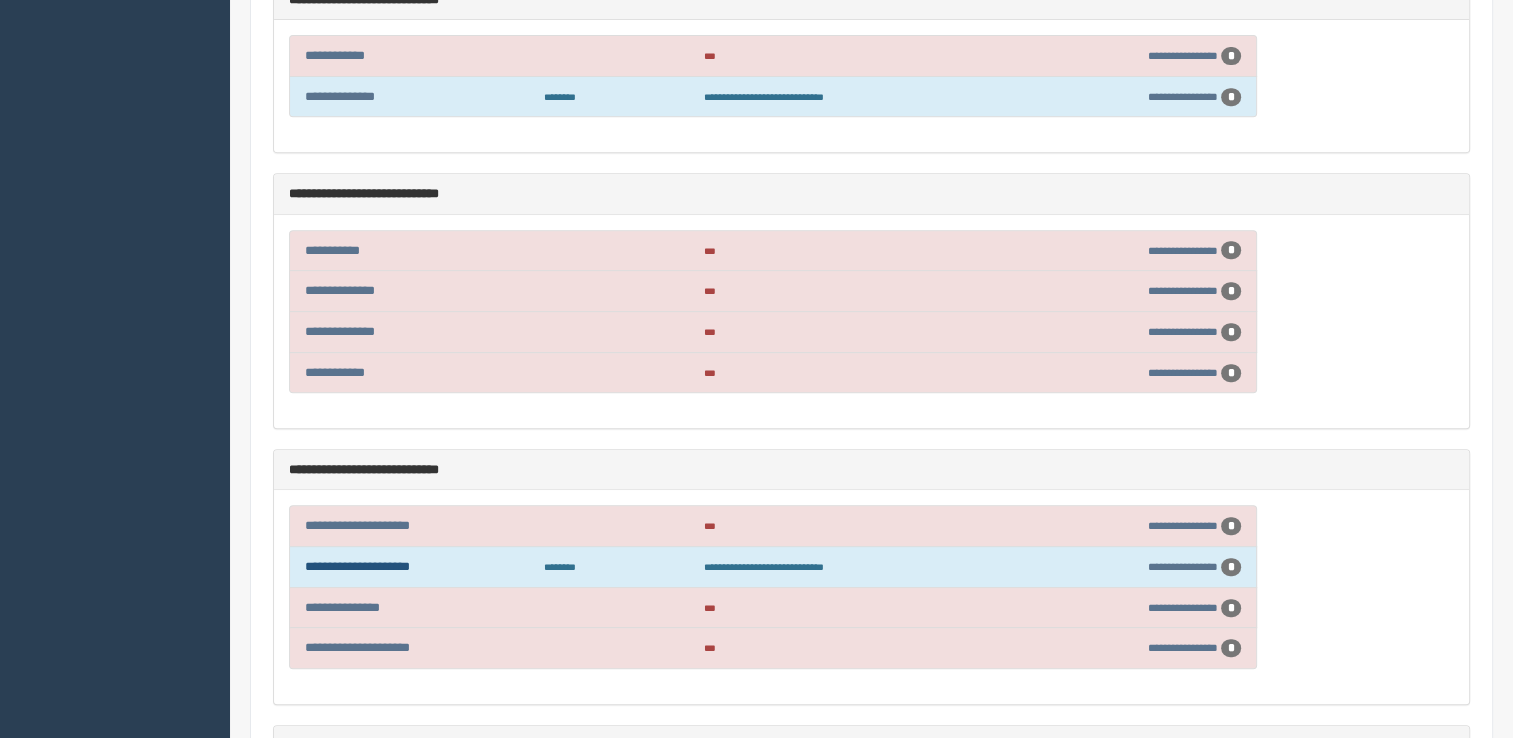 scroll, scrollTop: 900, scrollLeft: 0, axis: vertical 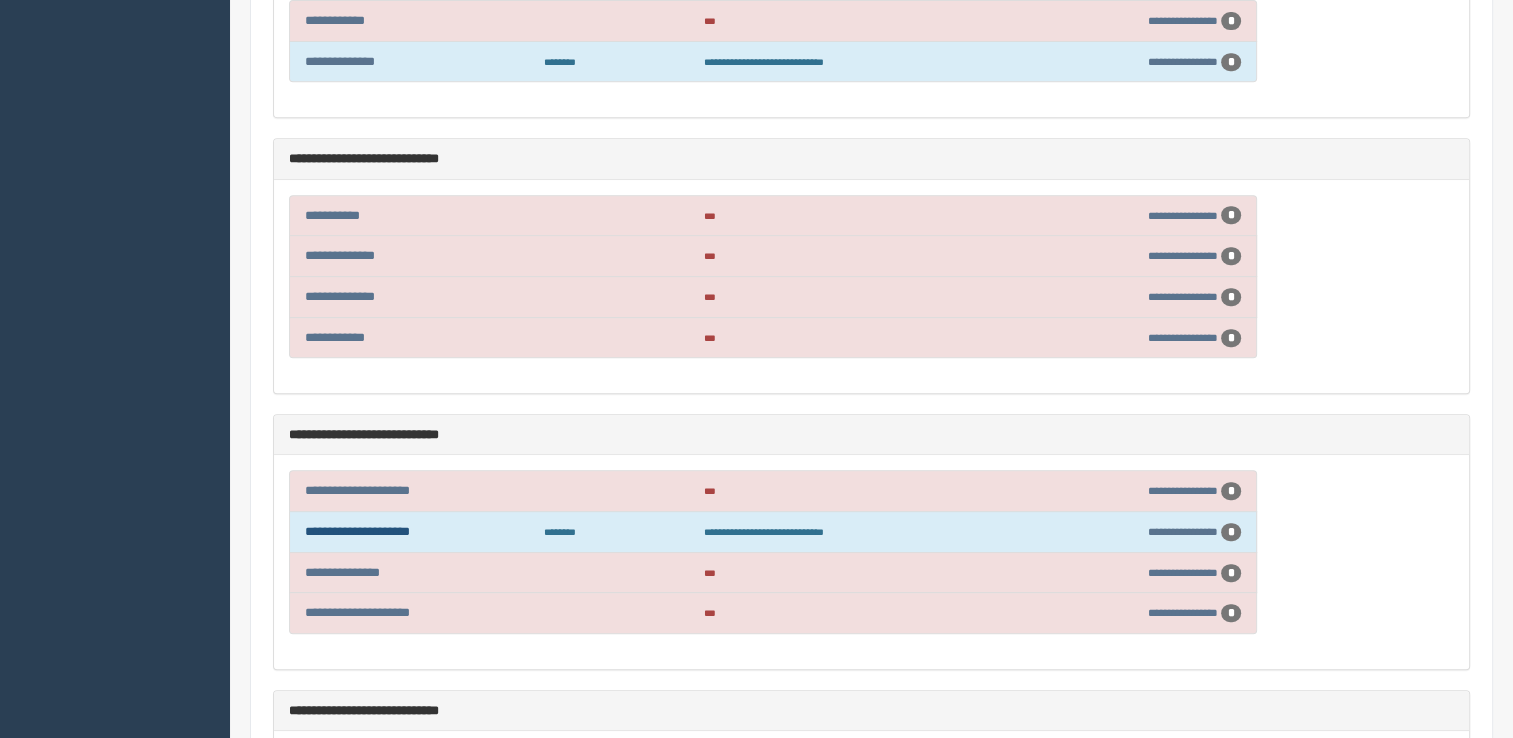 click on "**********" at bounding box center (357, 531) 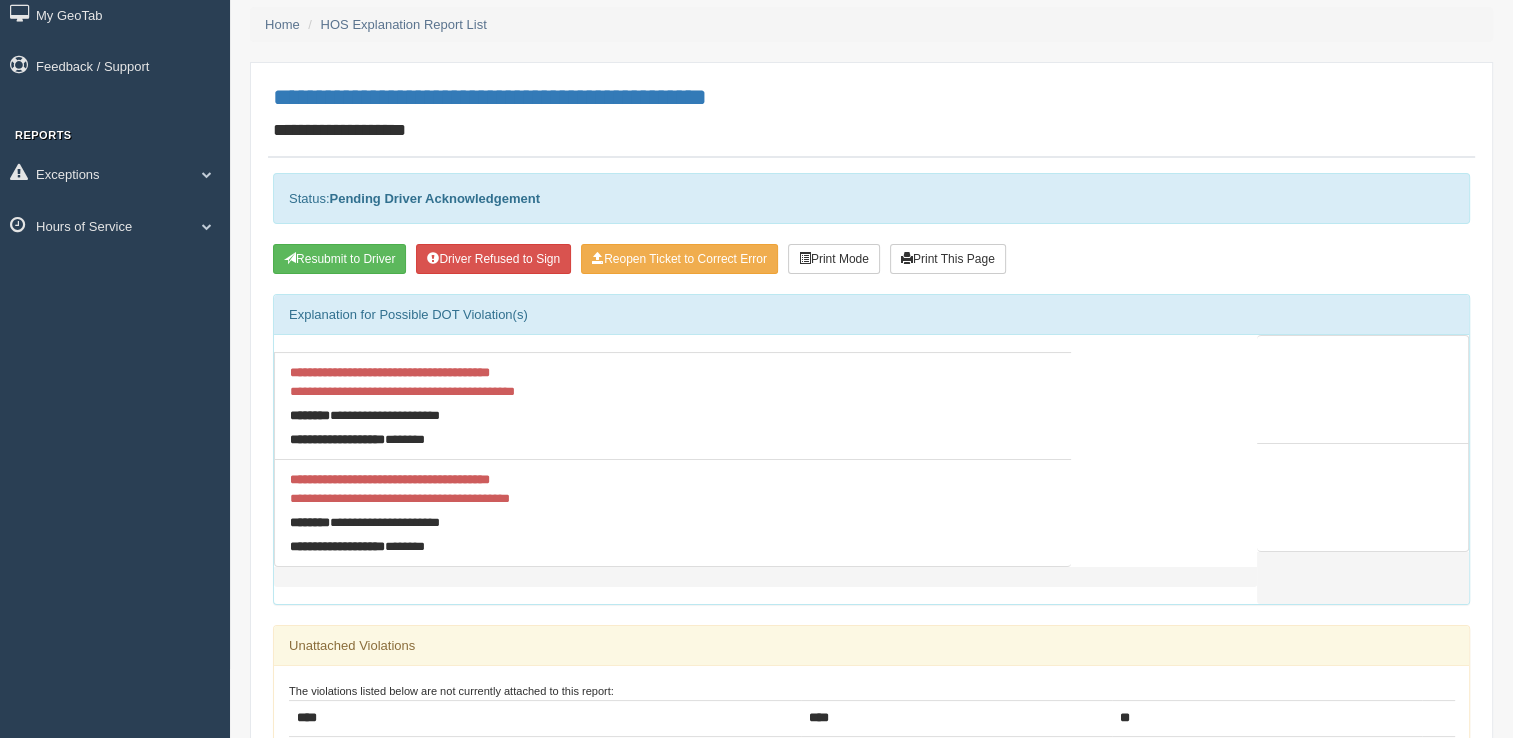 scroll, scrollTop: 0, scrollLeft: 0, axis: both 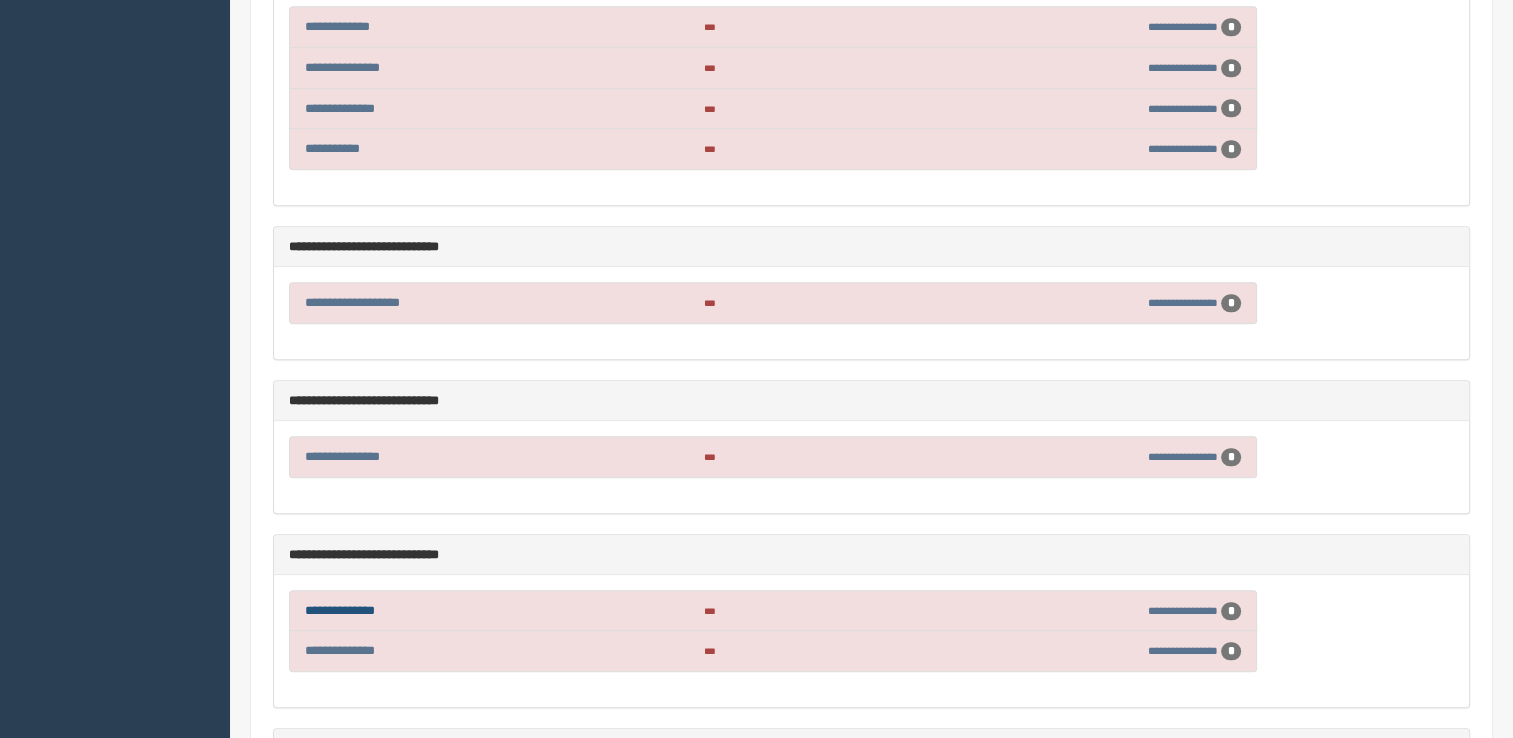 click on "**********" at bounding box center (340, 610) 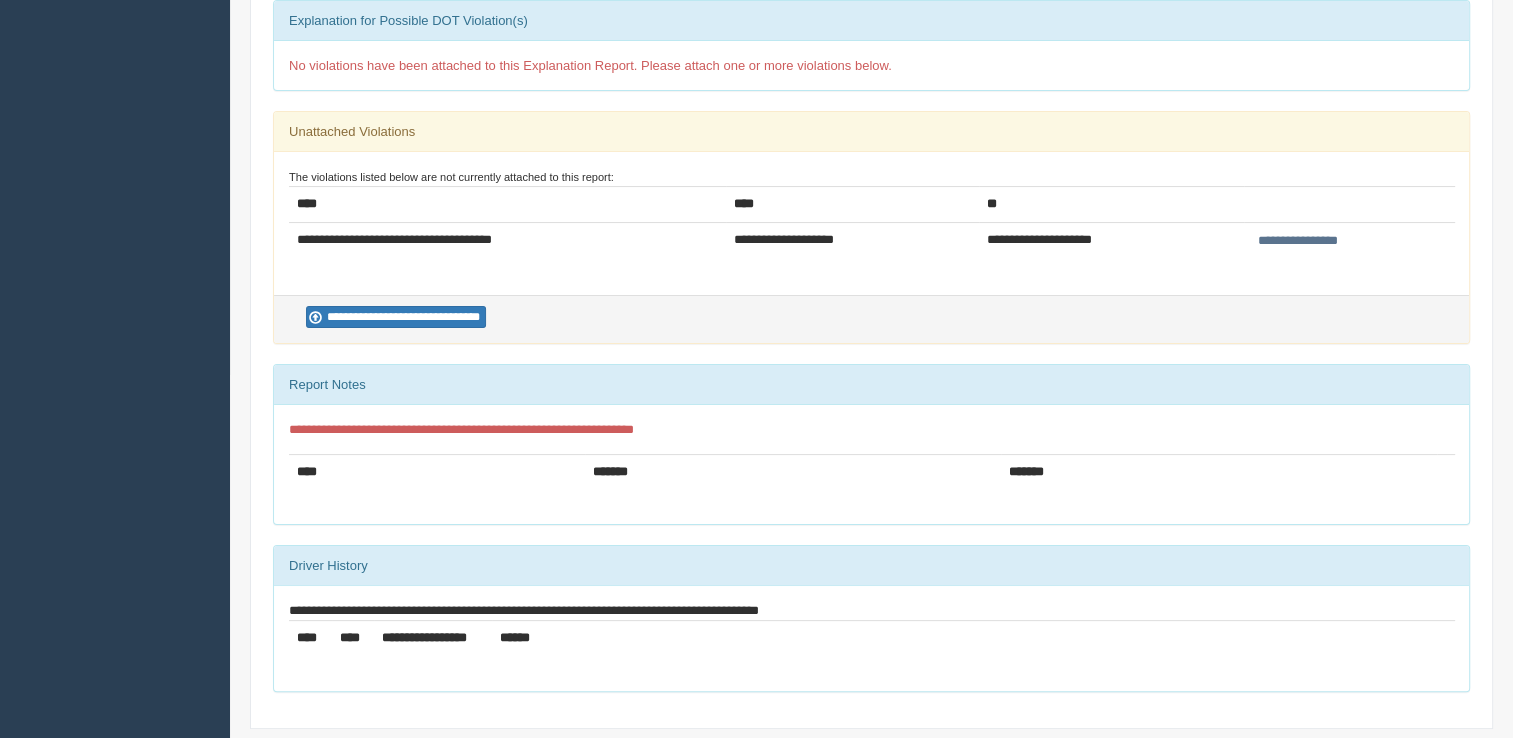 scroll, scrollTop: 328, scrollLeft: 0, axis: vertical 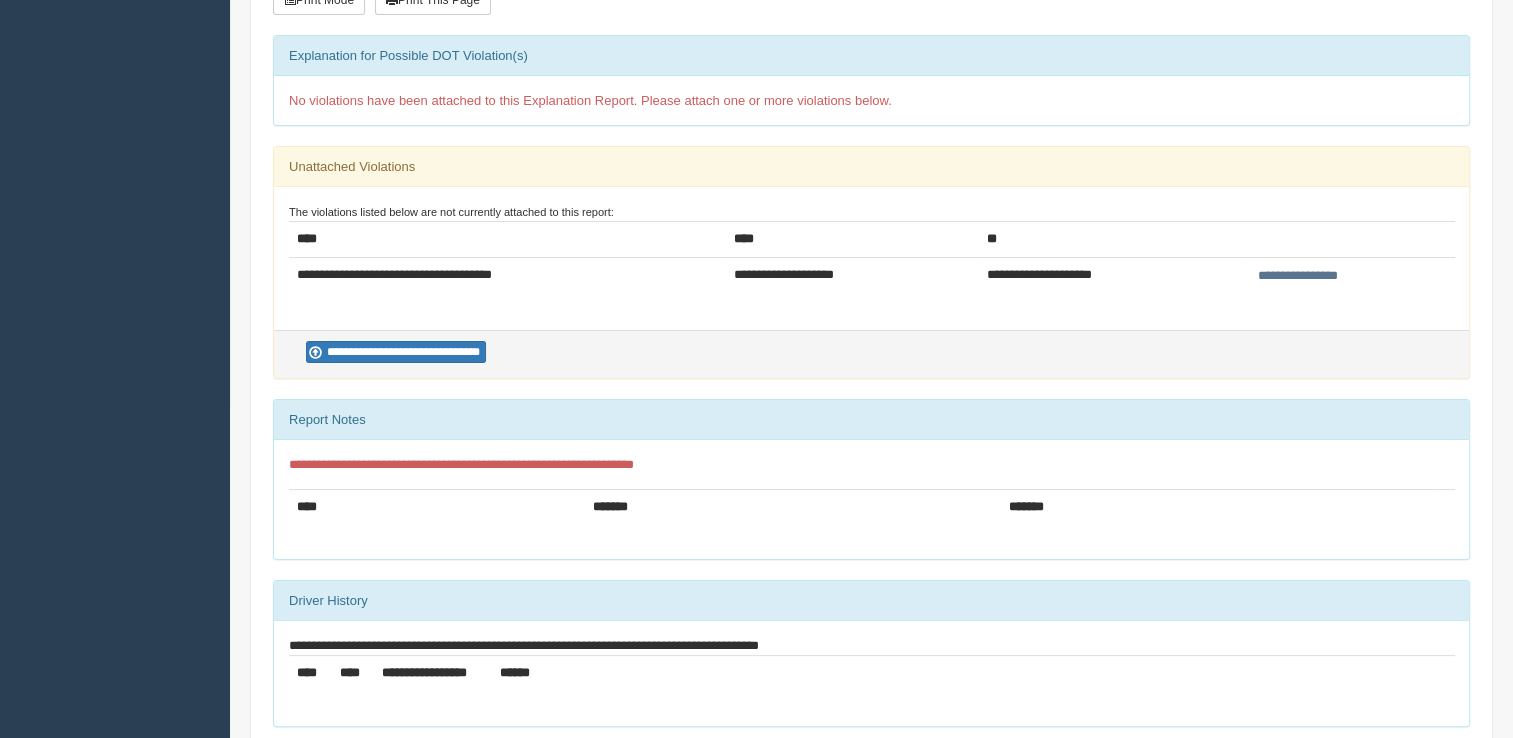 click on "**********" at bounding box center [1298, 276] 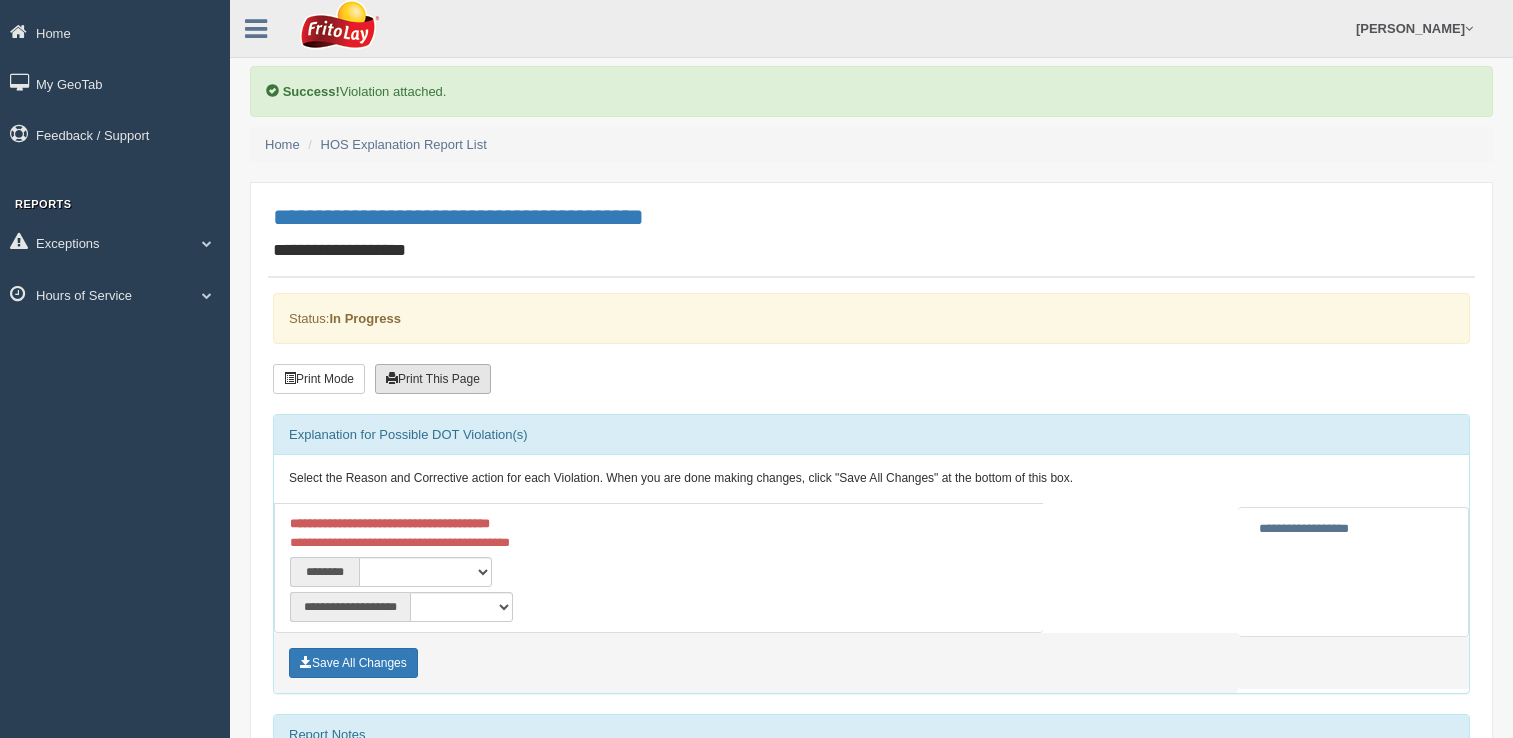 scroll, scrollTop: 0, scrollLeft: 0, axis: both 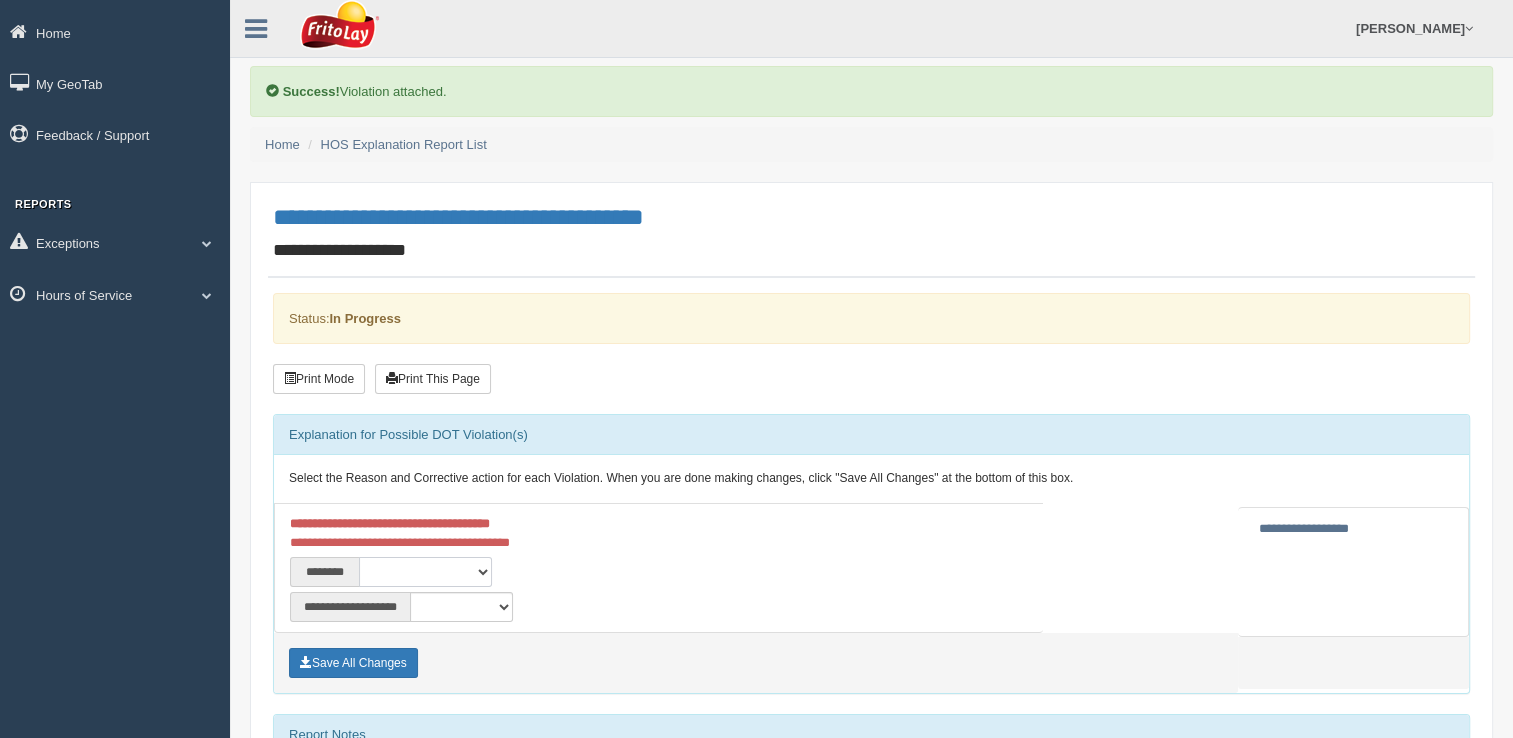 drag, startPoint x: 412, startPoint y: 570, endPoint x: 424, endPoint y: 574, distance: 12.649111 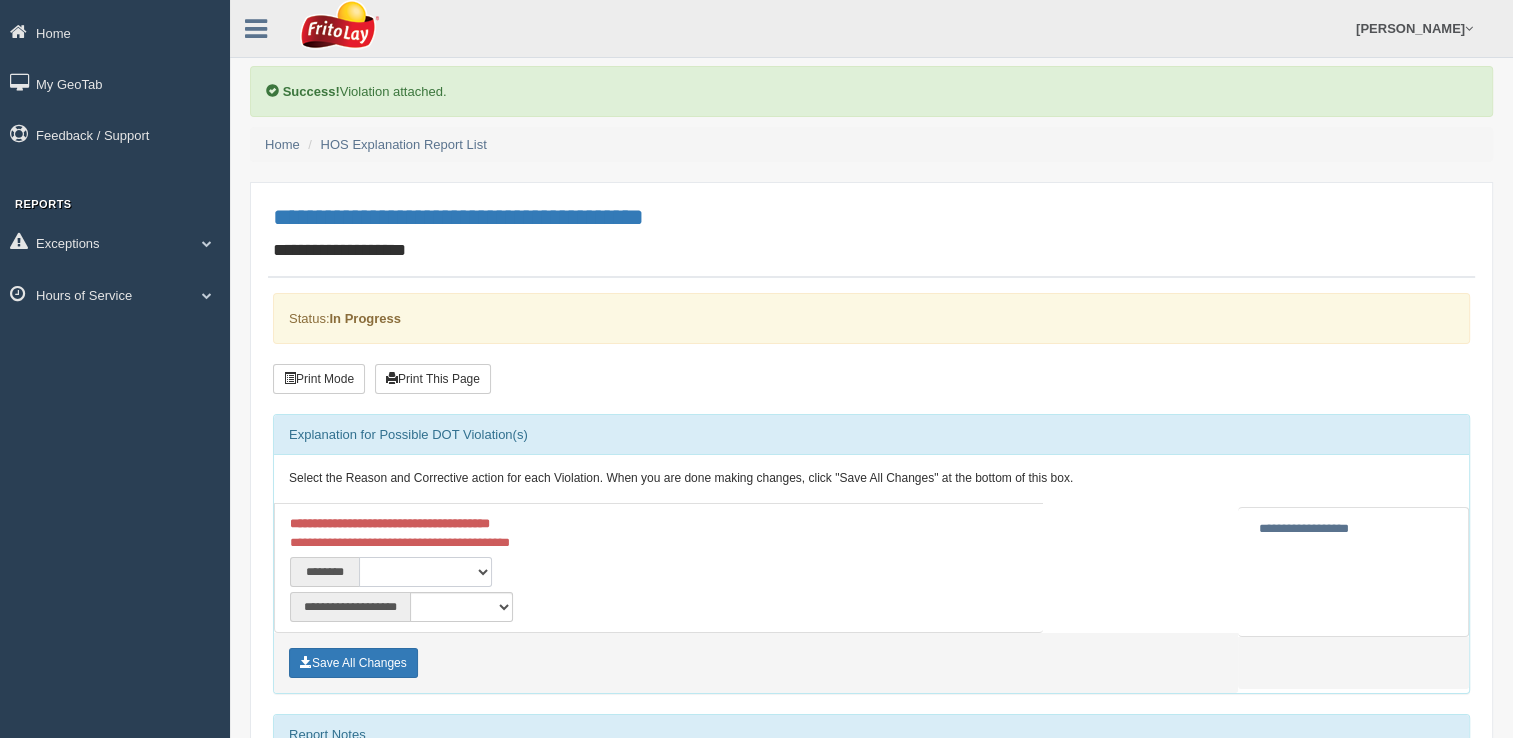 select on "****" 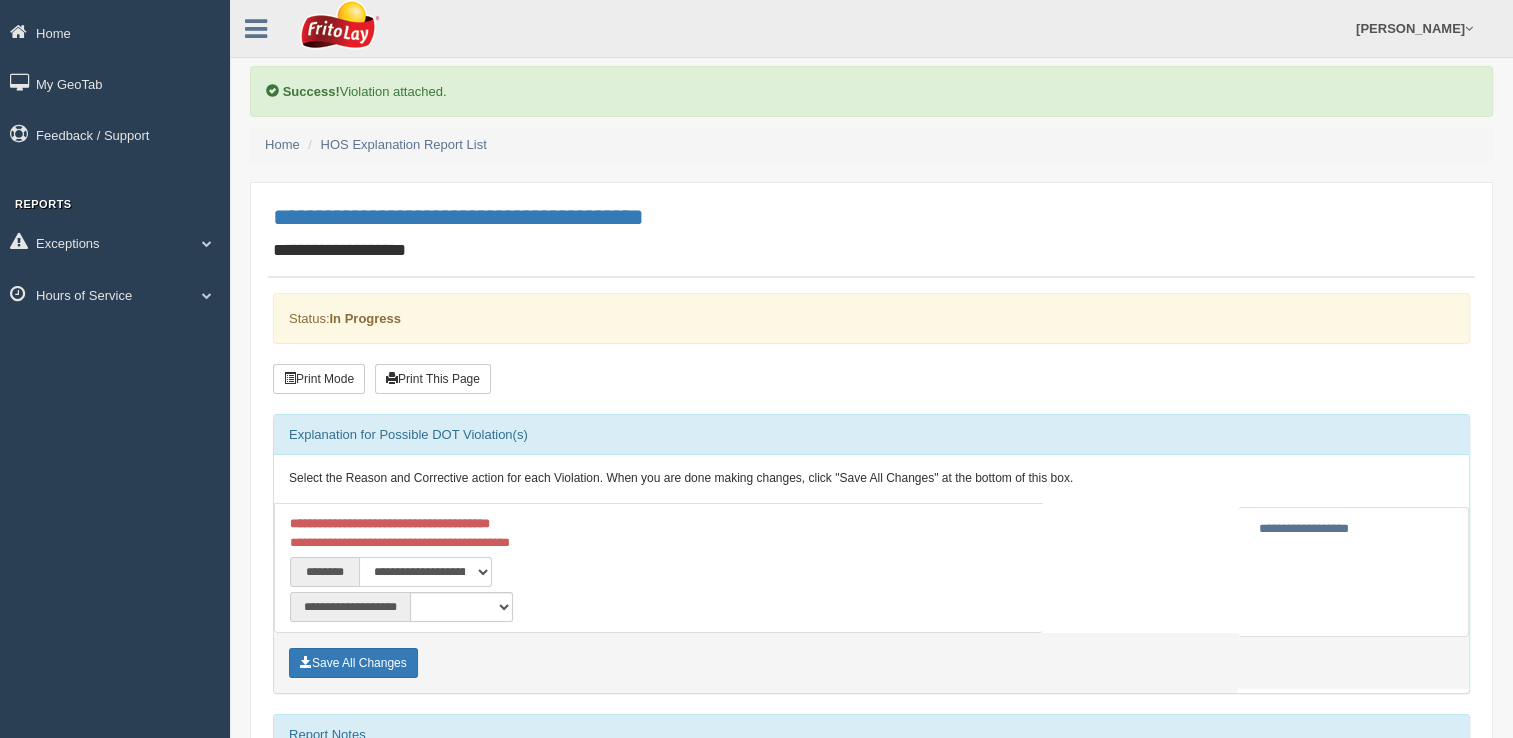 click on "**********" at bounding box center (425, 572) 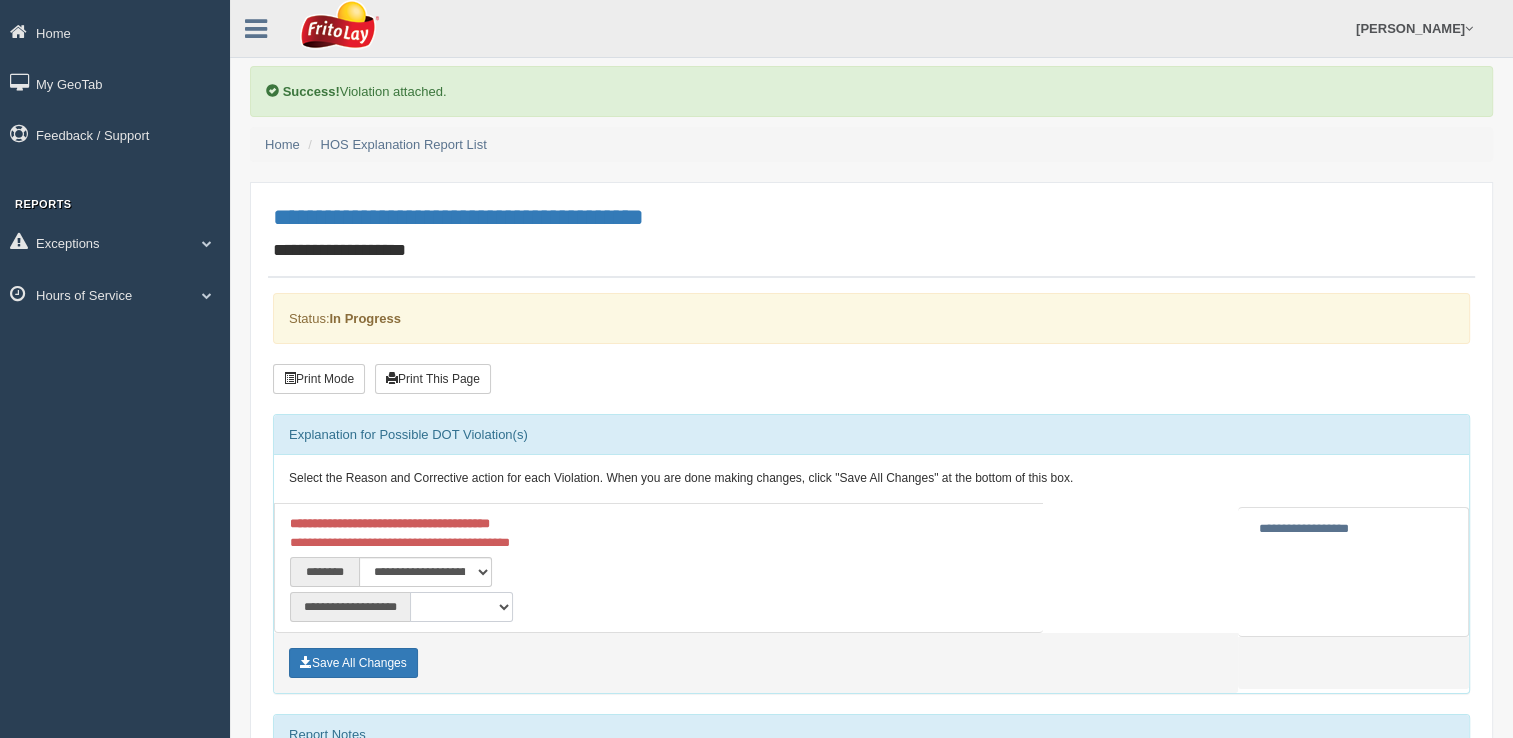 click on "**********" at bounding box center (461, 607) 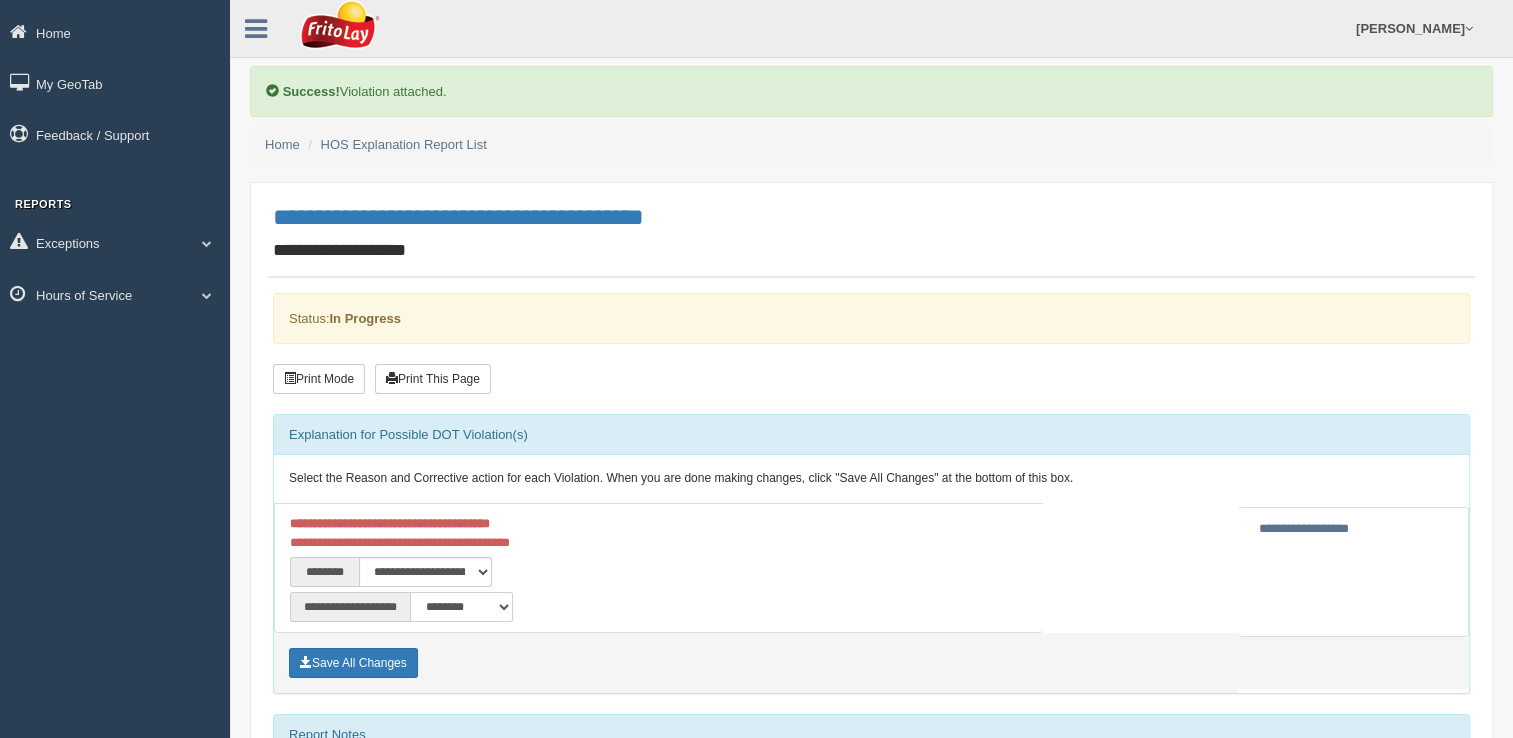 click on "**********" at bounding box center (461, 607) 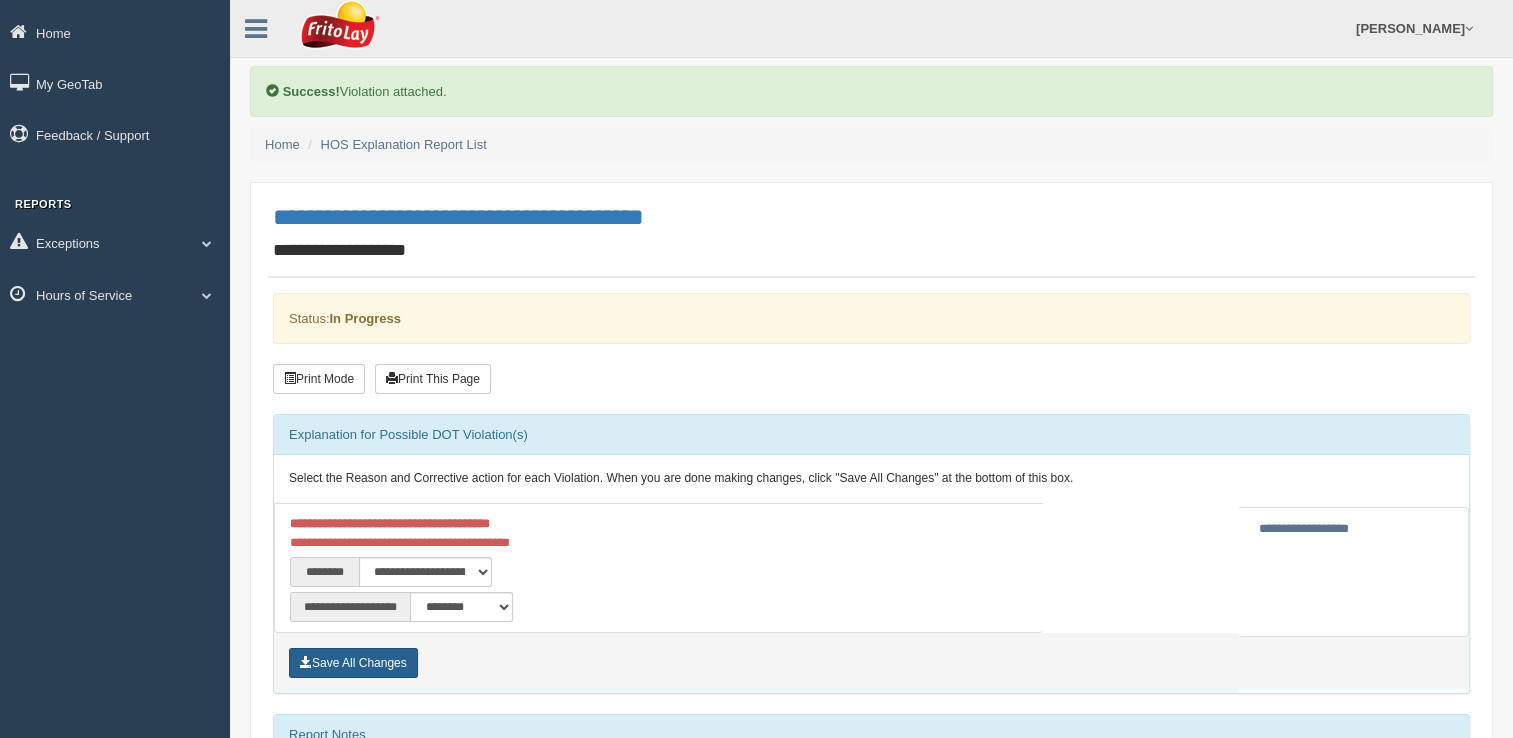 click on "Save All Changes" at bounding box center [353, 663] 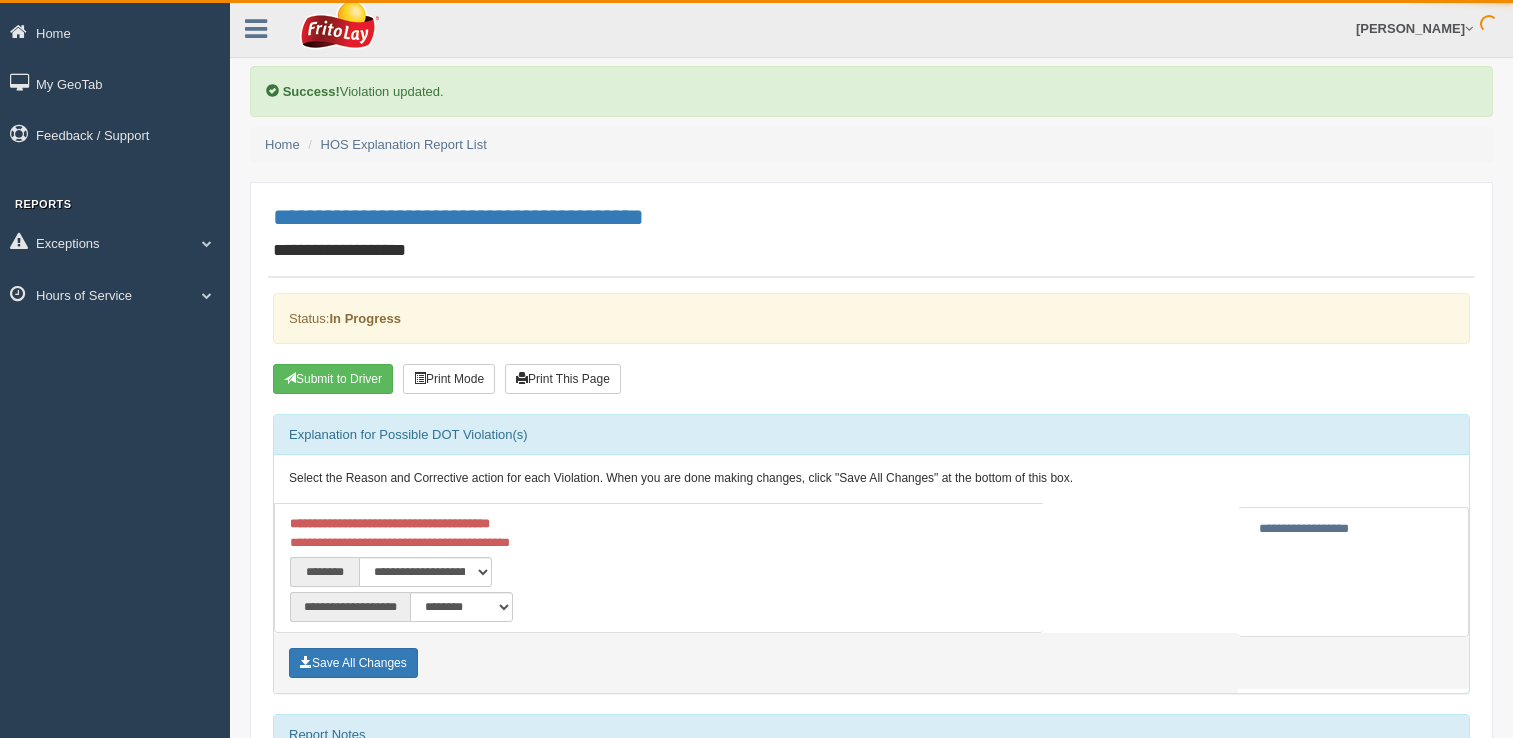 scroll, scrollTop: 0, scrollLeft: 0, axis: both 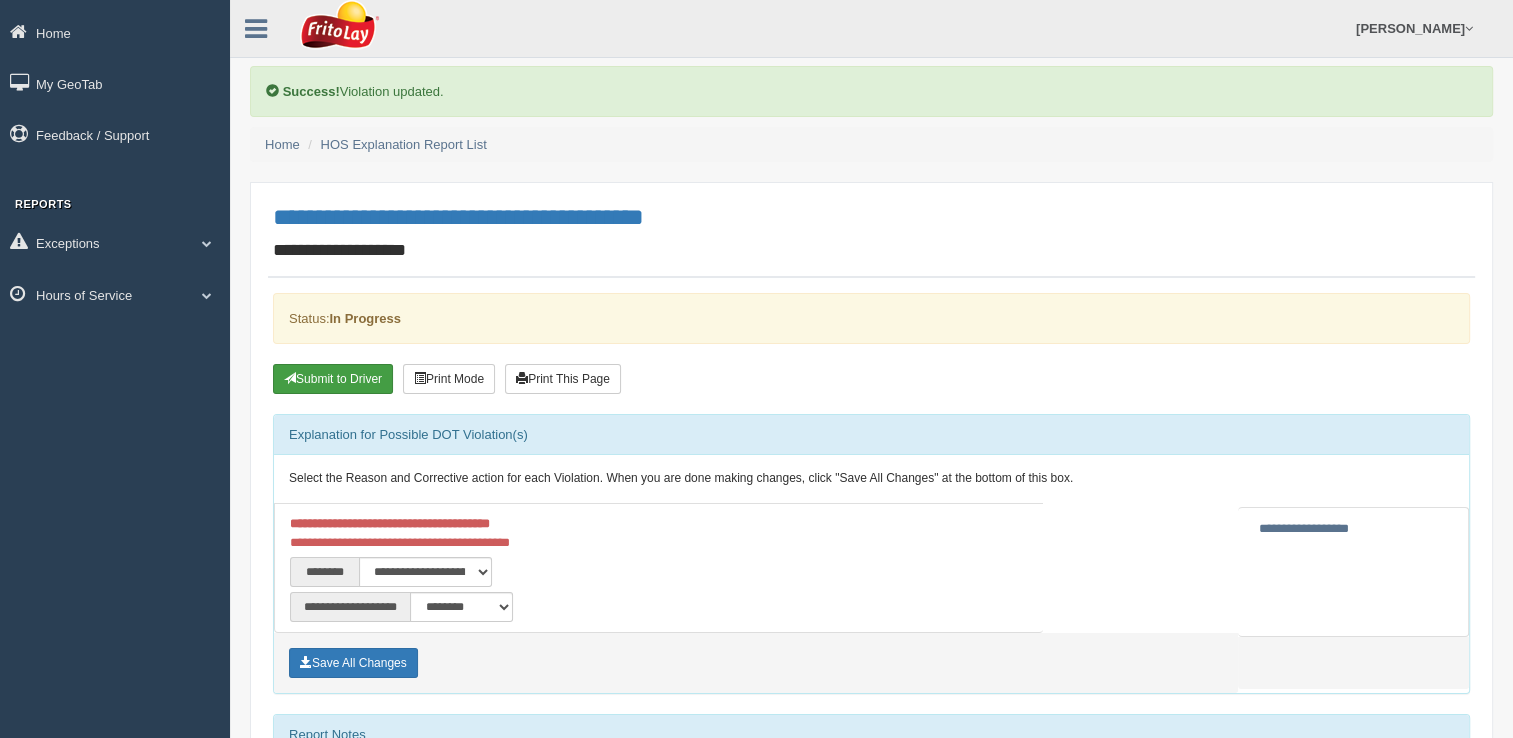 click on "Submit to Driver" at bounding box center [333, 379] 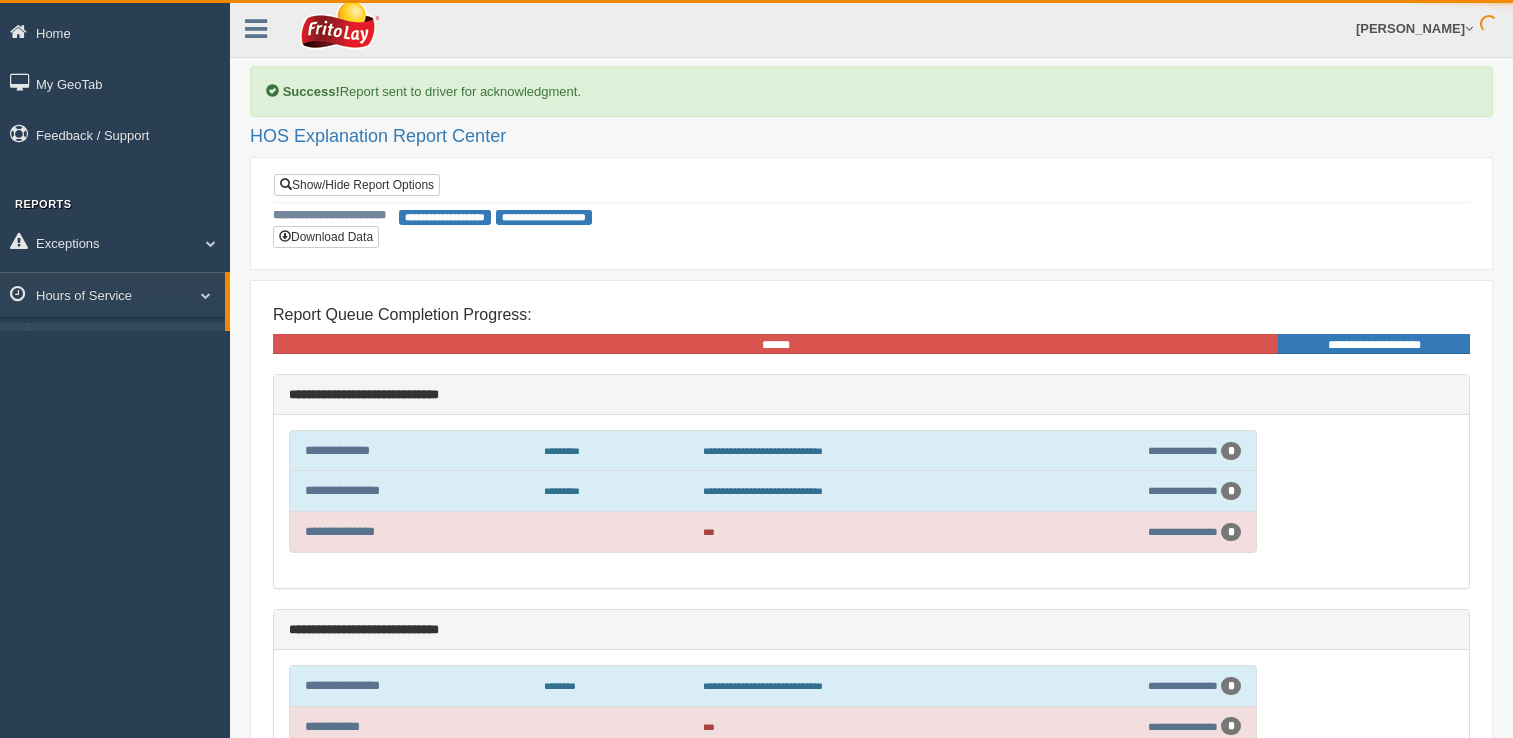 scroll, scrollTop: 0, scrollLeft: 0, axis: both 